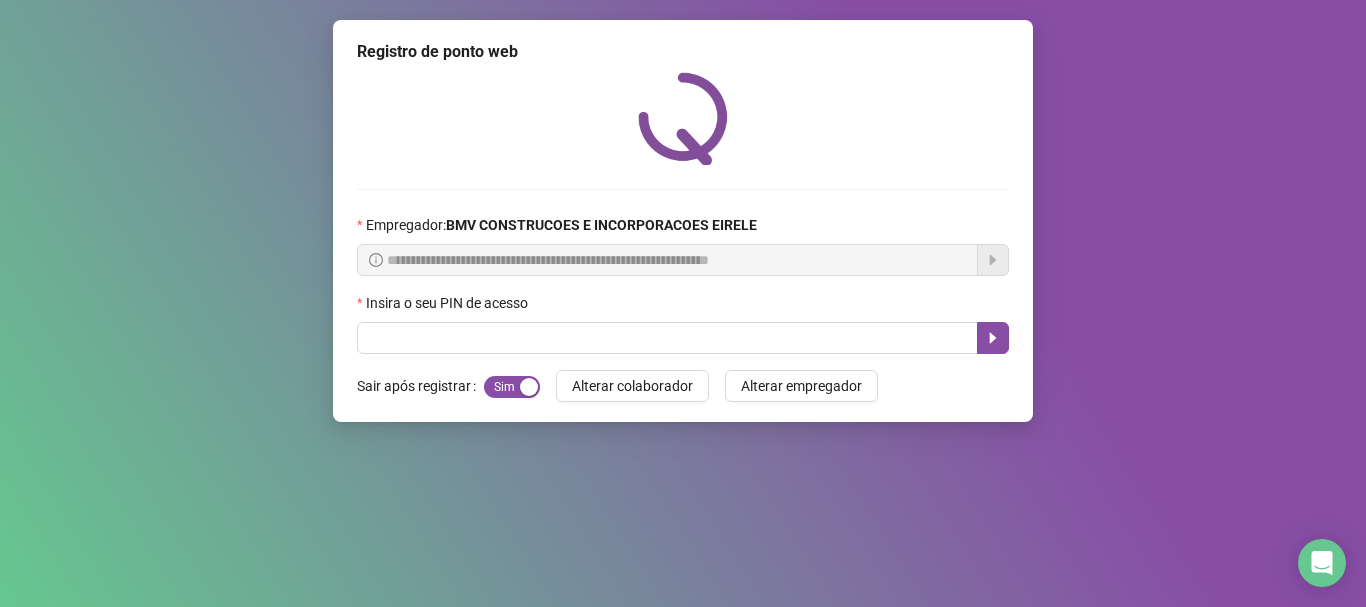 scroll, scrollTop: 0, scrollLeft: 0, axis: both 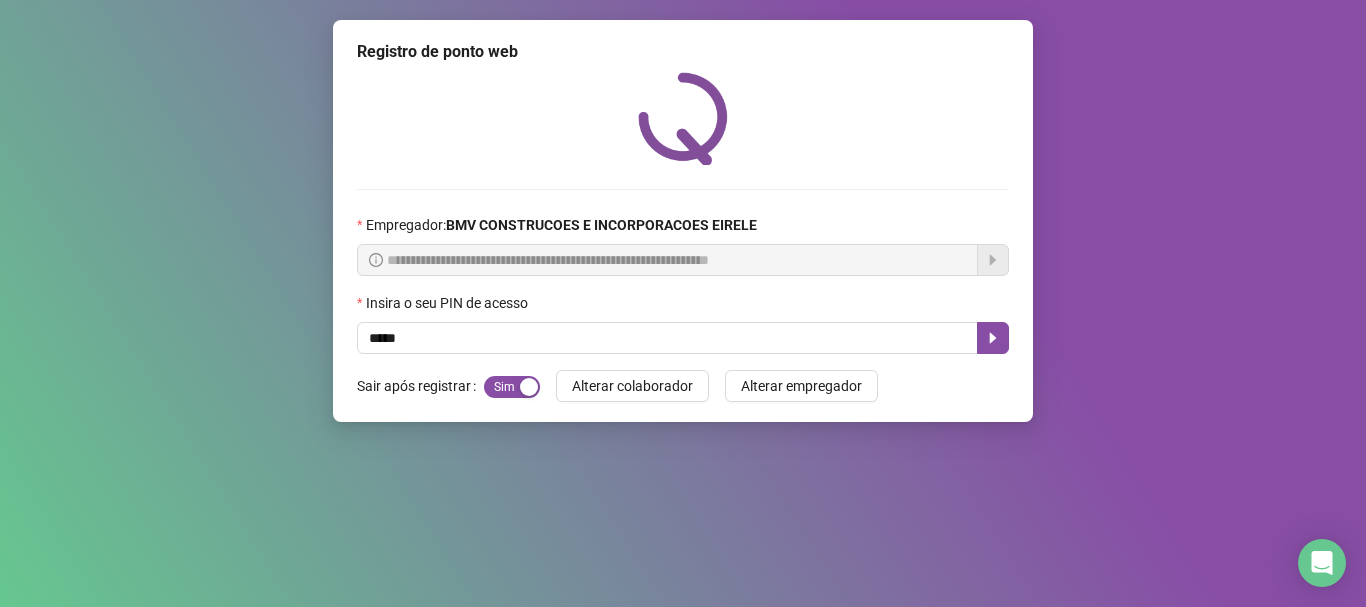 type on "*****" 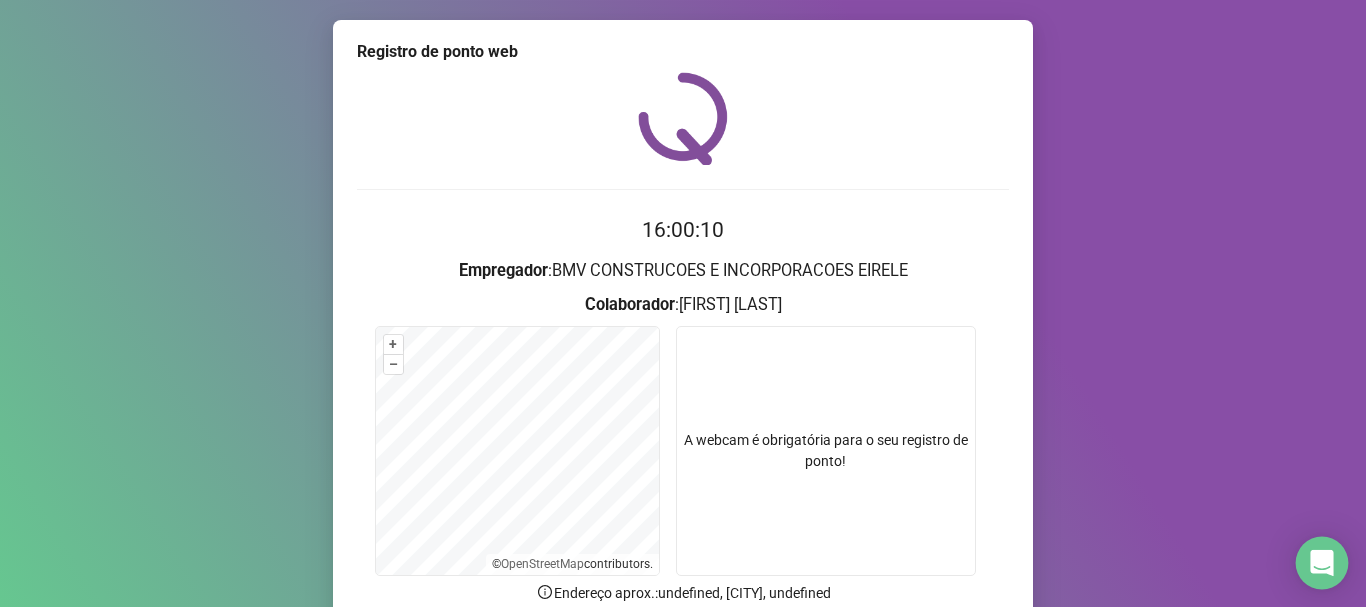 scroll, scrollTop: 174, scrollLeft: 0, axis: vertical 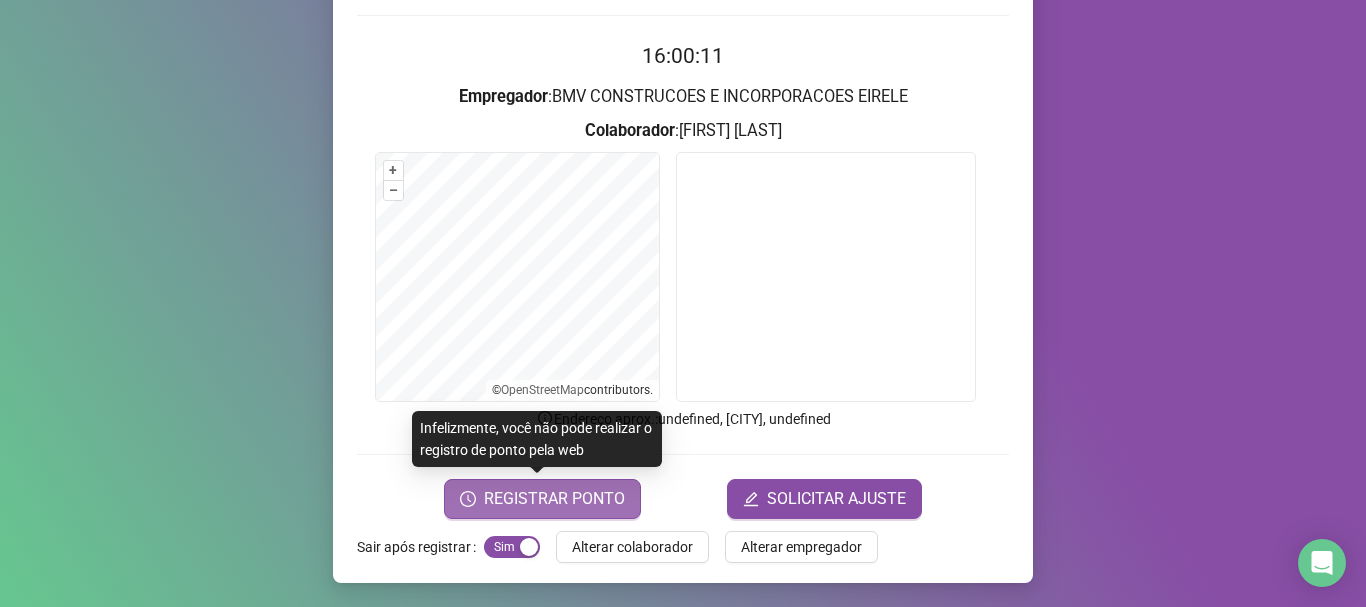 click on "REGISTRAR PONTO" at bounding box center (554, 499) 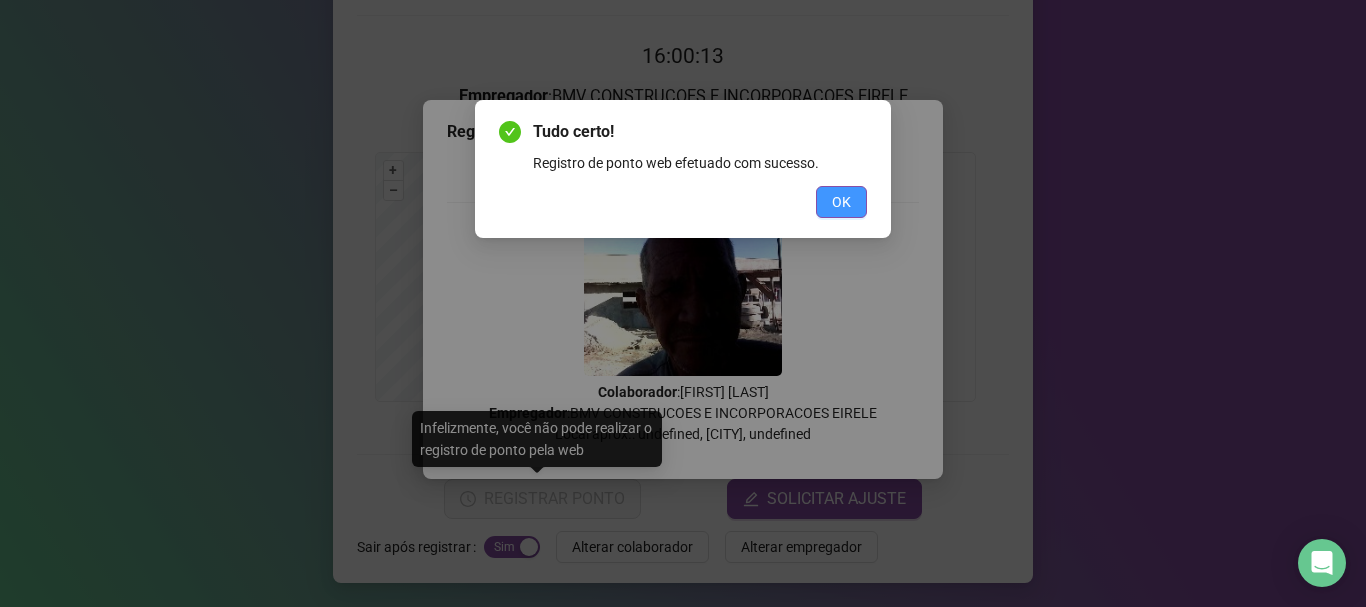 click on "OK" at bounding box center (841, 202) 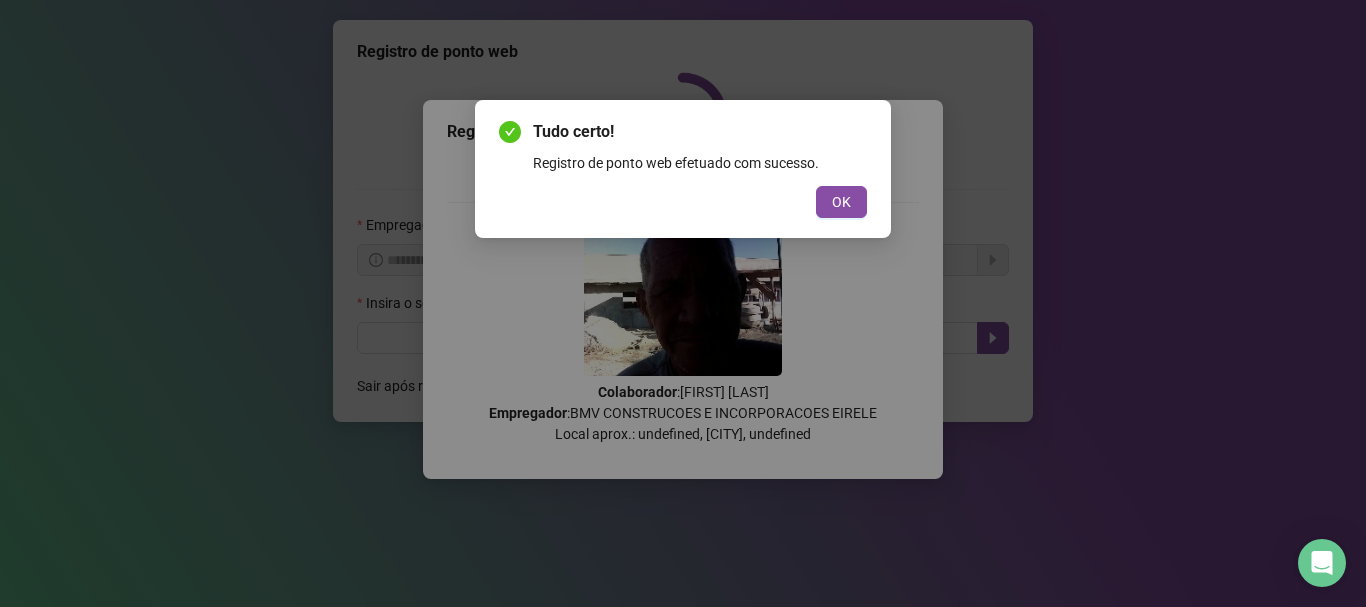 scroll, scrollTop: 0, scrollLeft: 0, axis: both 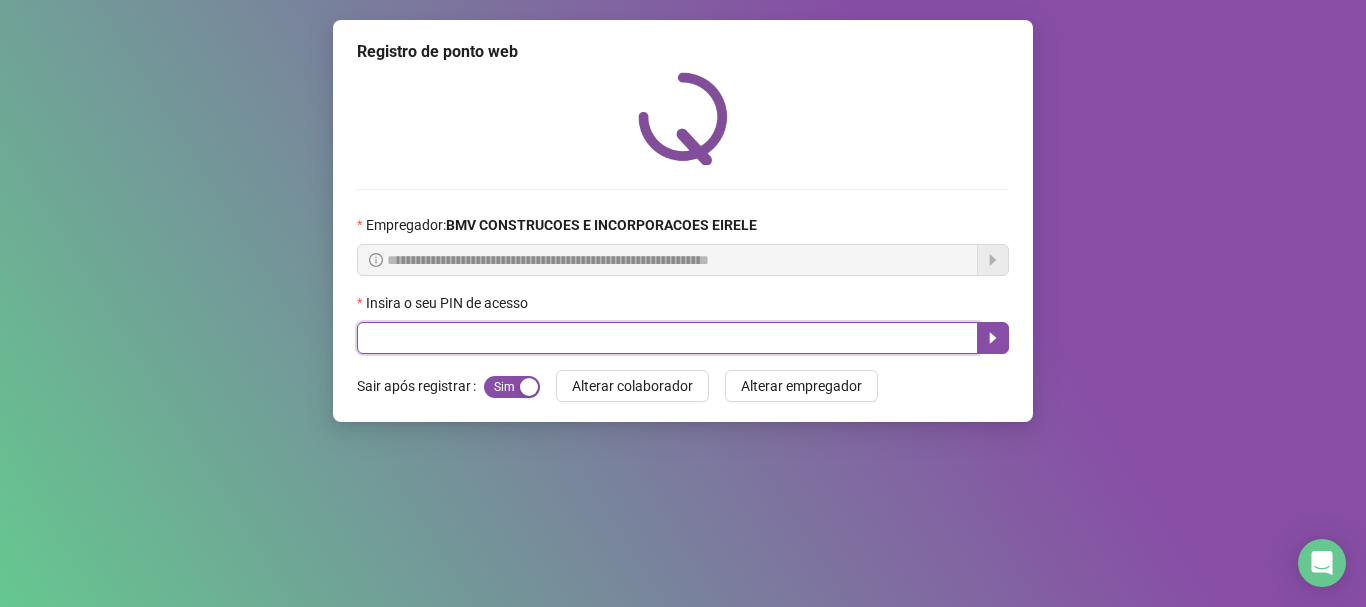 click at bounding box center (667, 338) 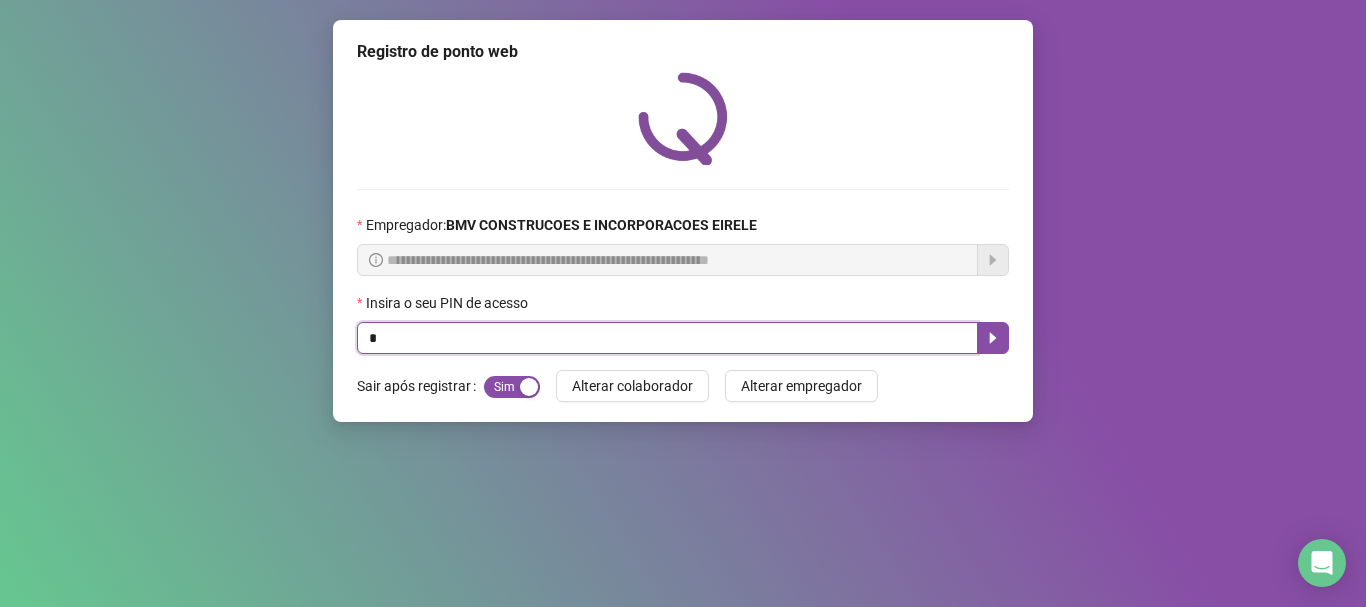 type on "*" 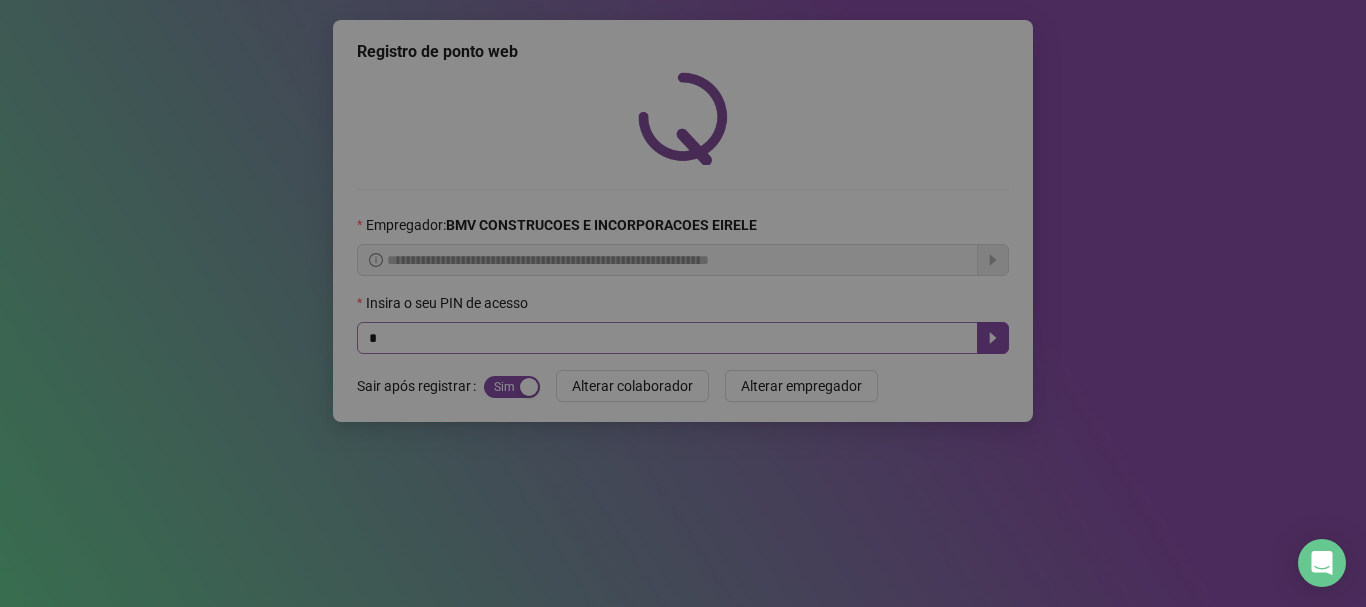 type 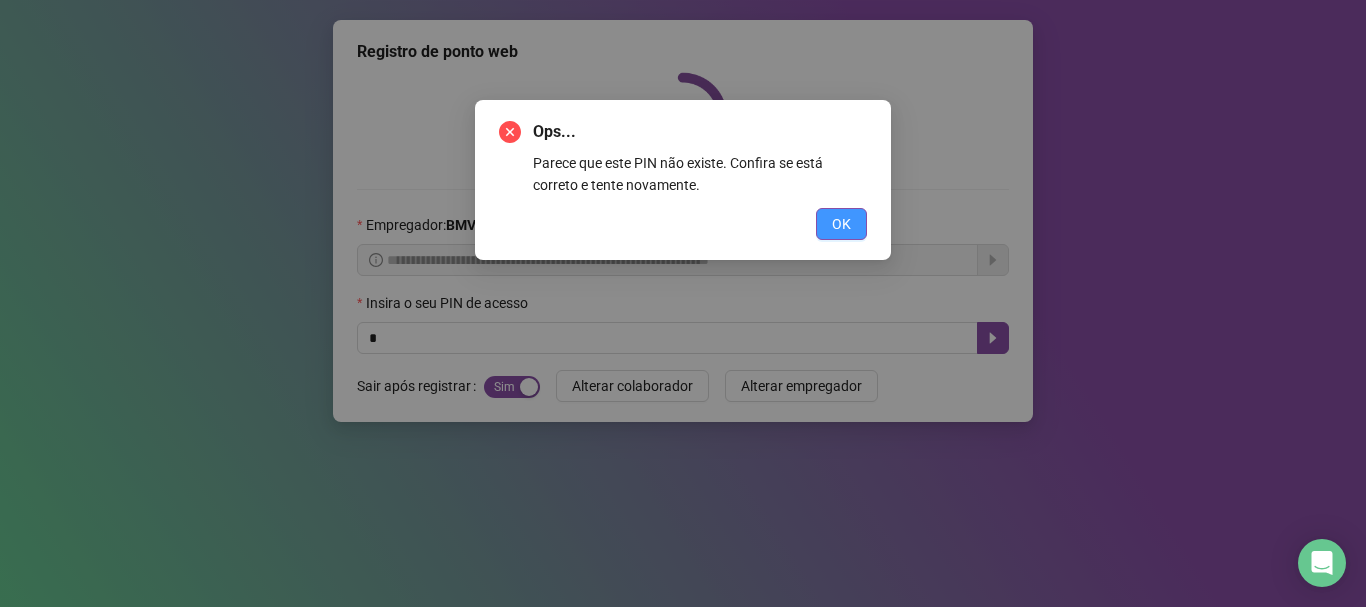 click on "OK" at bounding box center [841, 224] 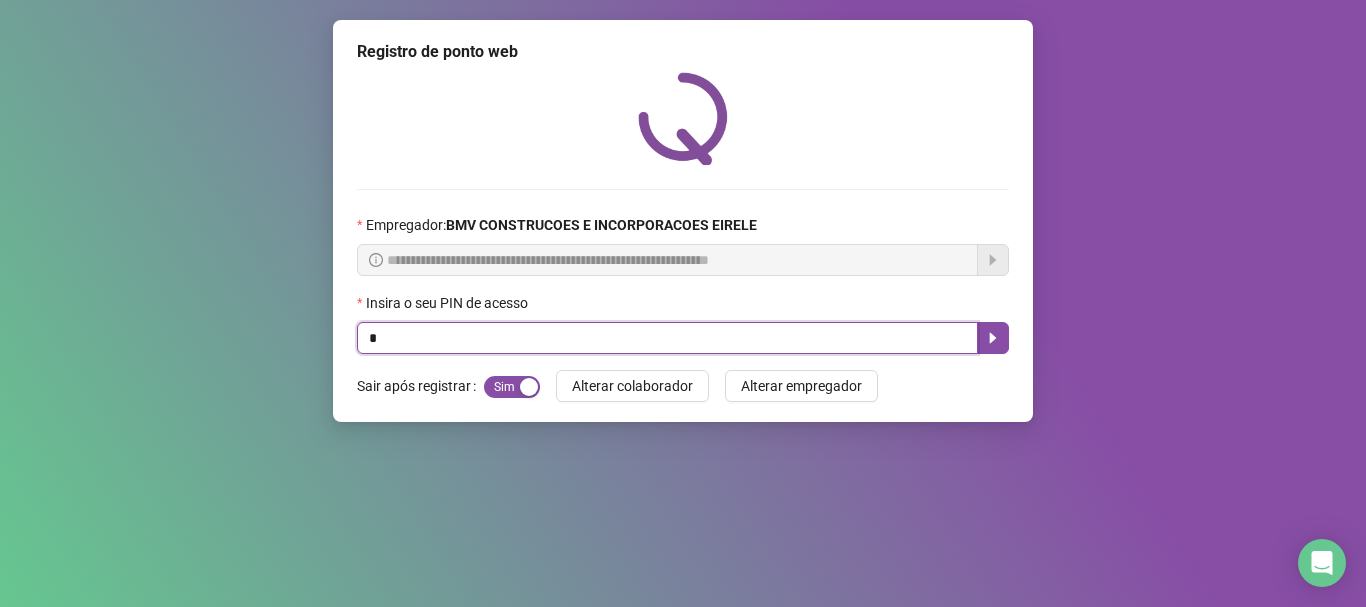 drag, startPoint x: 387, startPoint y: 348, endPoint x: 45, endPoint y: 348, distance: 342 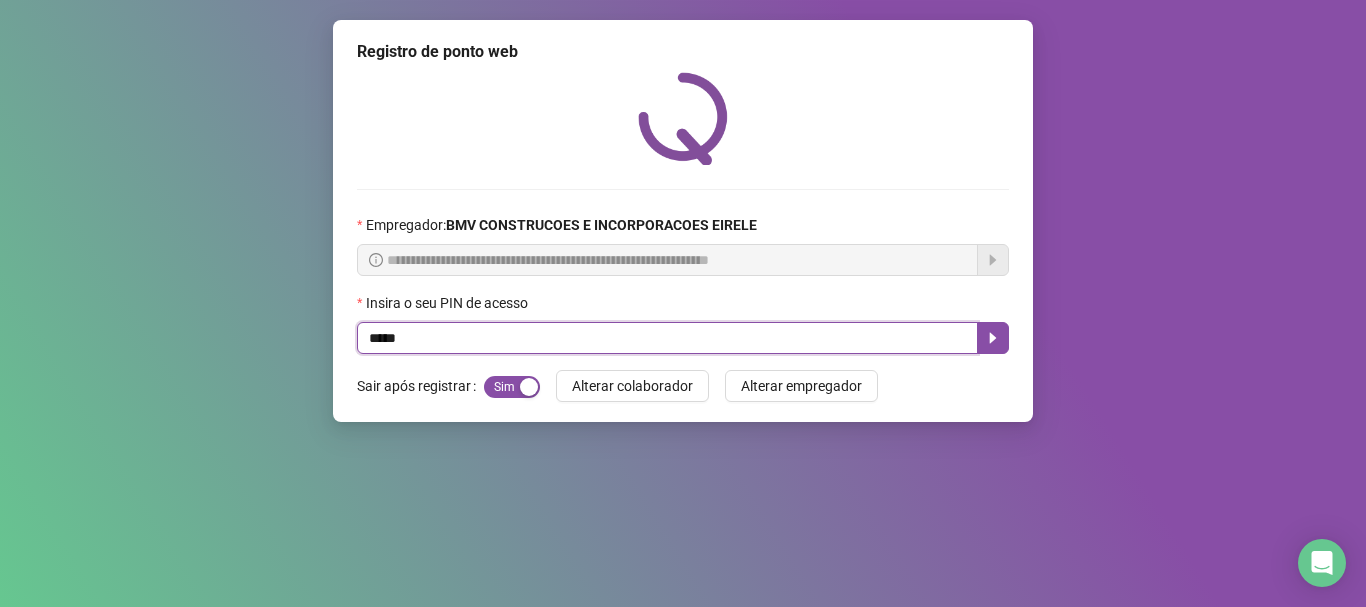 type on "*****" 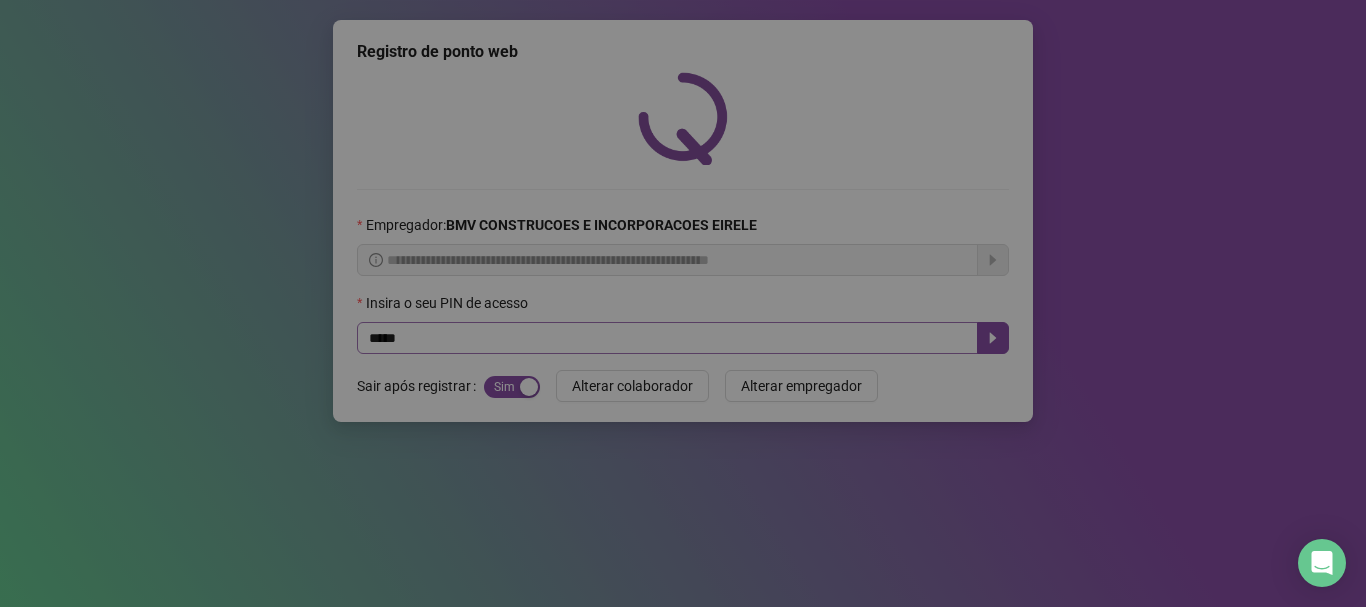 type 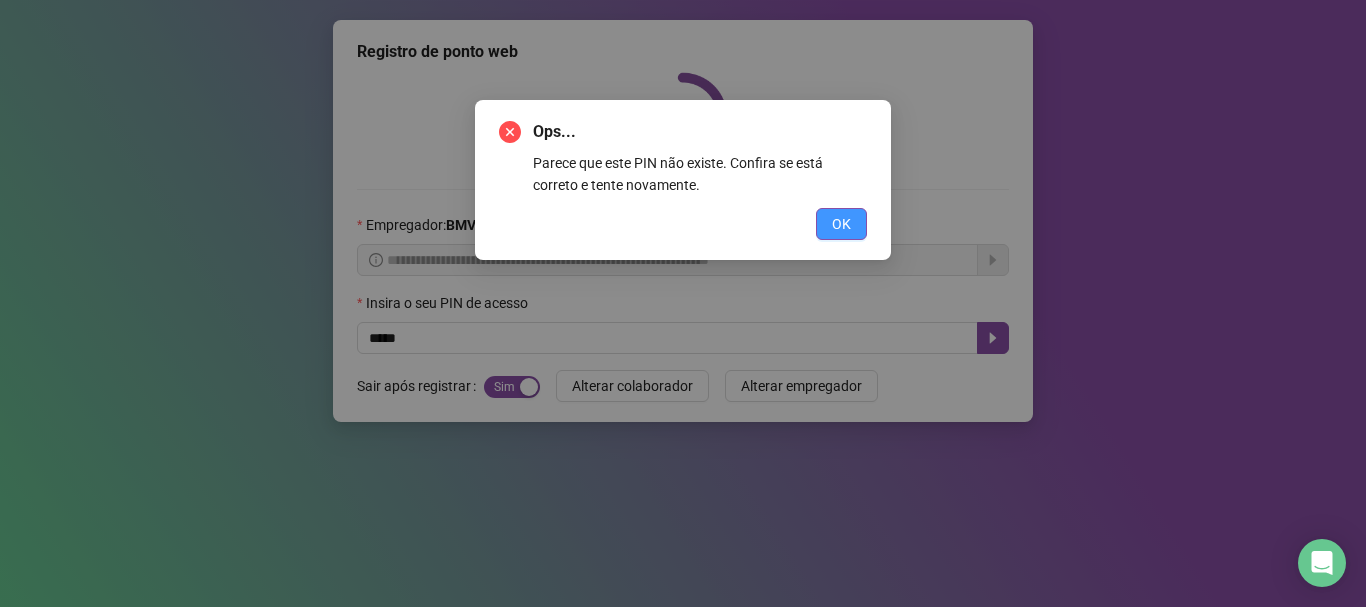 click on "OK" at bounding box center [841, 224] 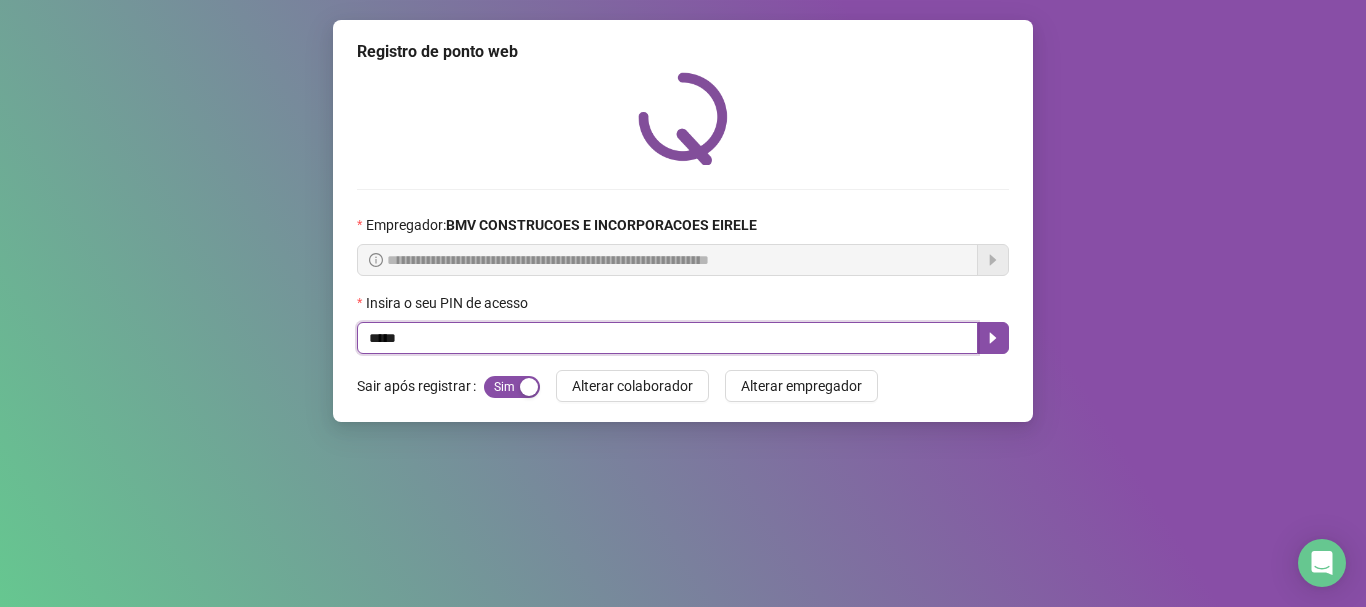 drag, startPoint x: 460, startPoint y: 344, endPoint x: 20, endPoint y: 344, distance: 440 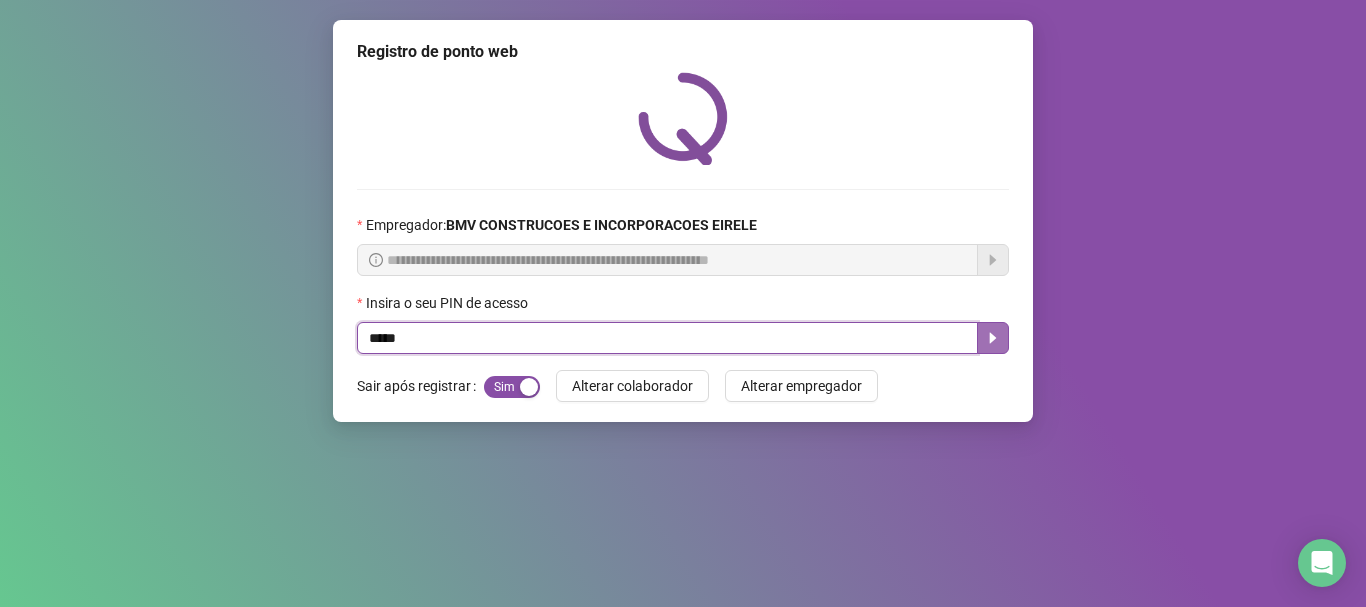 click at bounding box center [993, 338] 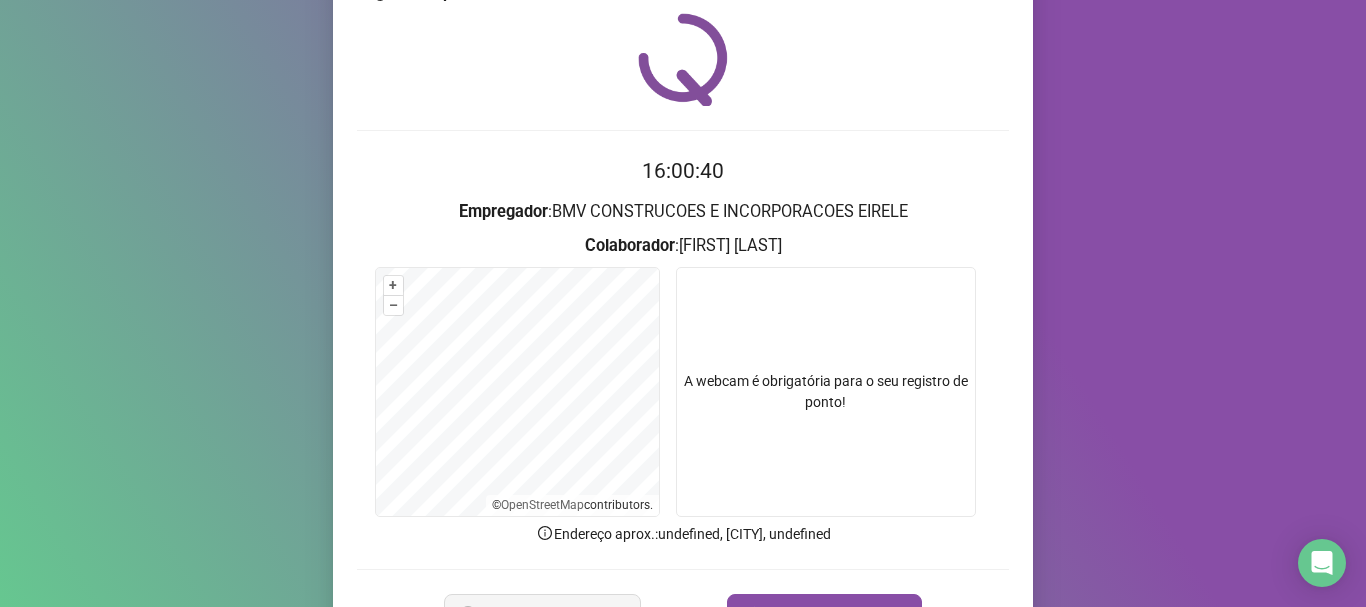 scroll, scrollTop: 174, scrollLeft: 0, axis: vertical 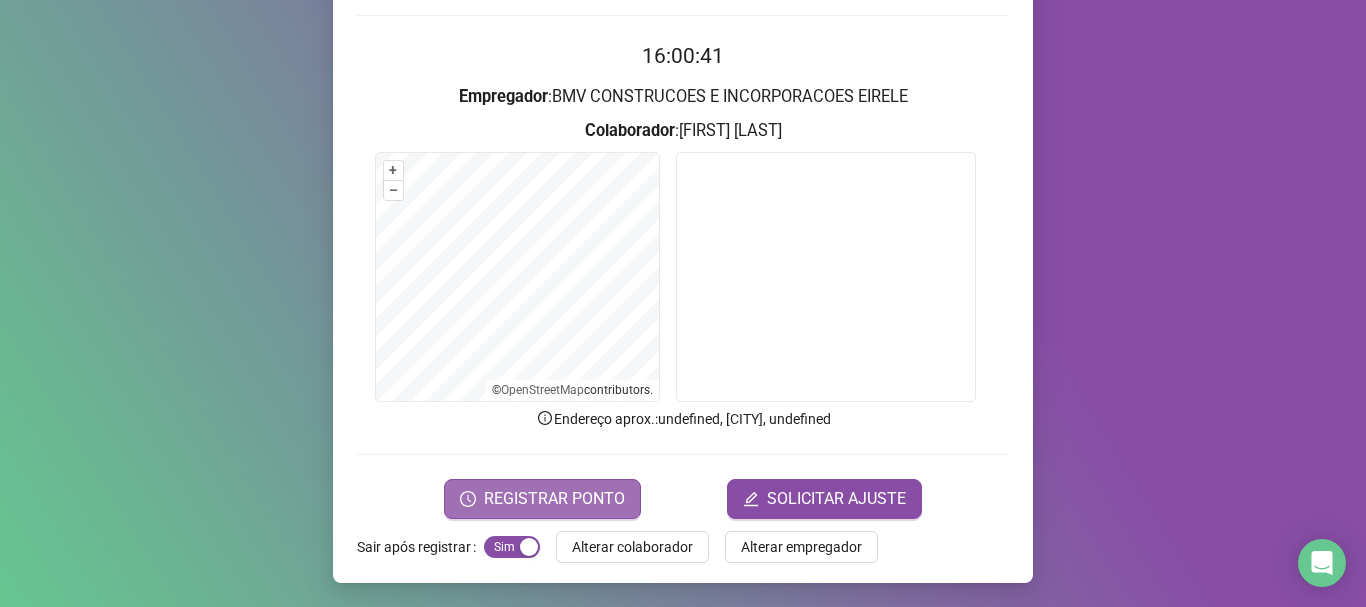 click on "REGISTRAR PONTO" at bounding box center [554, 499] 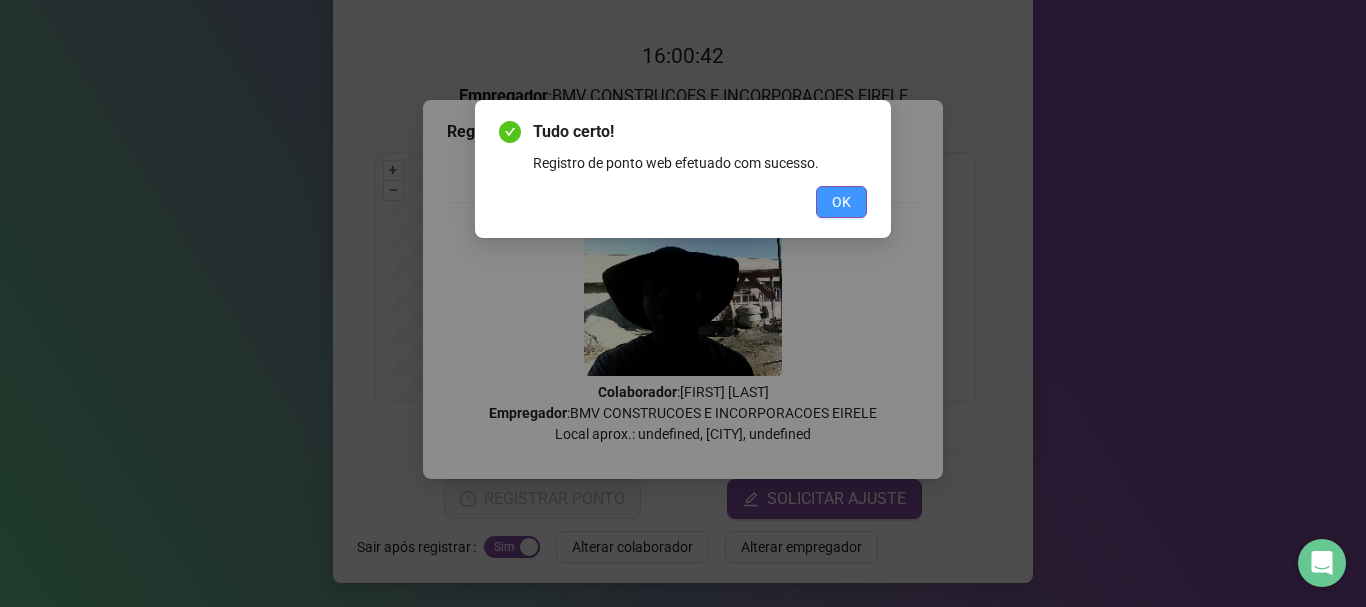 click on "OK" at bounding box center (841, 202) 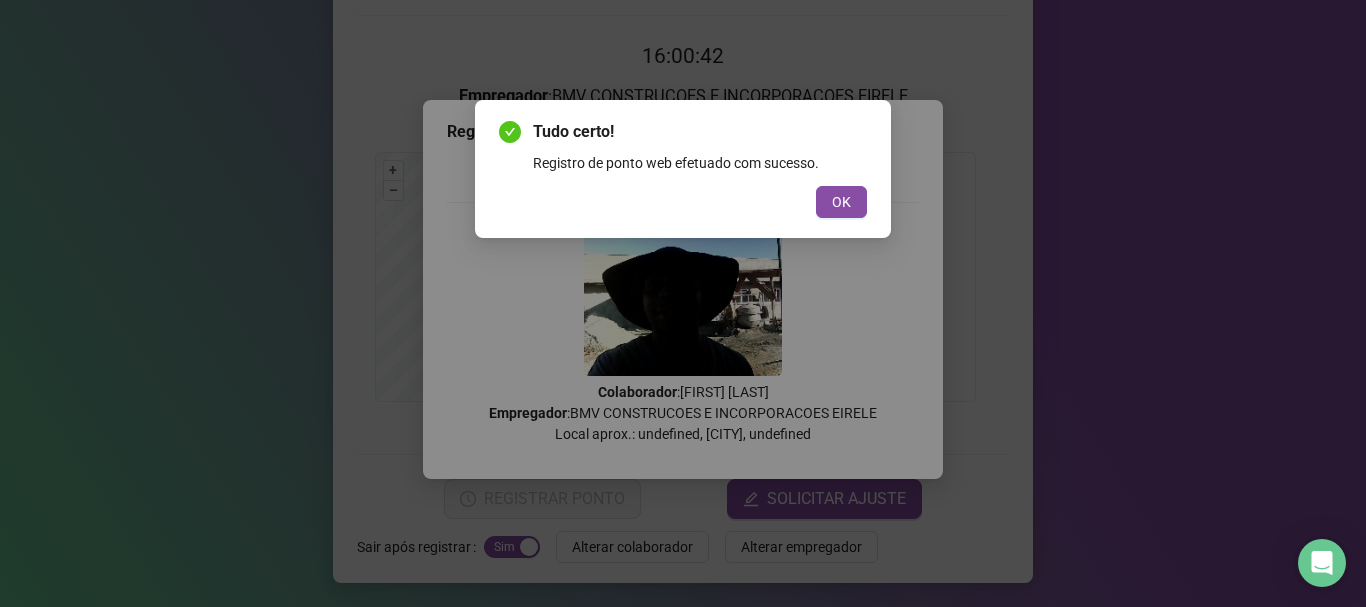 scroll, scrollTop: 0, scrollLeft: 0, axis: both 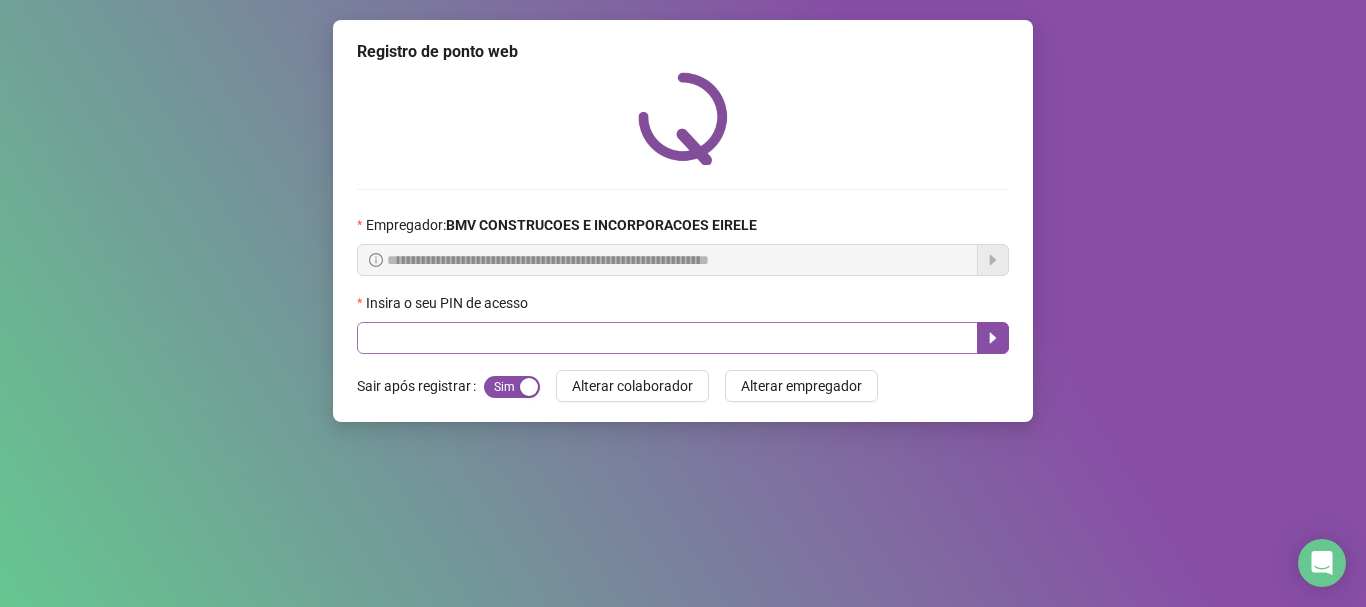 drag, startPoint x: 489, startPoint y: 307, endPoint x: 494, endPoint y: 335, distance: 28.442924 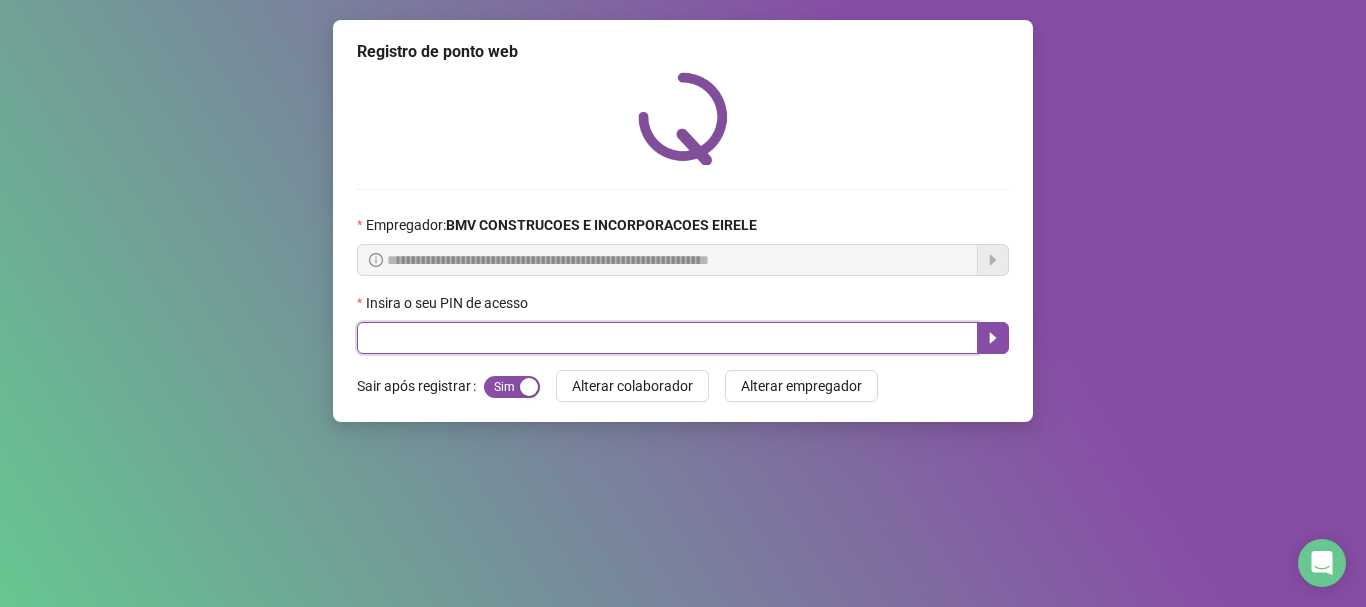 click at bounding box center [667, 338] 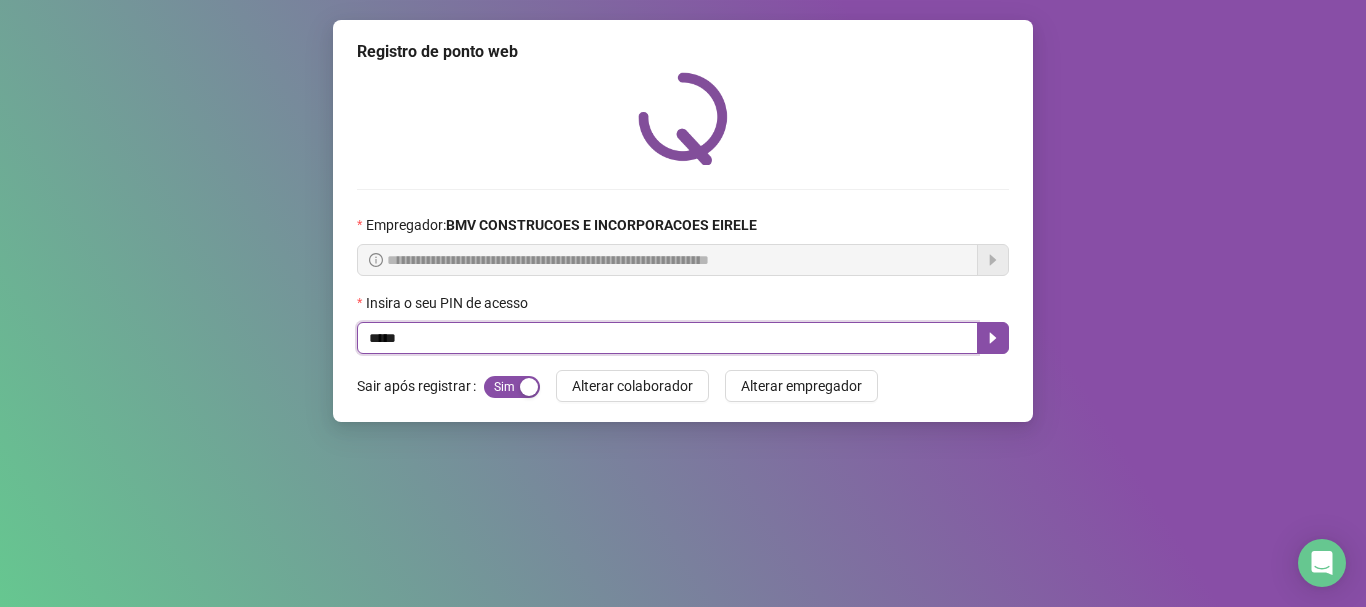 type on "*****" 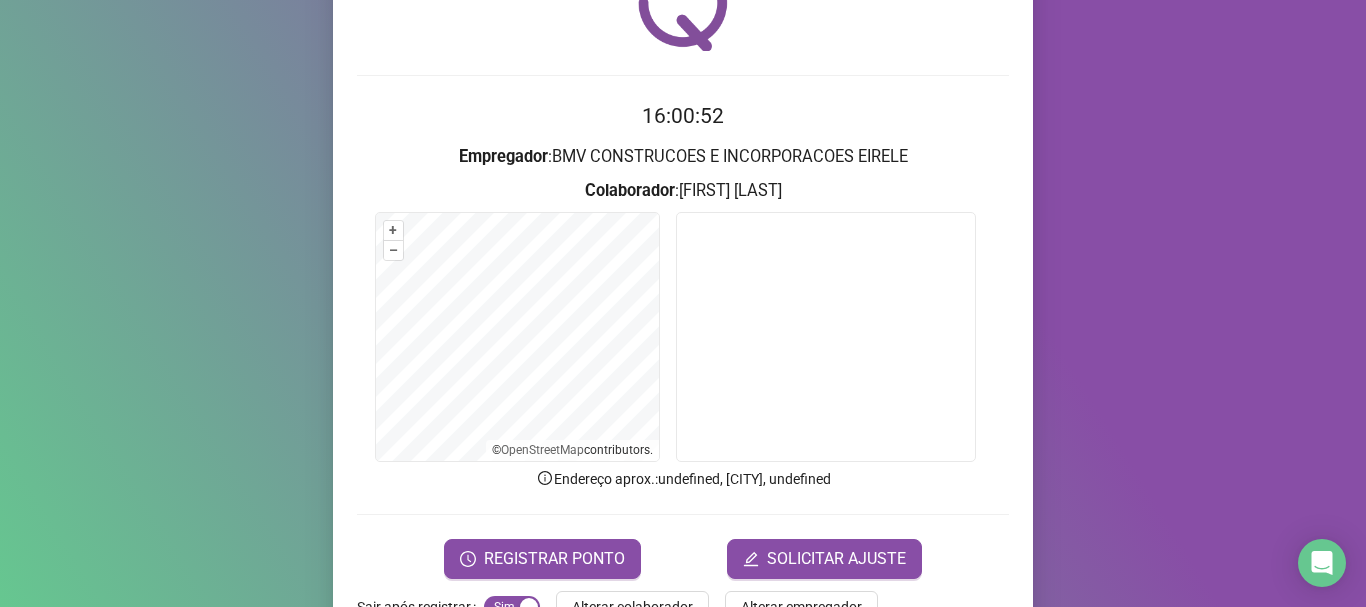 scroll, scrollTop: 119, scrollLeft: 0, axis: vertical 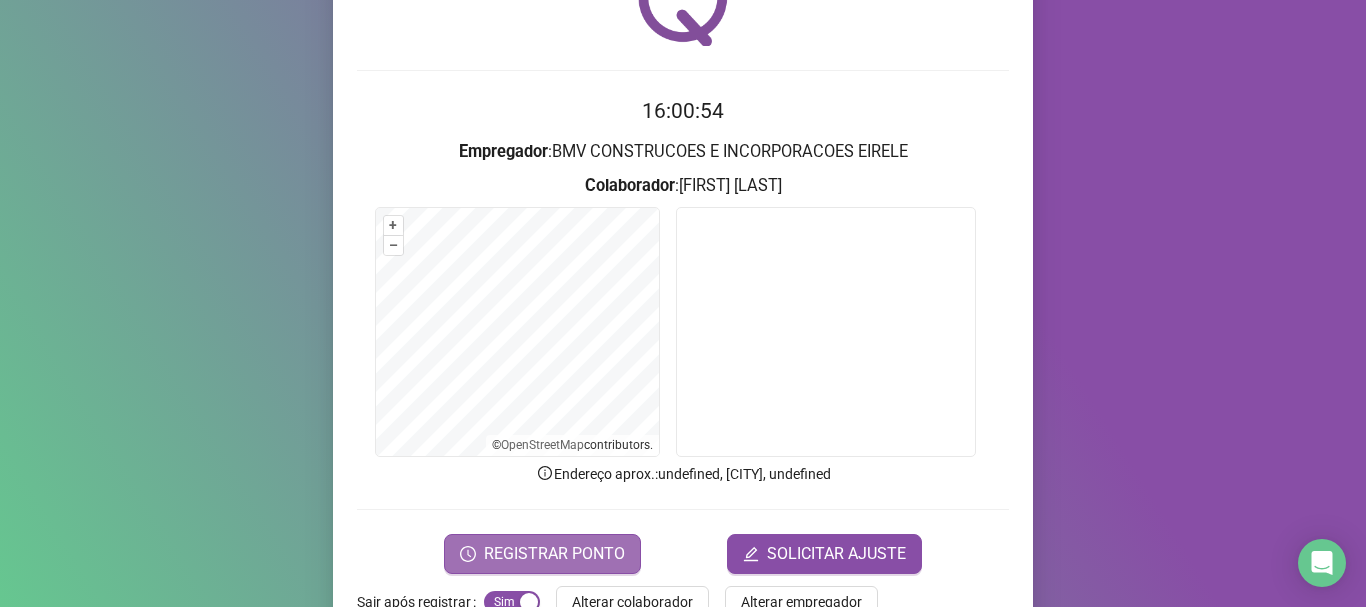 click 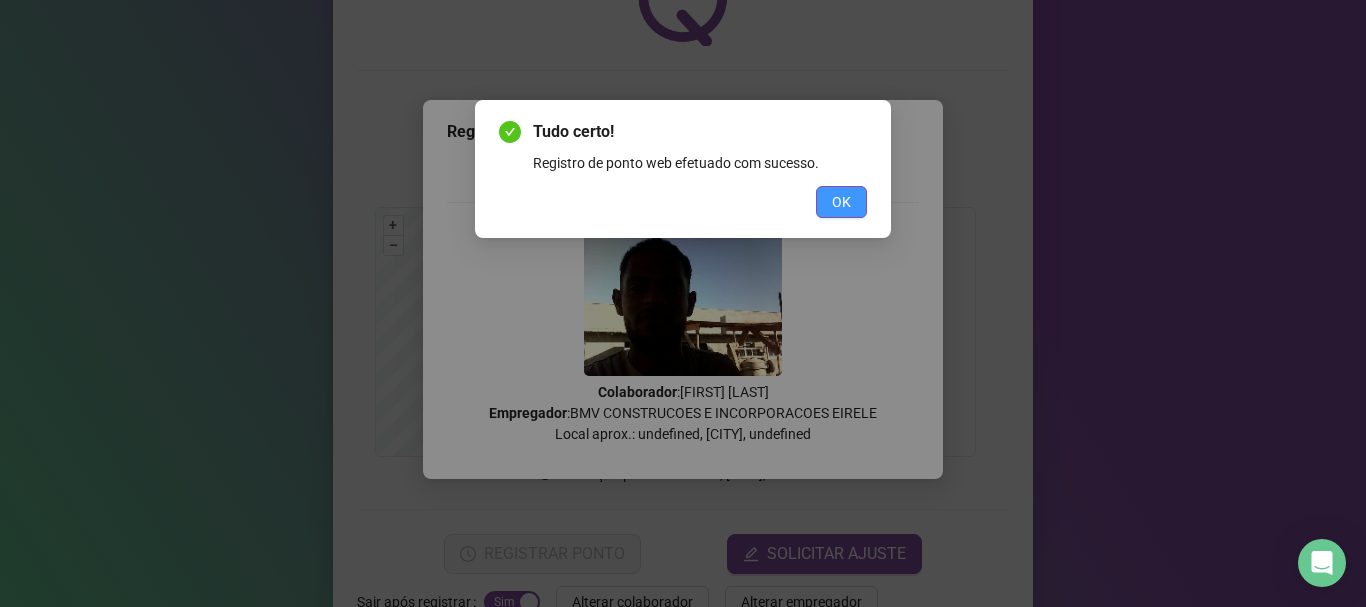 click on "OK" at bounding box center [841, 202] 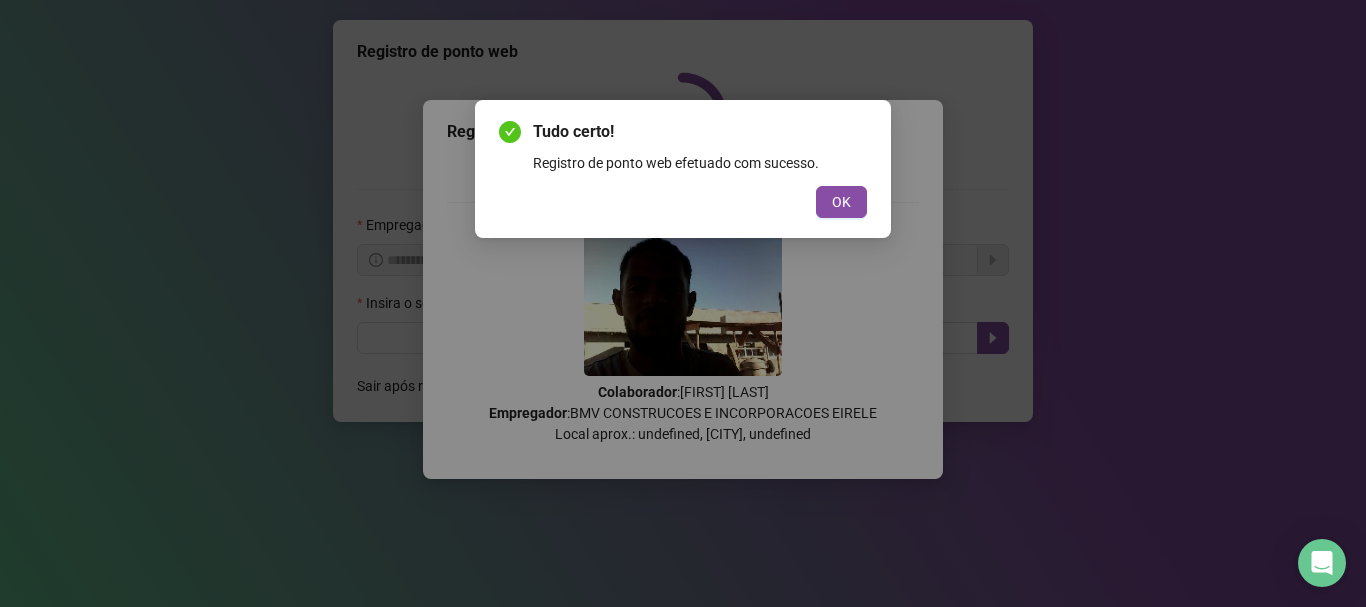 scroll, scrollTop: 0, scrollLeft: 0, axis: both 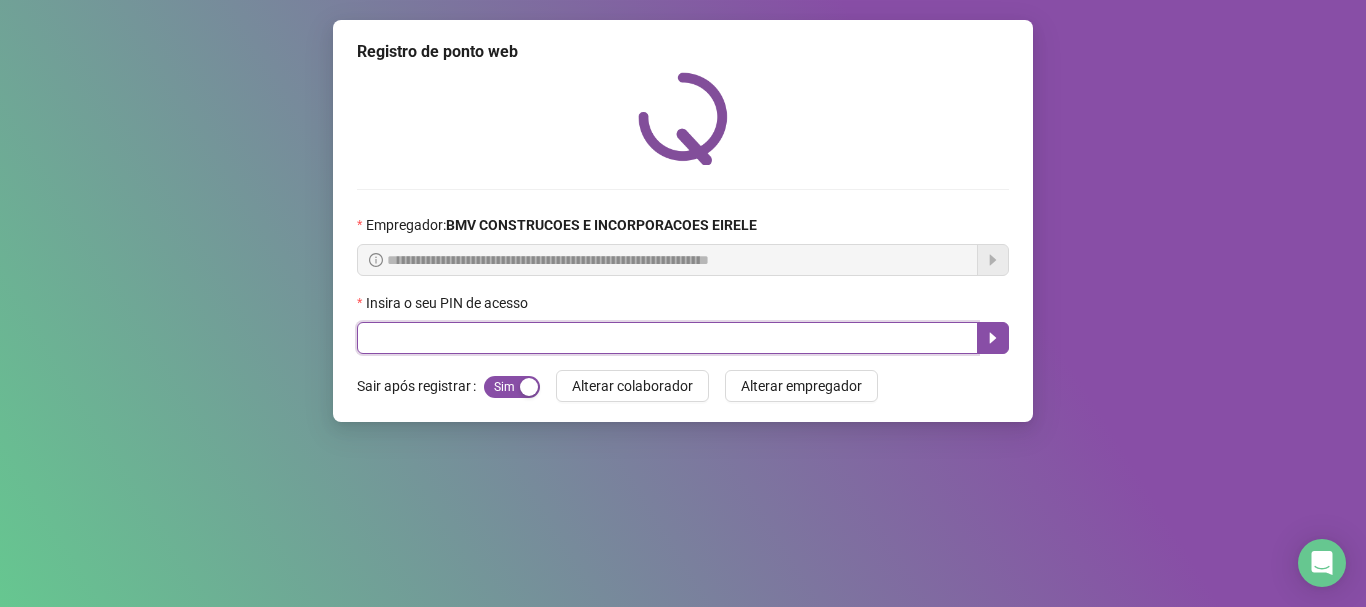 click at bounding box center [667, 338] 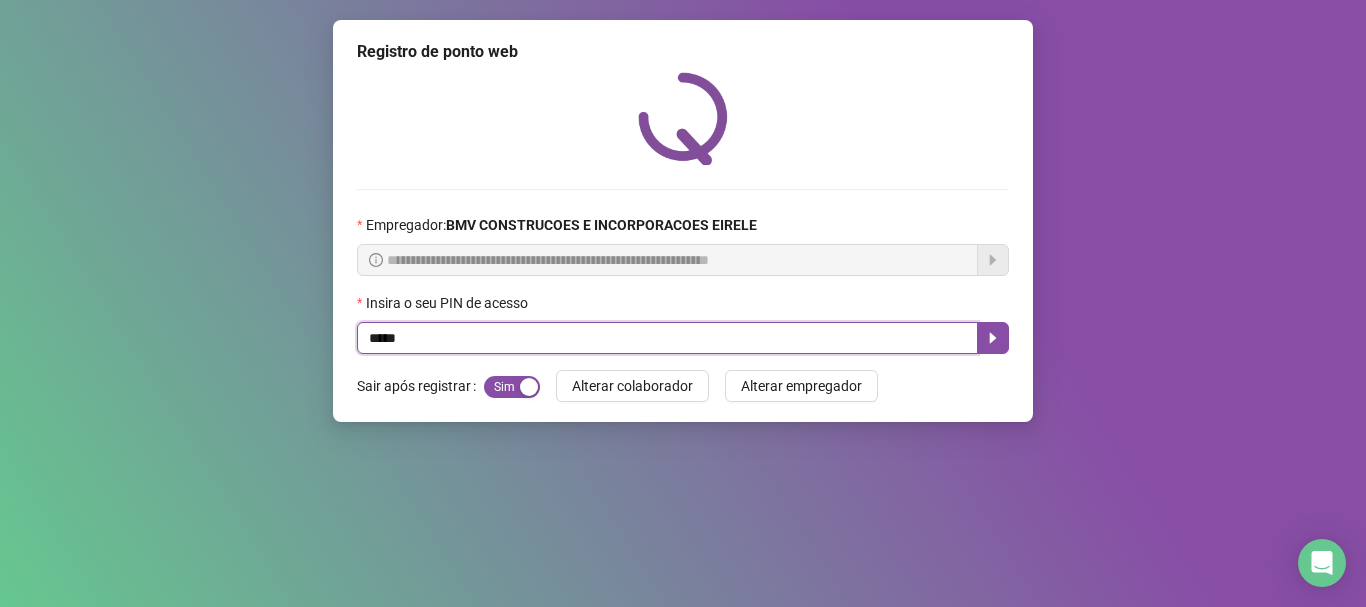 type on "*****" 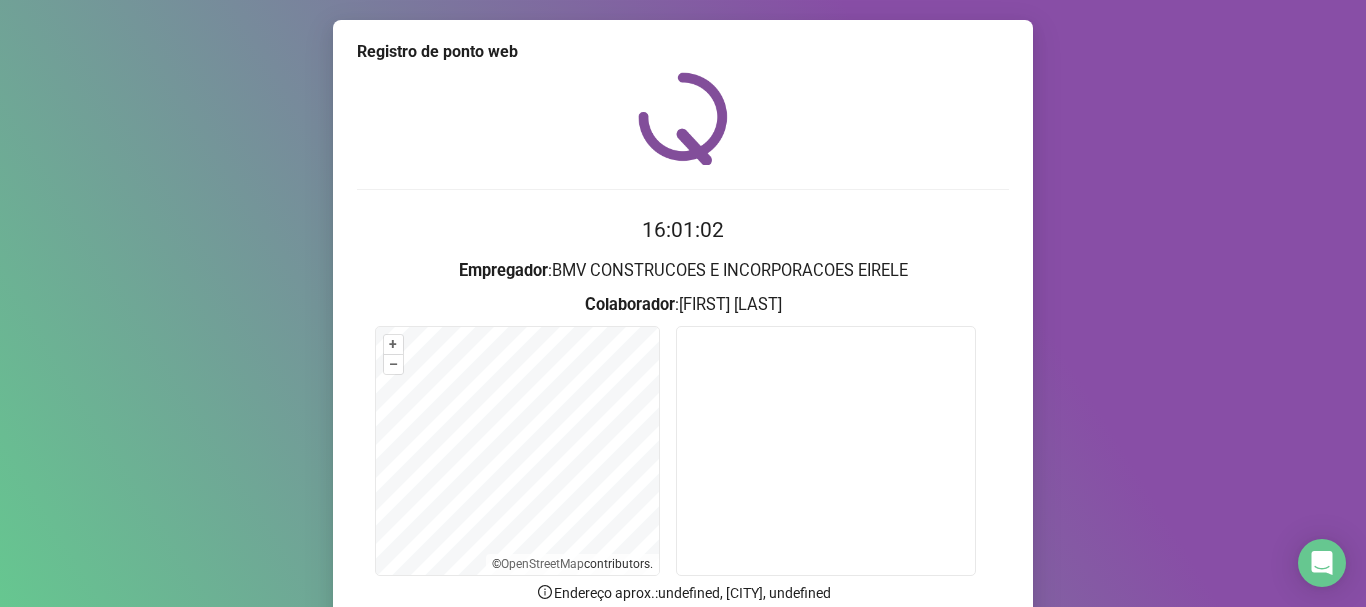 scroll, scrollTop: 174, scrollLeft: 0, axis: vertical 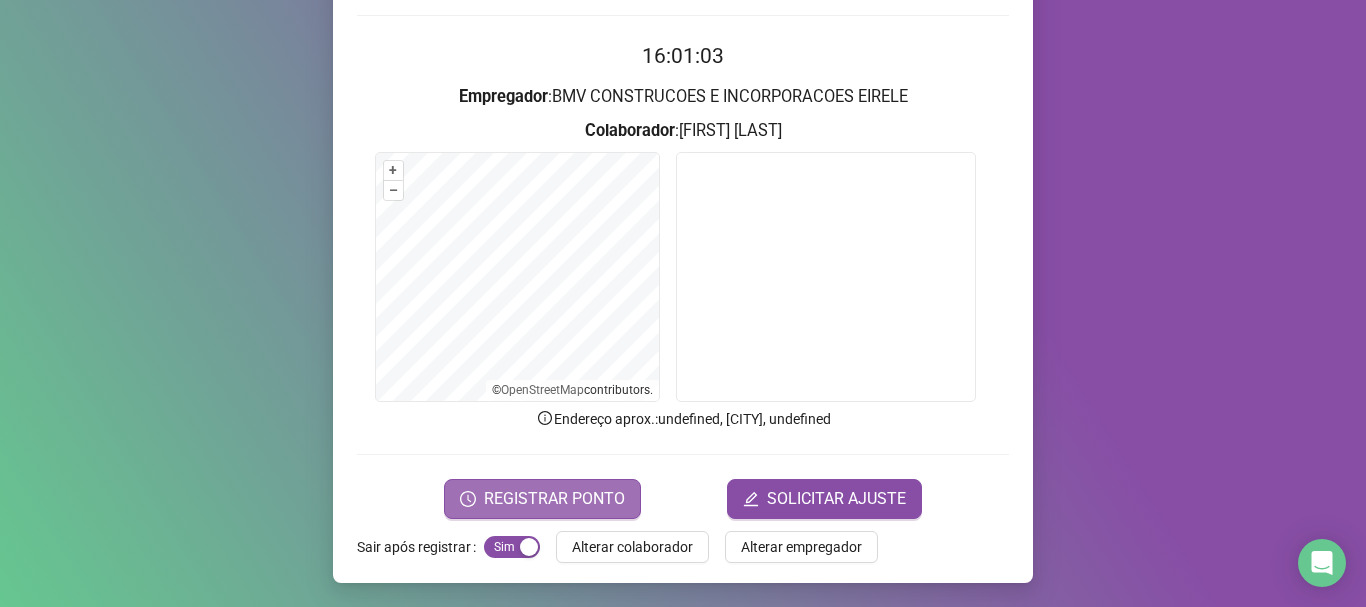 click on "REGISTRAR PONTO" at bounding box center [554, 499] 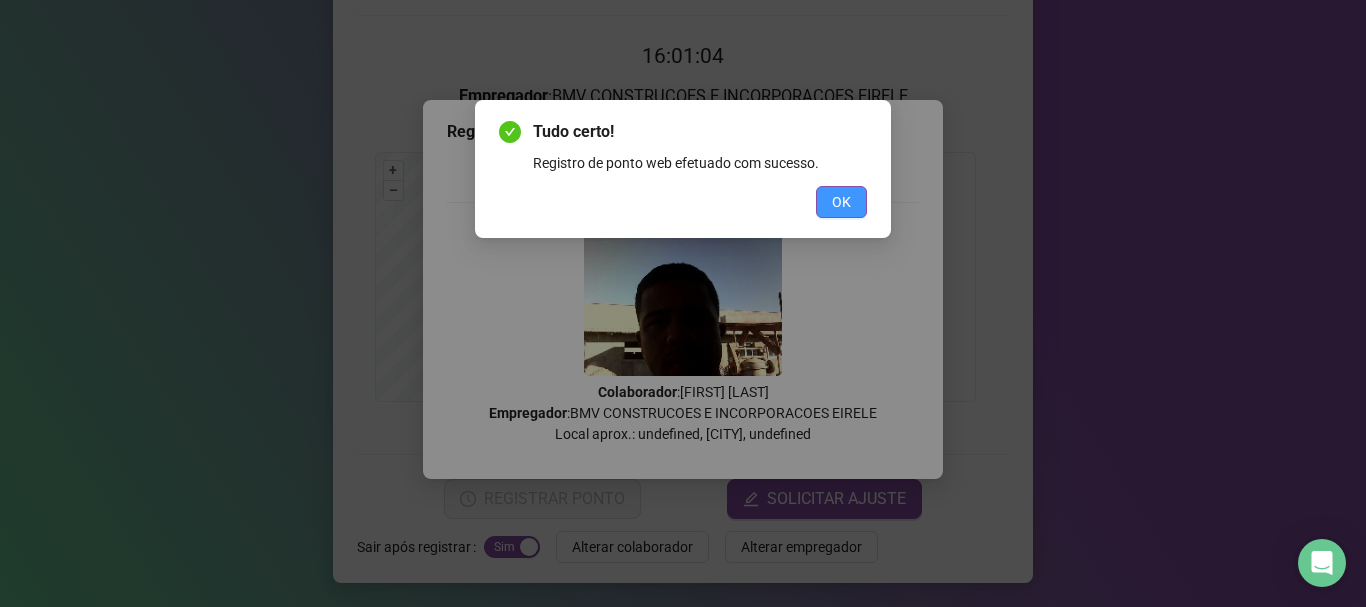 click on "OK" at bounding box center [841, 202] 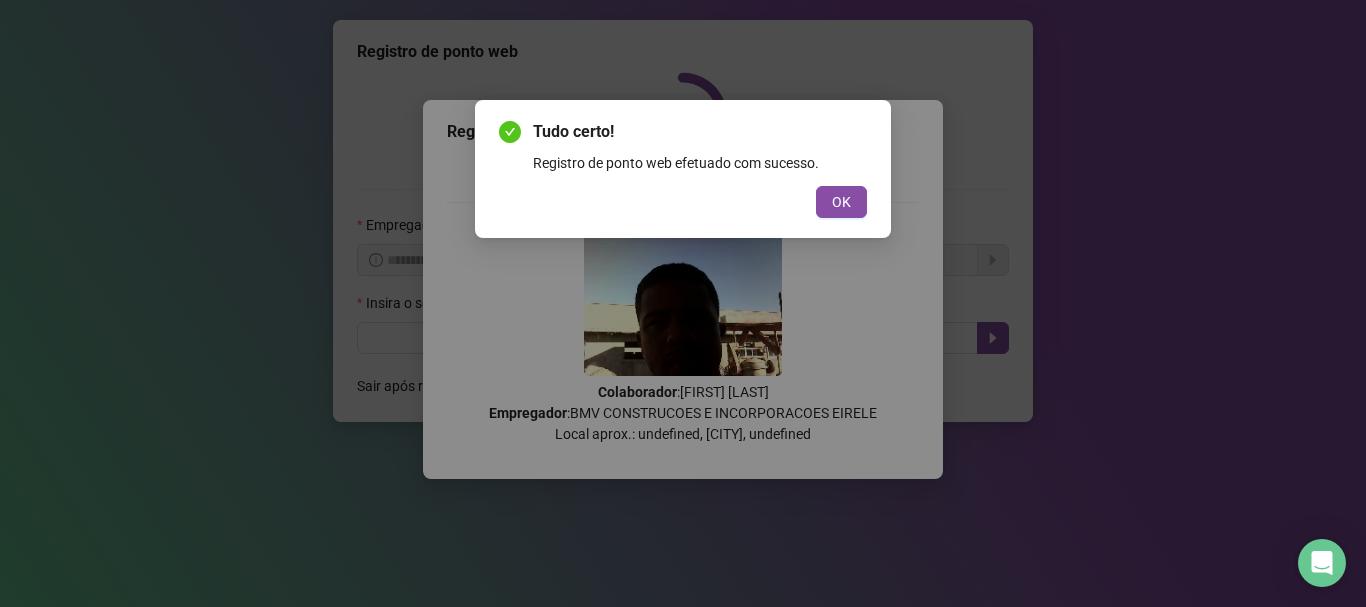 scroll, scrollTop: 0, scrollLeft: 0, axis: both 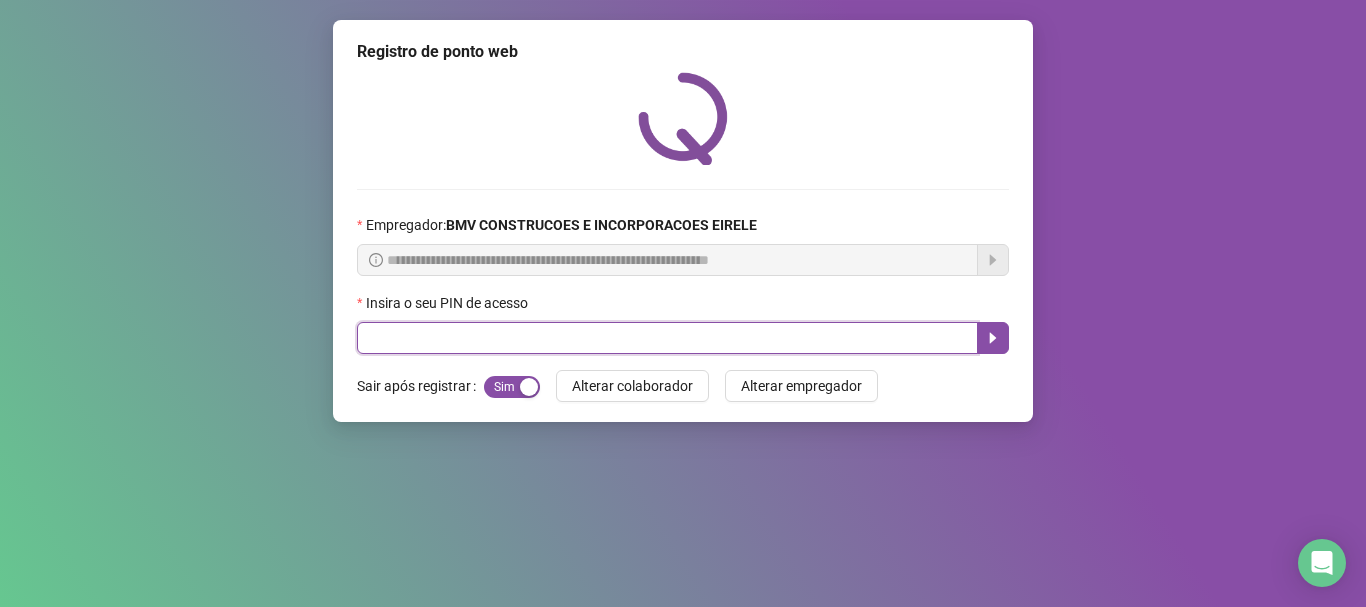 click at bounding box center (667, 338) 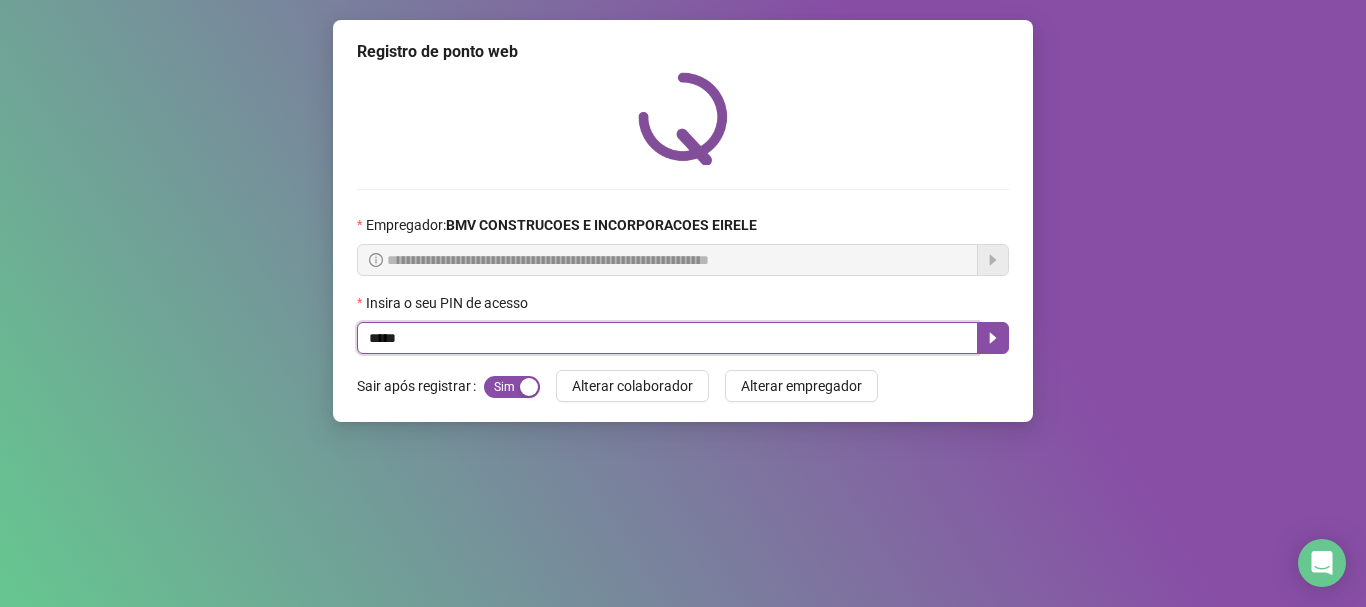 type on "*****" 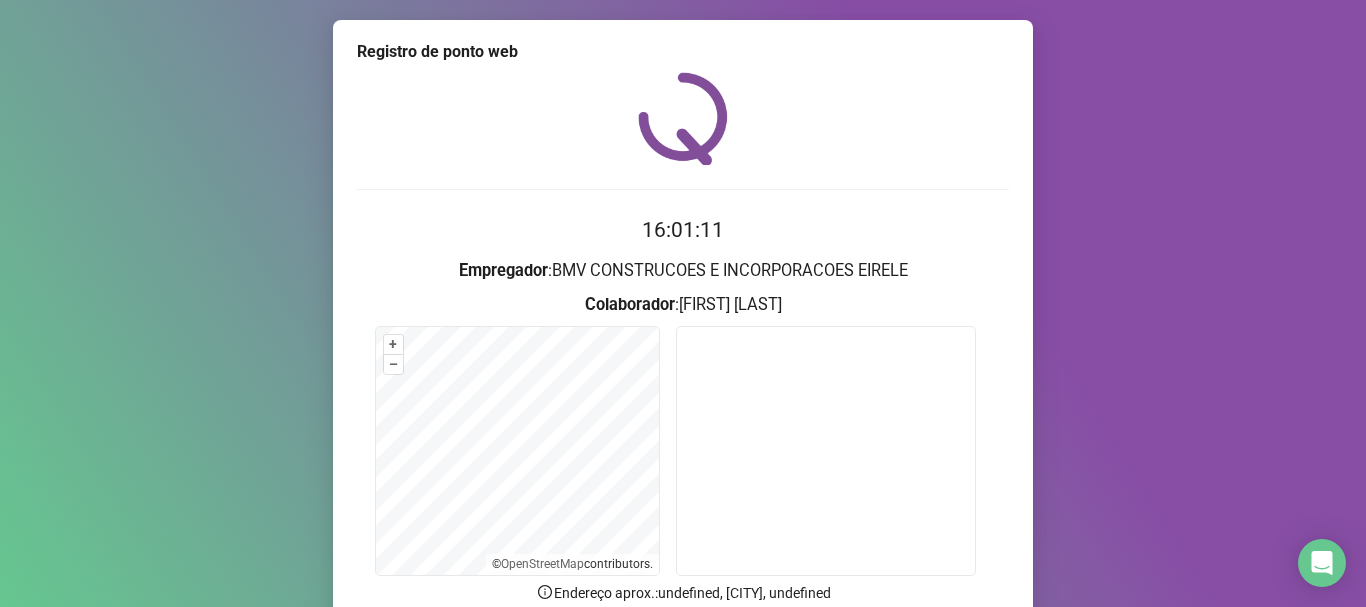 scroll, scrollTop: 174, scrollLeft: 0, axis: vertical 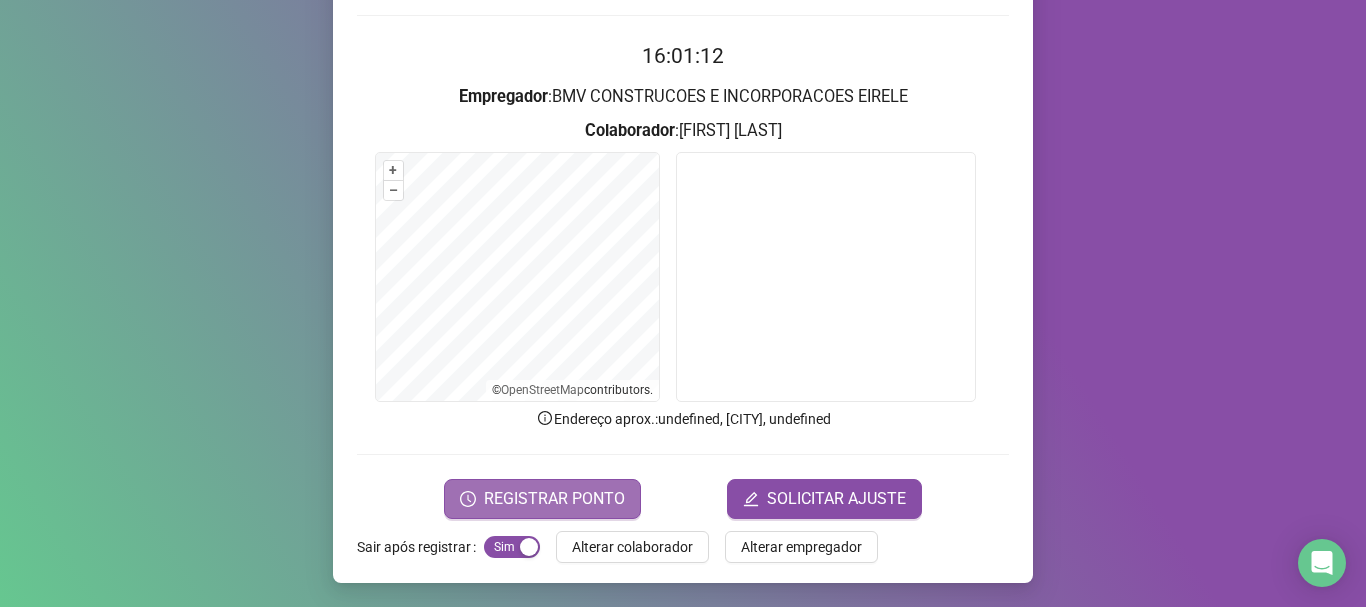 click 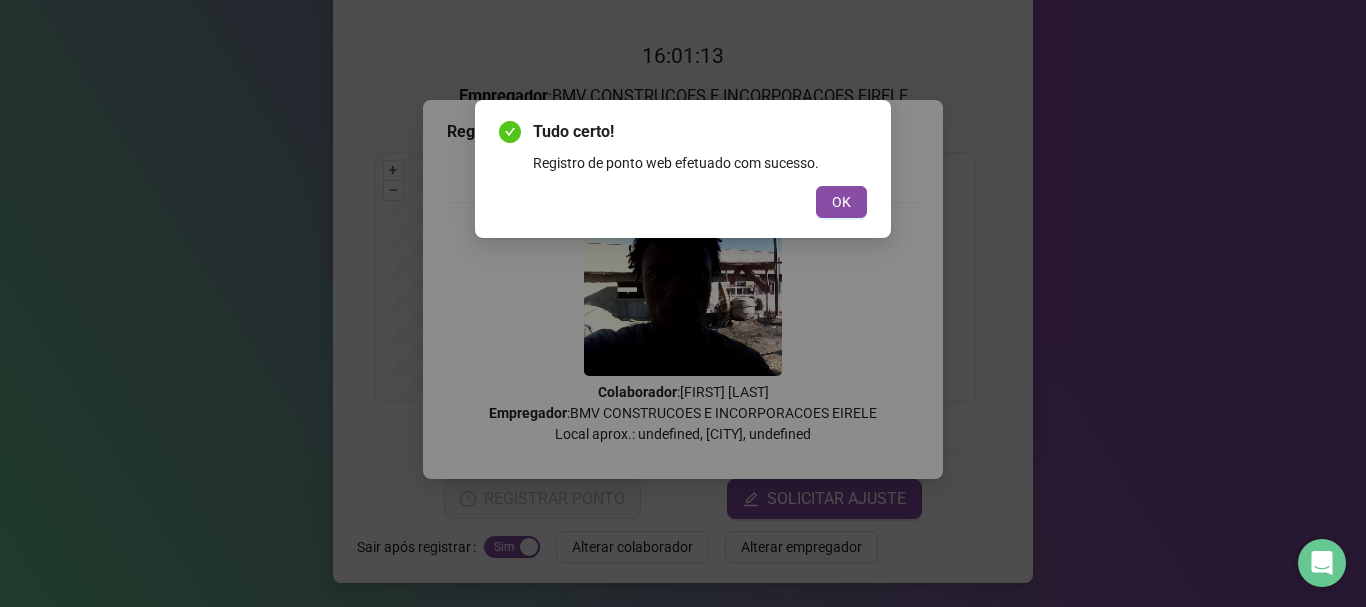click on "OK" at bounding box center [841, 202] 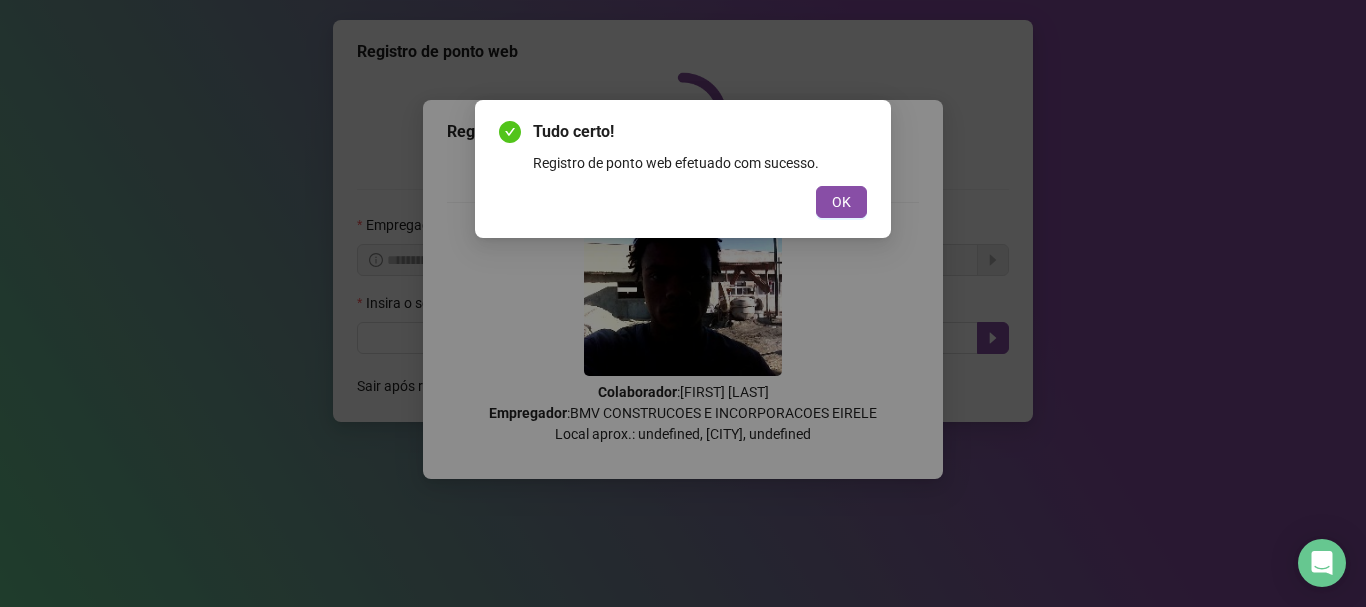 scroll, scrollTop: 0, scrollLeft: 0, axis: both 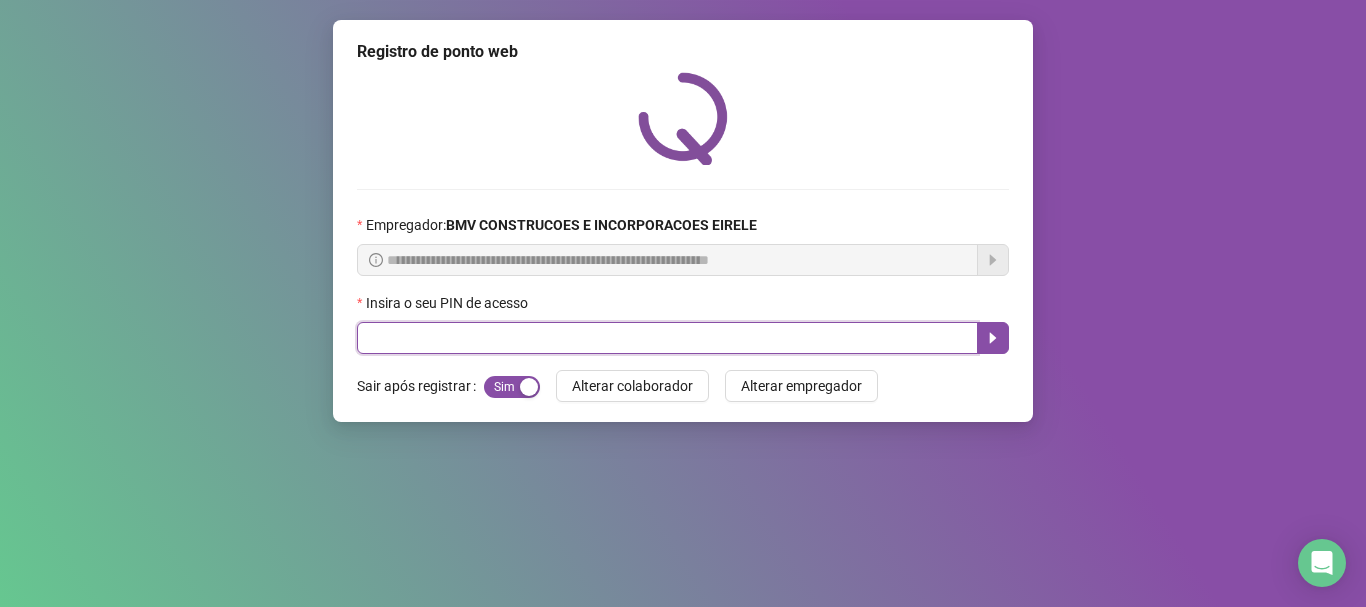 click at bounding box center [667, 338] 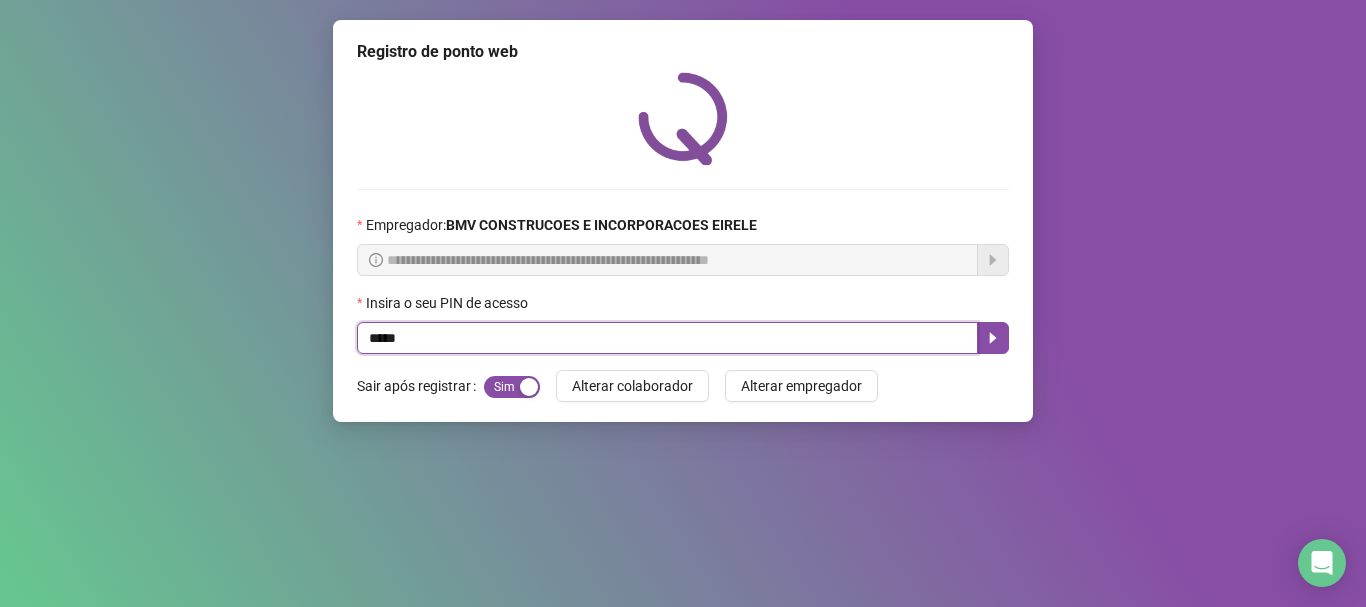 type on "*****" 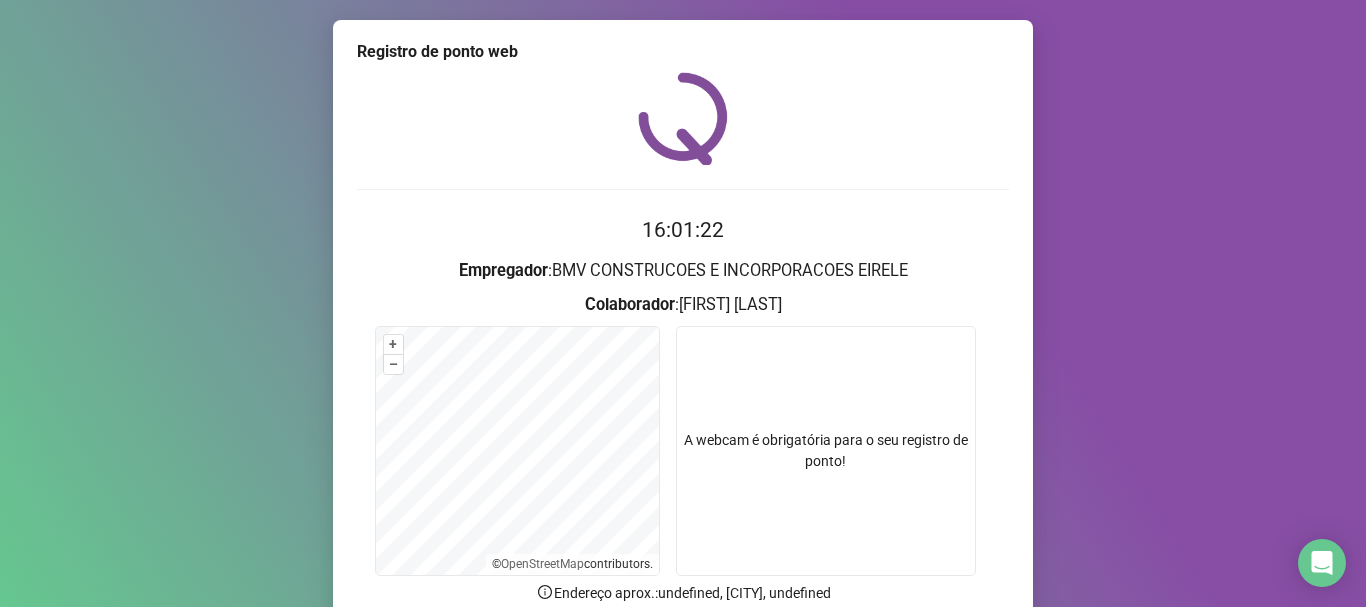 scroll, scrollTop: 174, scrollLeft: 0, axis: vertical 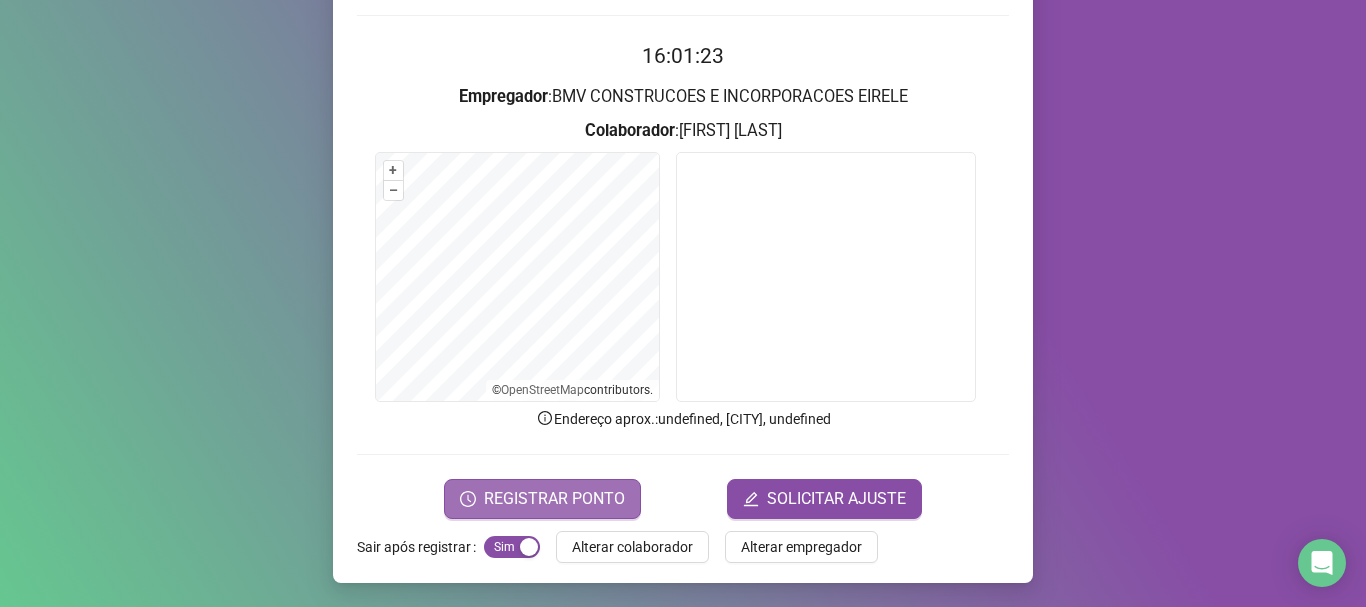click on "REGISTRAR PONTO" at bounding box center [542, 499] 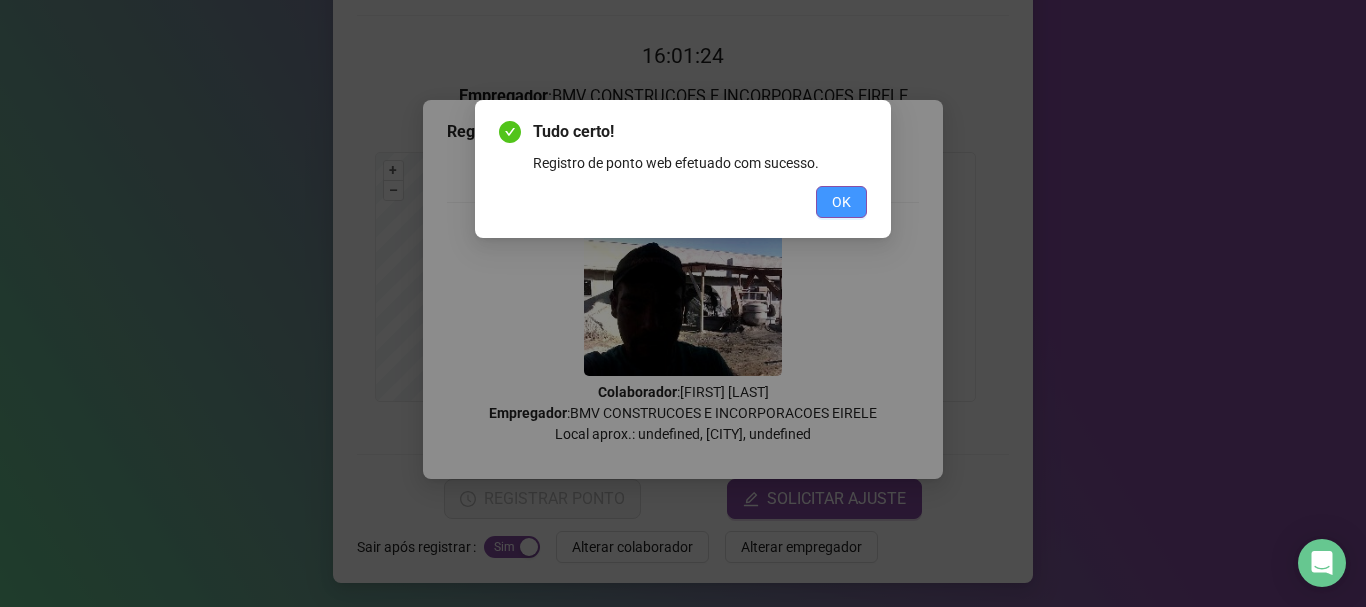 click on "OK" at bounding box center [841, 202] 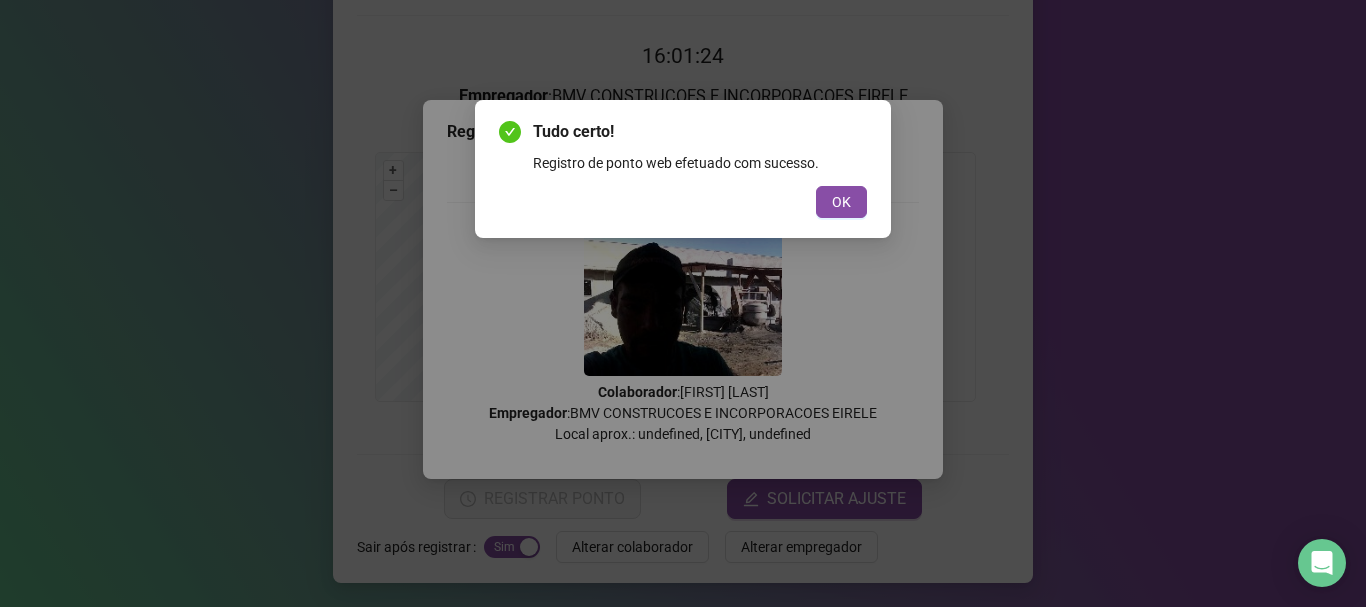 scroll, scrollTop: 0, scrollLeft: 0, axis: both 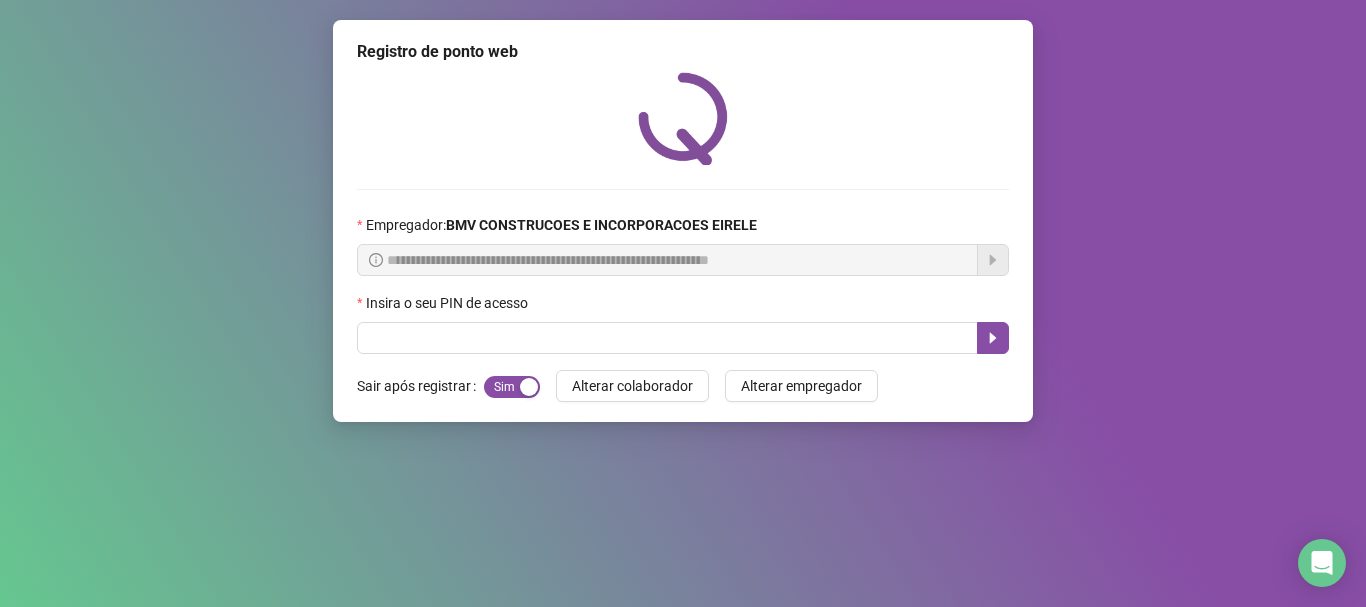 click on "**********" at bounding box center [683, 221] 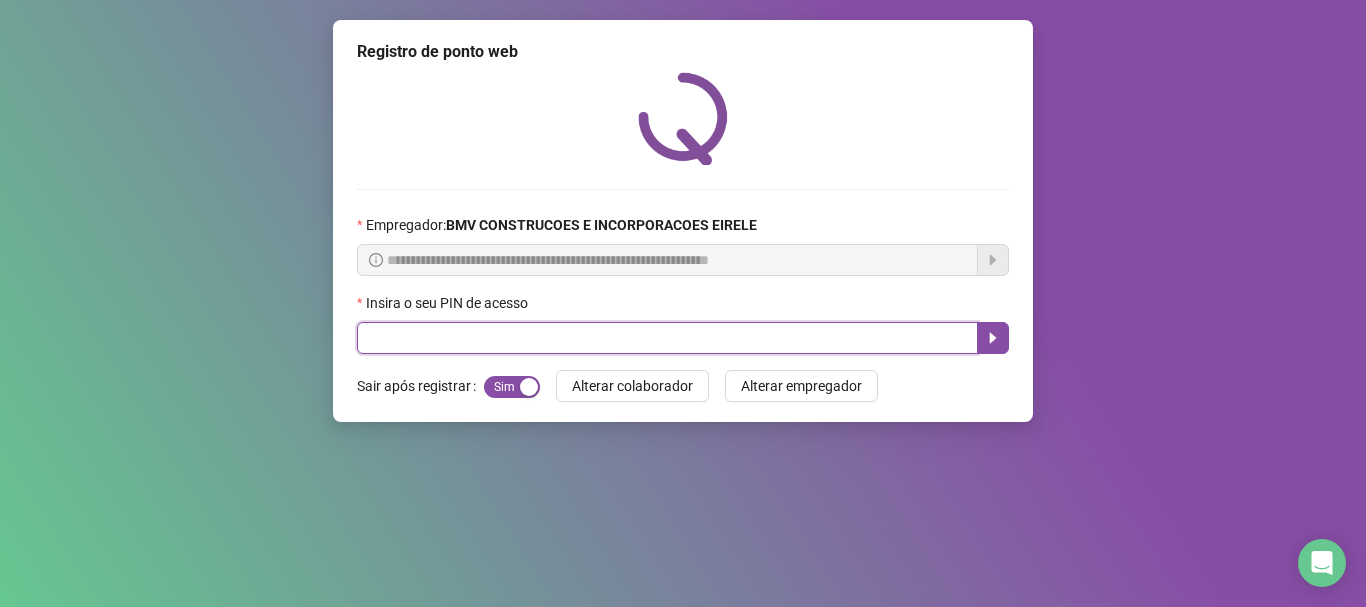 click at bounding box center [667, 338] 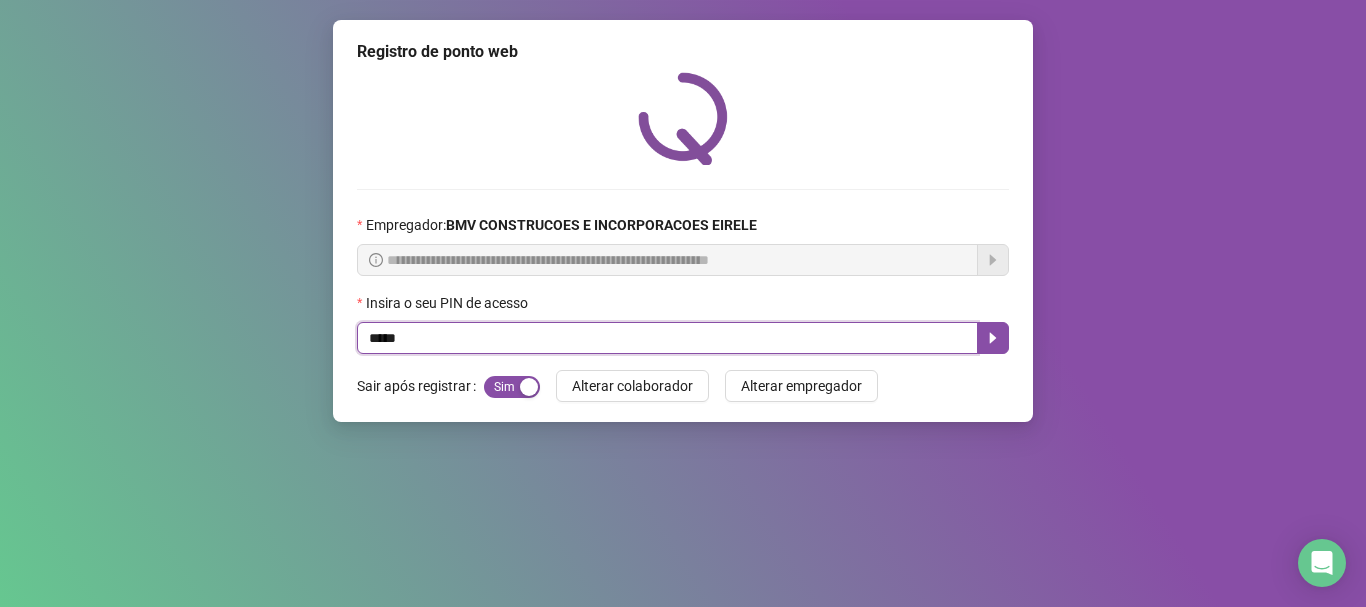 type on "*****" 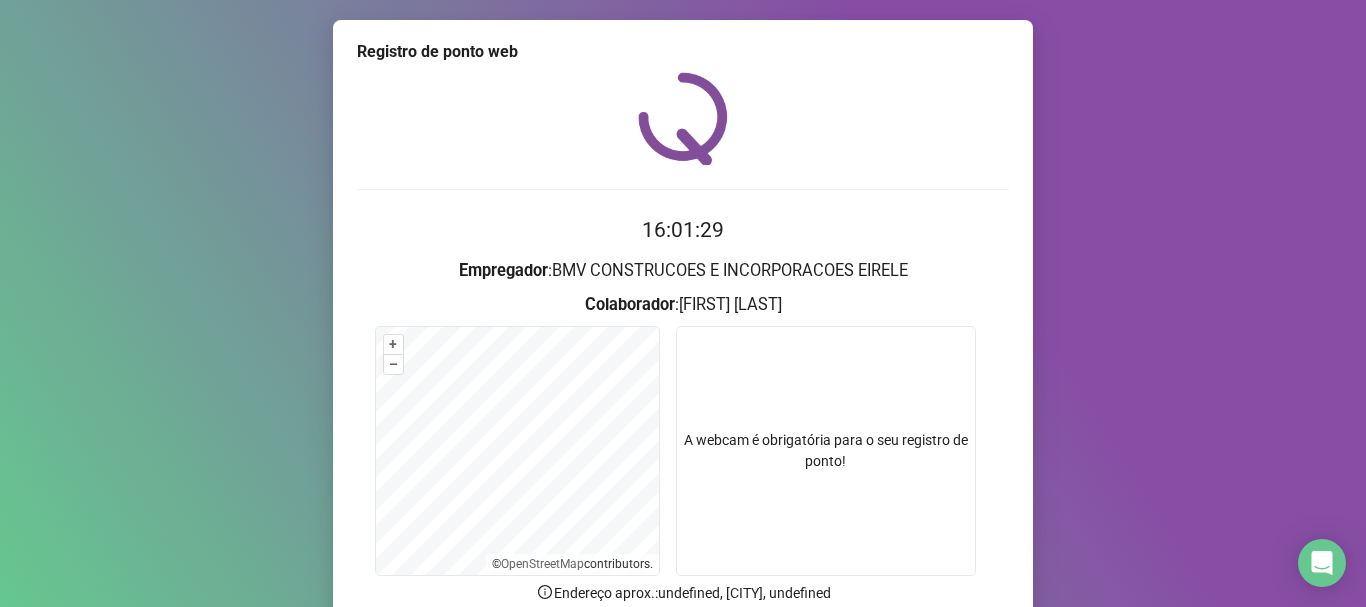 scroll, scrollTop: 174, scrollLeft: 0, axis: vertical 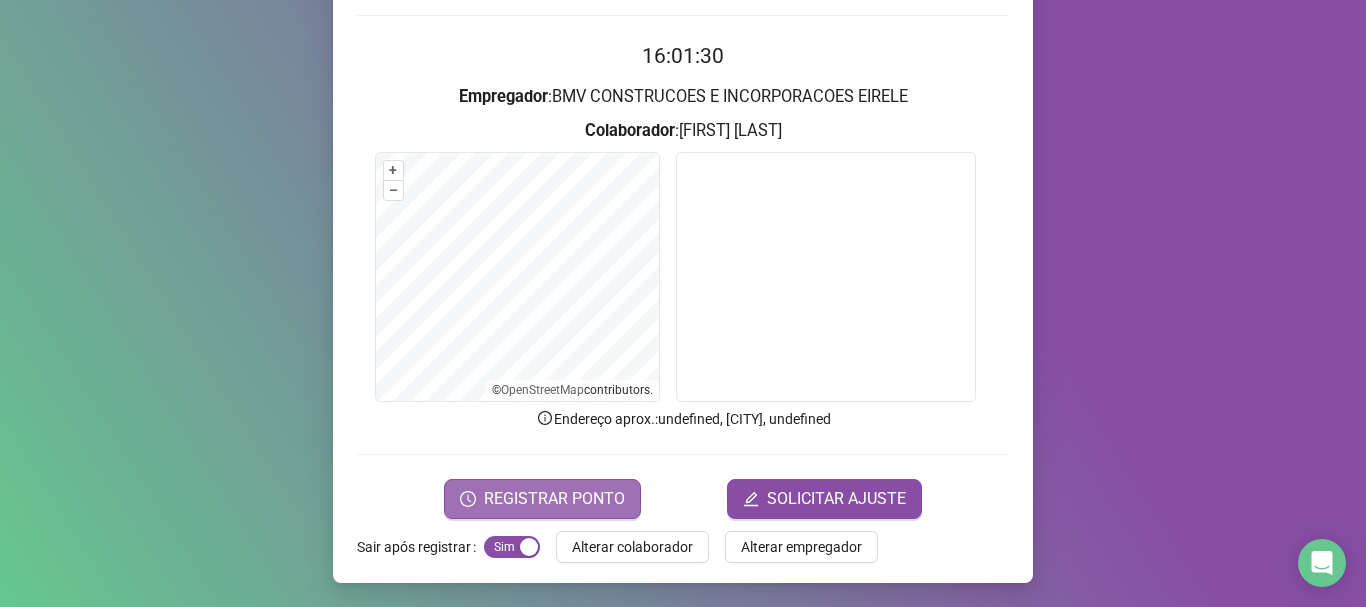 click on "REGISTRAR PONTO" at bounding box center (542, 499) 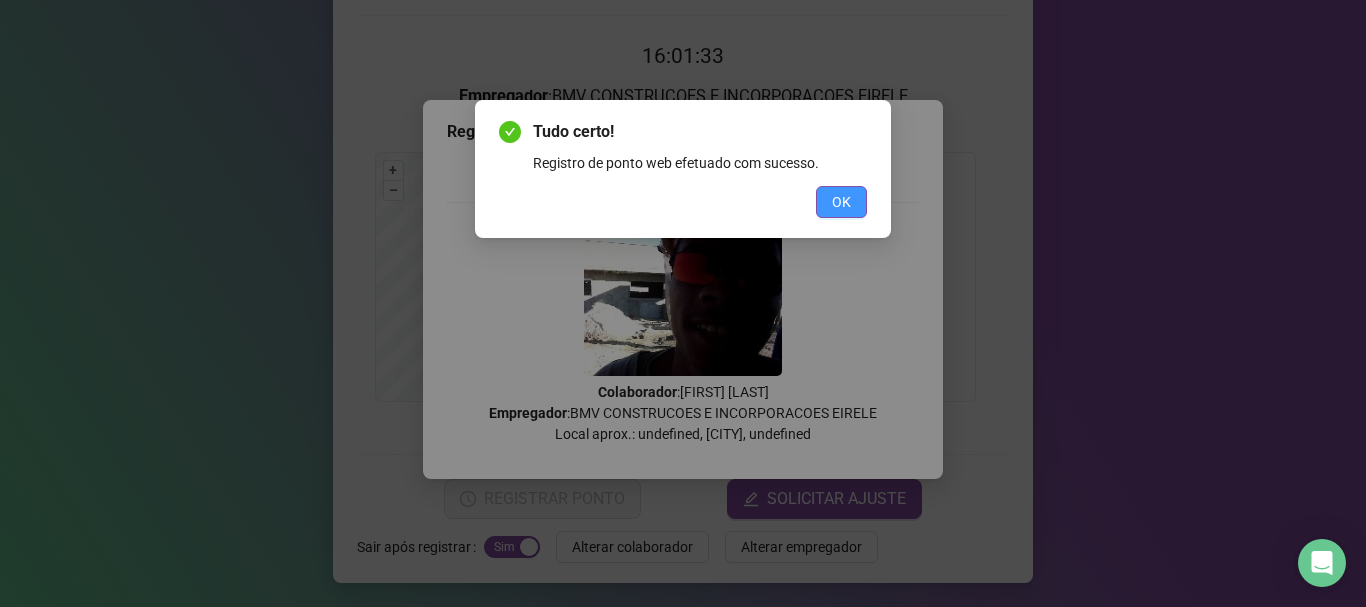 click on "OK" at bounding box center (841, 202) 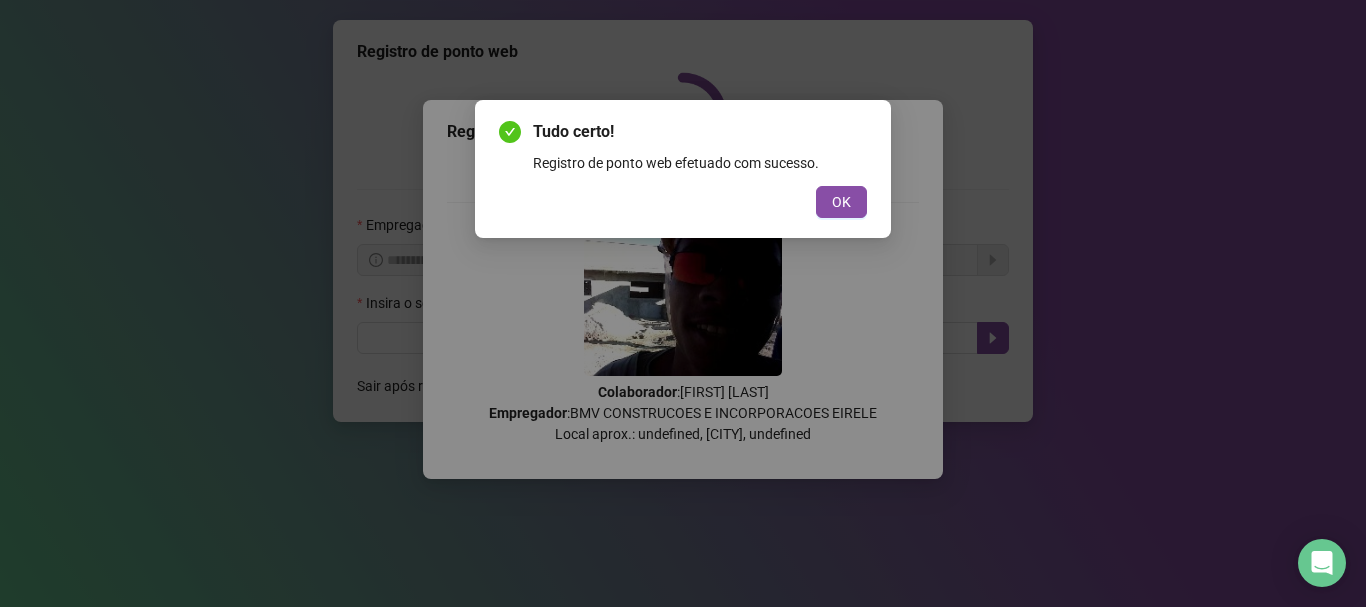 scroll, scrollTop: 0, scrollLeft: 0, axis: both 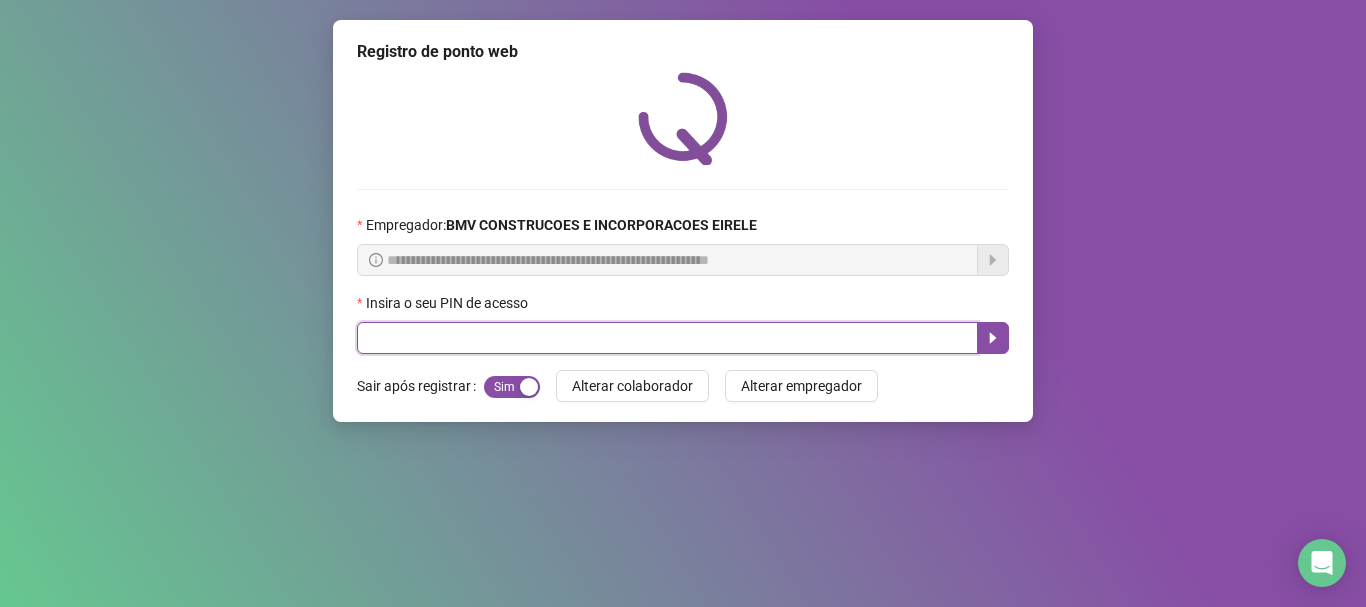 click at bounding box center (667, 338) 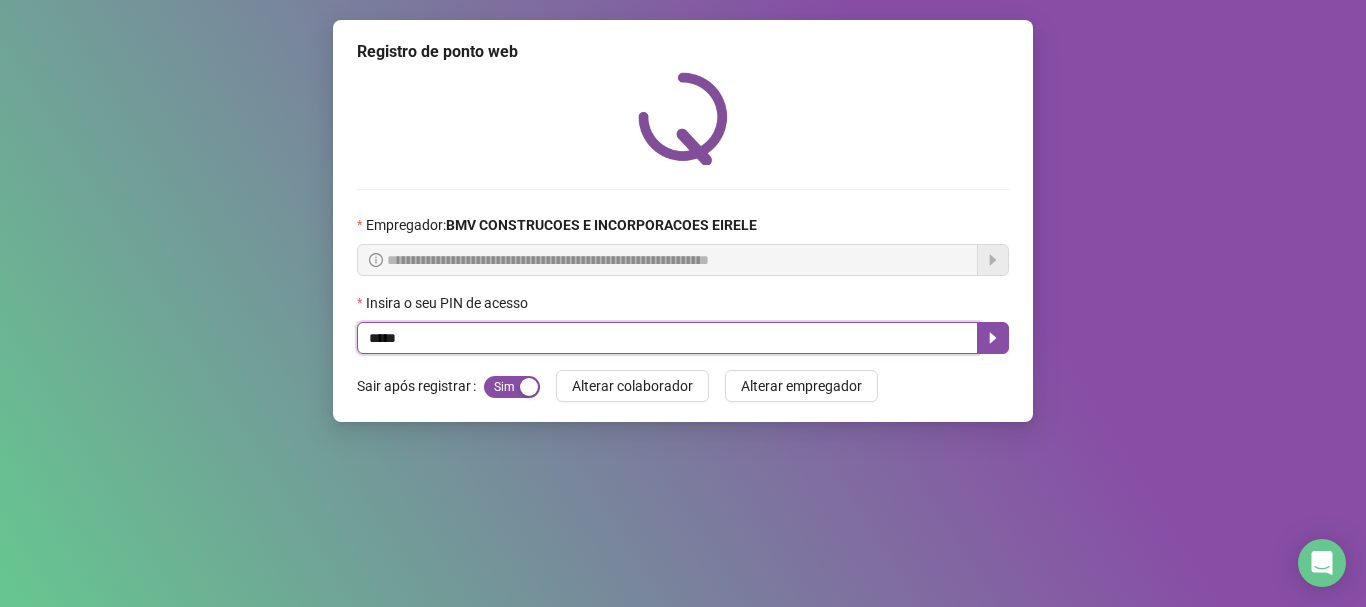 type on "*****" 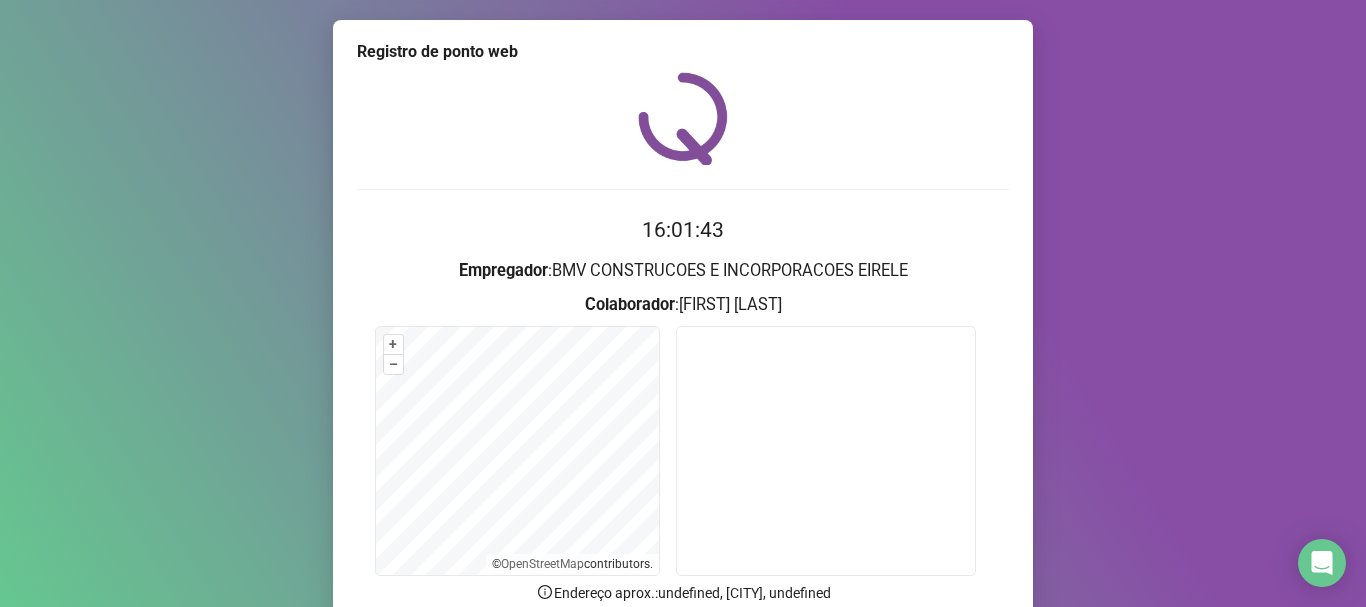 scroll, scrollTop: 174, scrollLeft: 0, axis: vertical 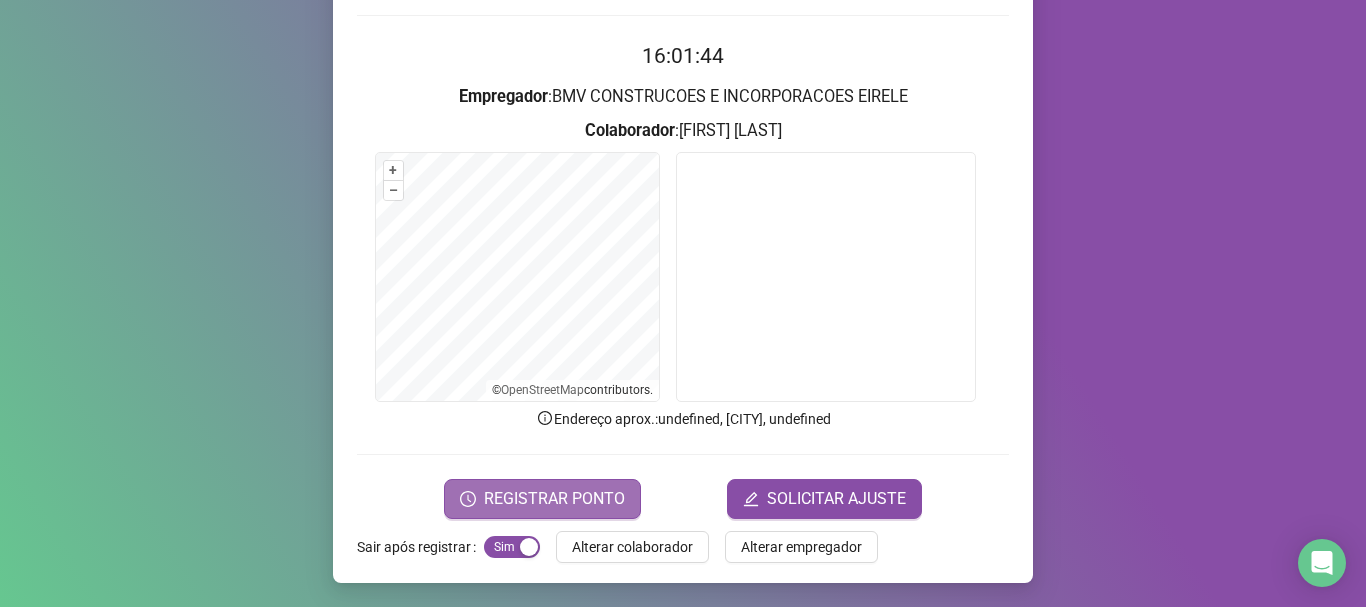 click on "REGISTRAR PONTO" at bounding box center [554, 499] 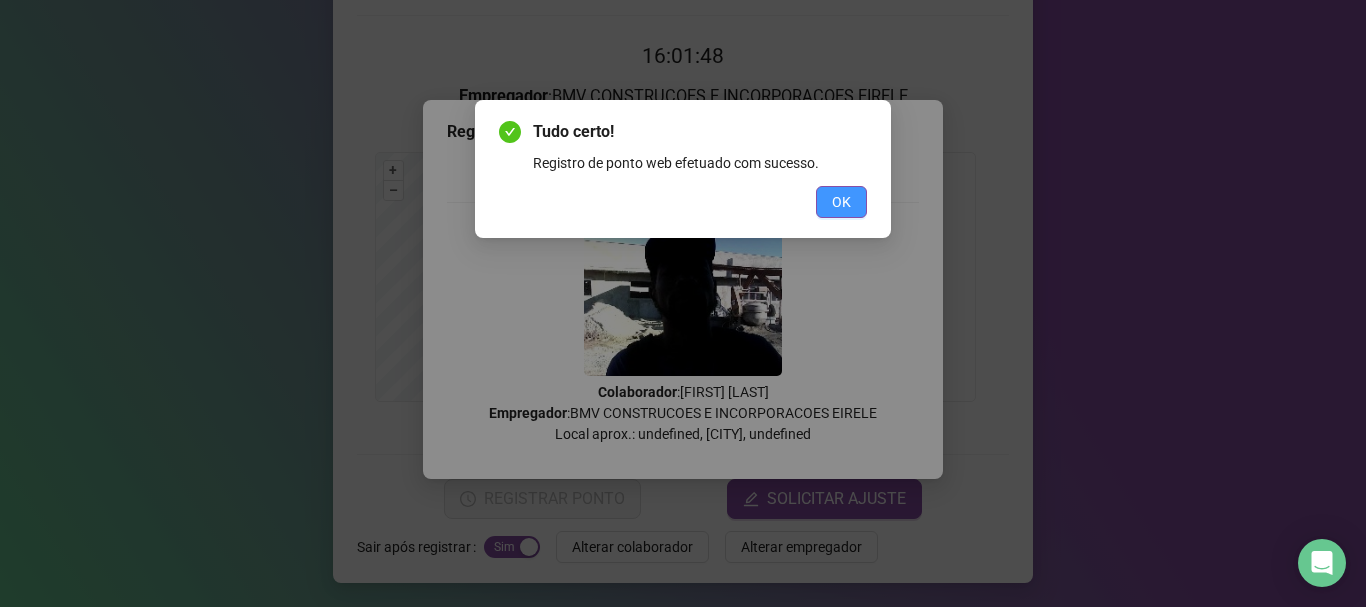 click on "OK" at bounding box center (841, 202) 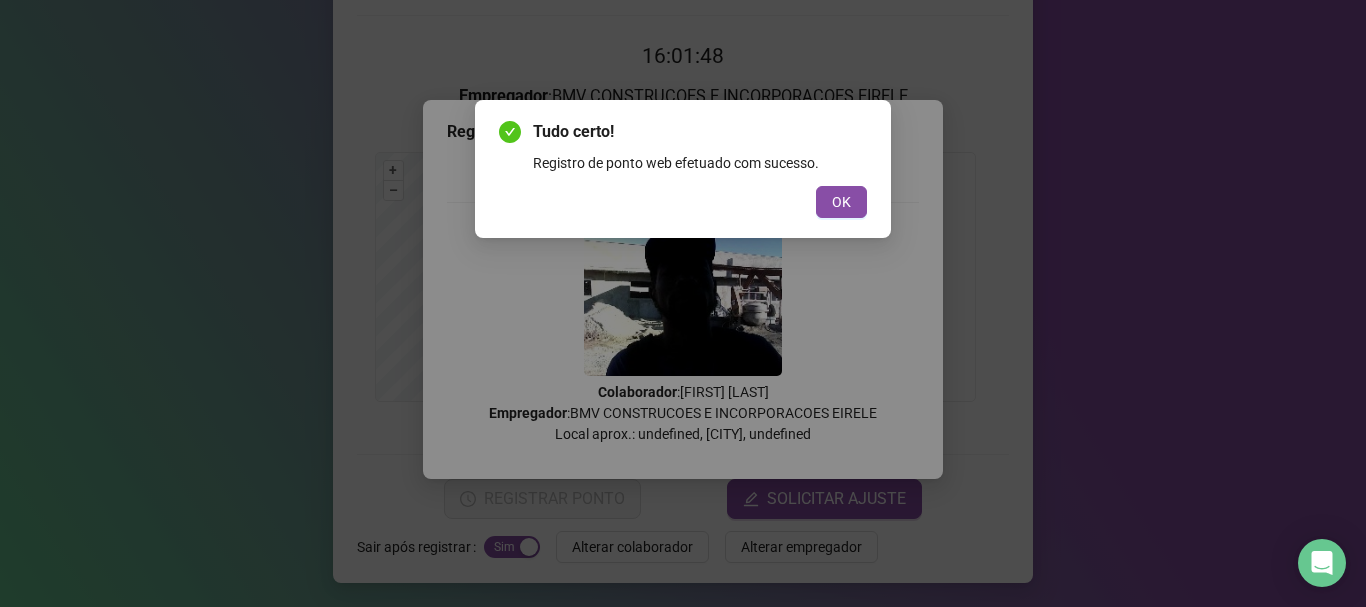 scroll, scrollTop: 0, scrollLeft: 0, axis: both 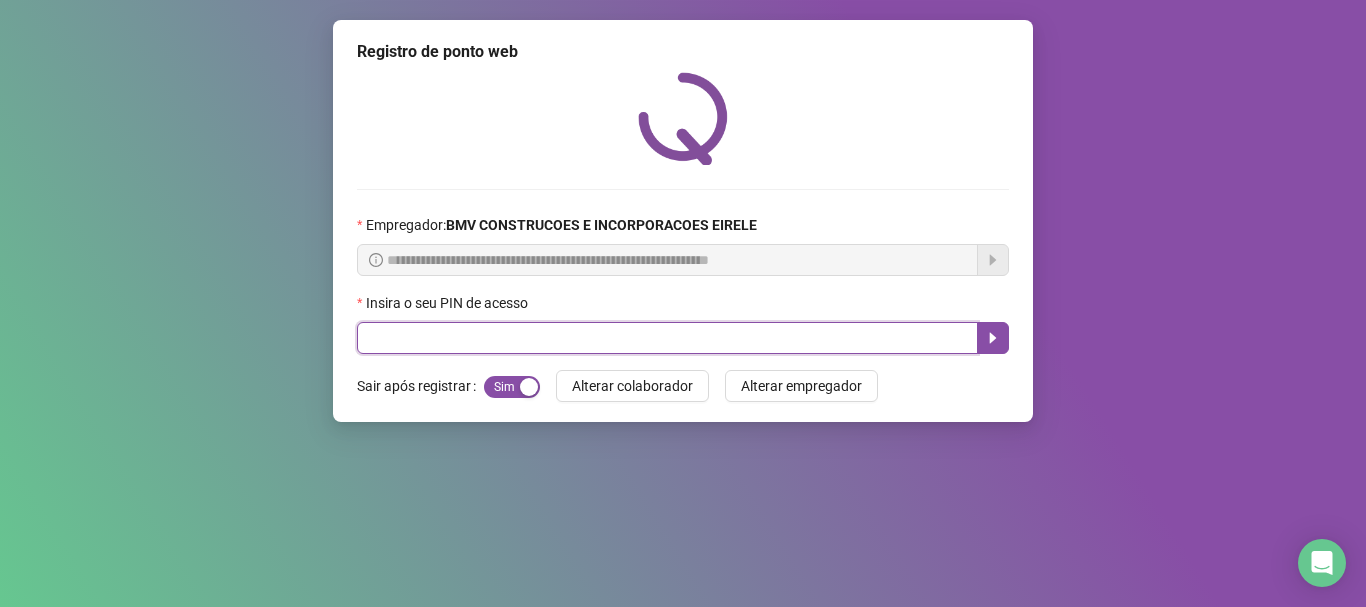 click at bounding box center [667, 338] 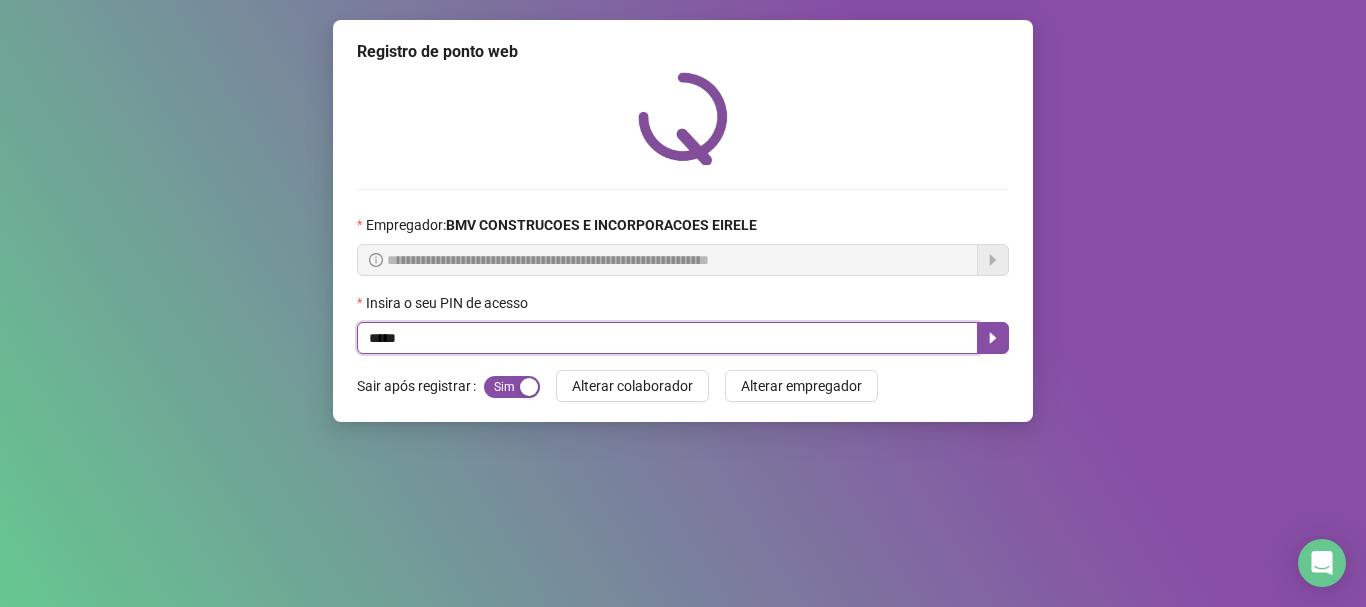 type on "*****" 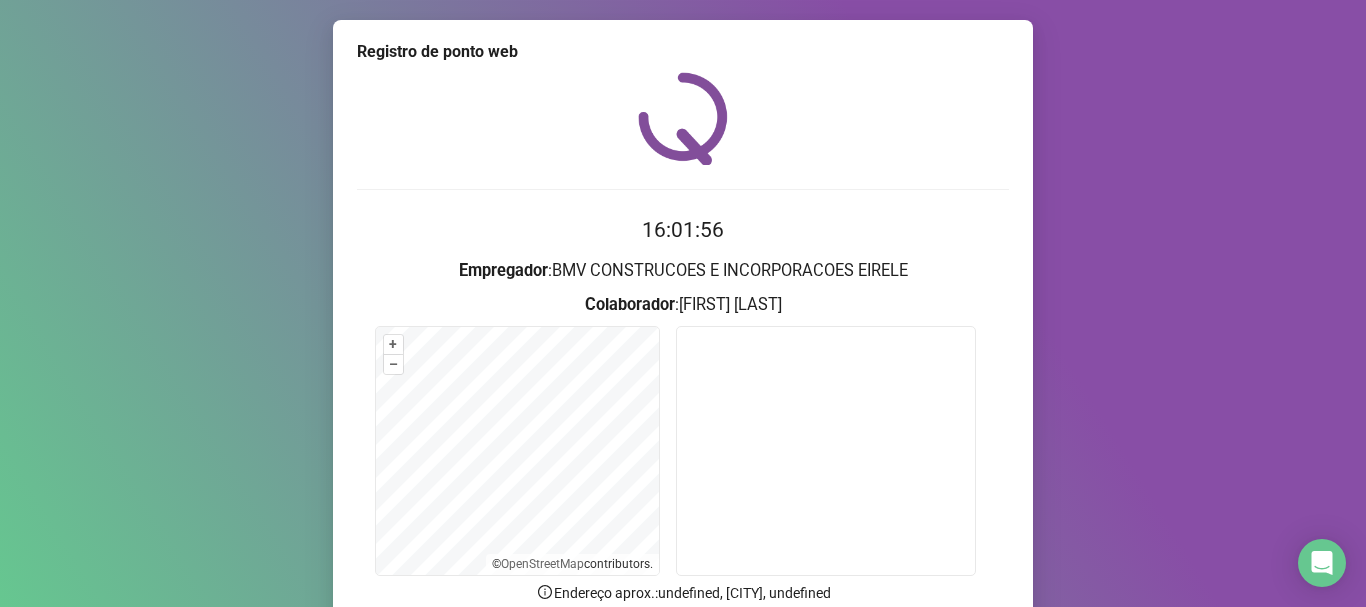drag, startPoint x: 1300, startPoint y: 527, endPoint x: 1266, endPoint y: 554, distance: 43.416588 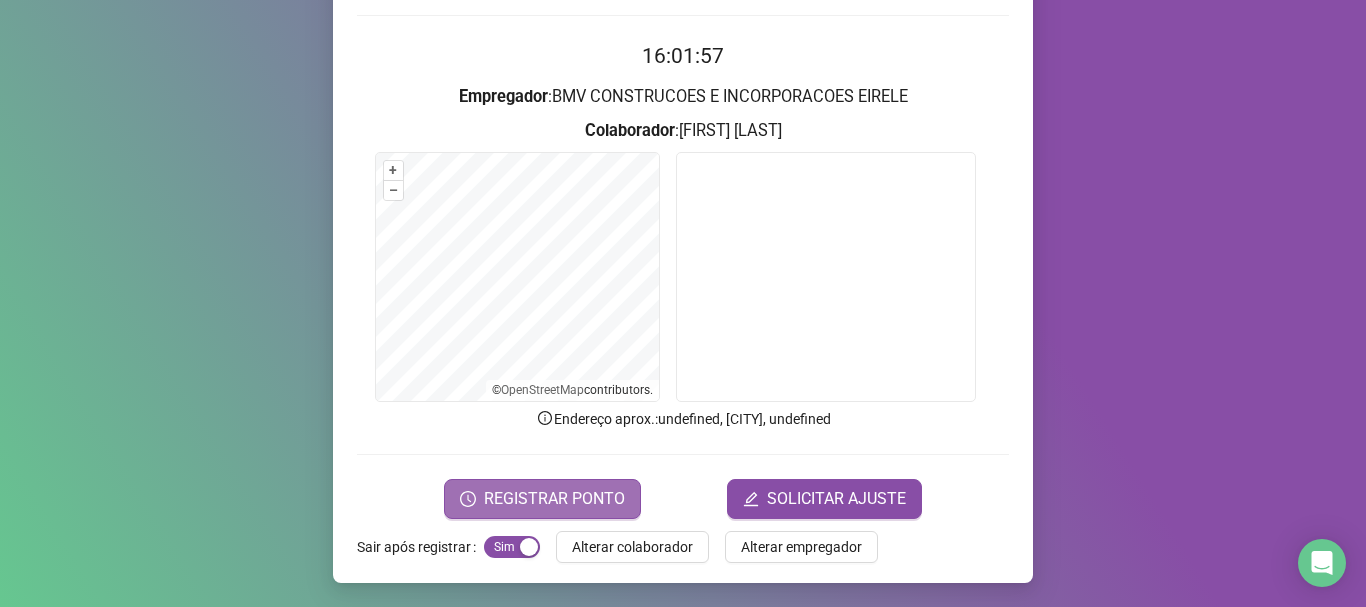 click on "REGISTRAR PONTO" at bounding box center (542, 499) 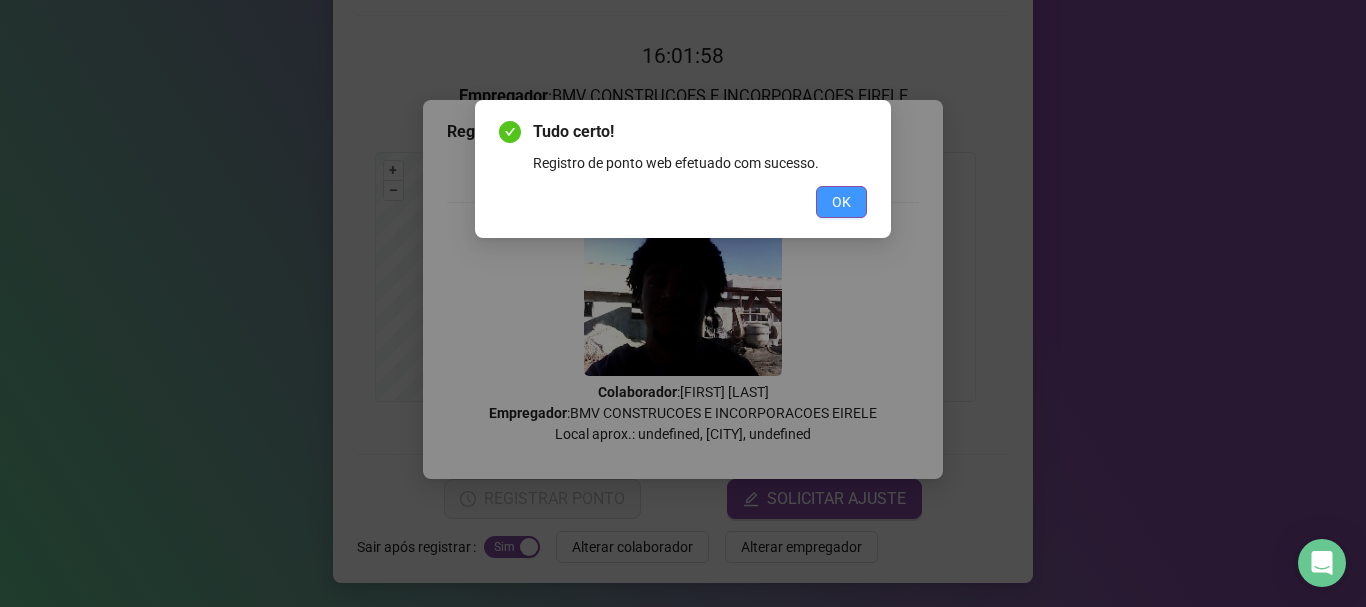 drag, startPoint x: 835, startPoint y: 199, endPoint x: 636, endPoint y: 279, distance: 214.47844 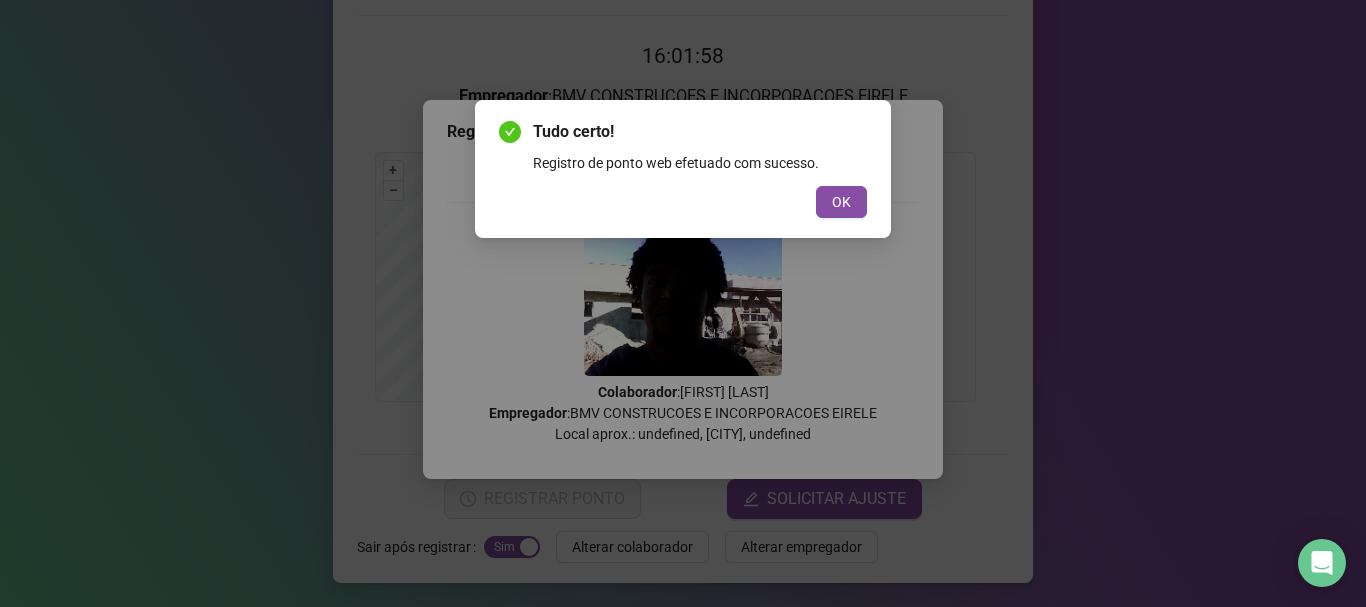 click on "OK" at bounding box center (841, 202) 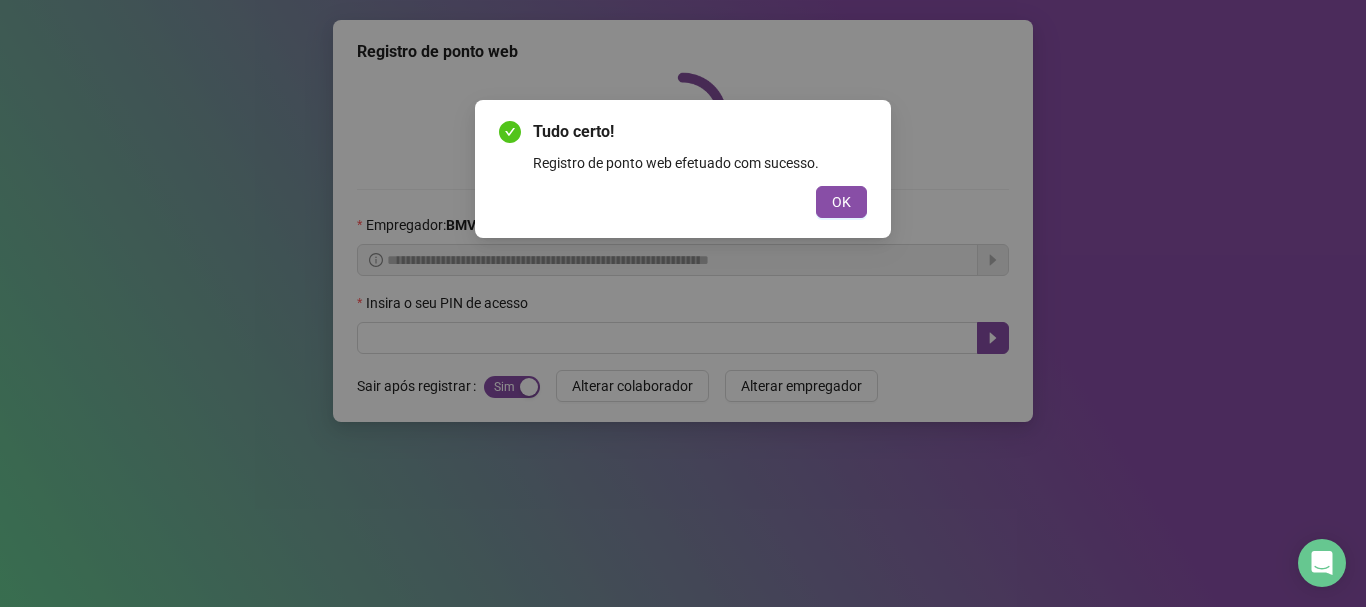 scroll, scrollTop: 0, scrollLeft: 0, axis: both 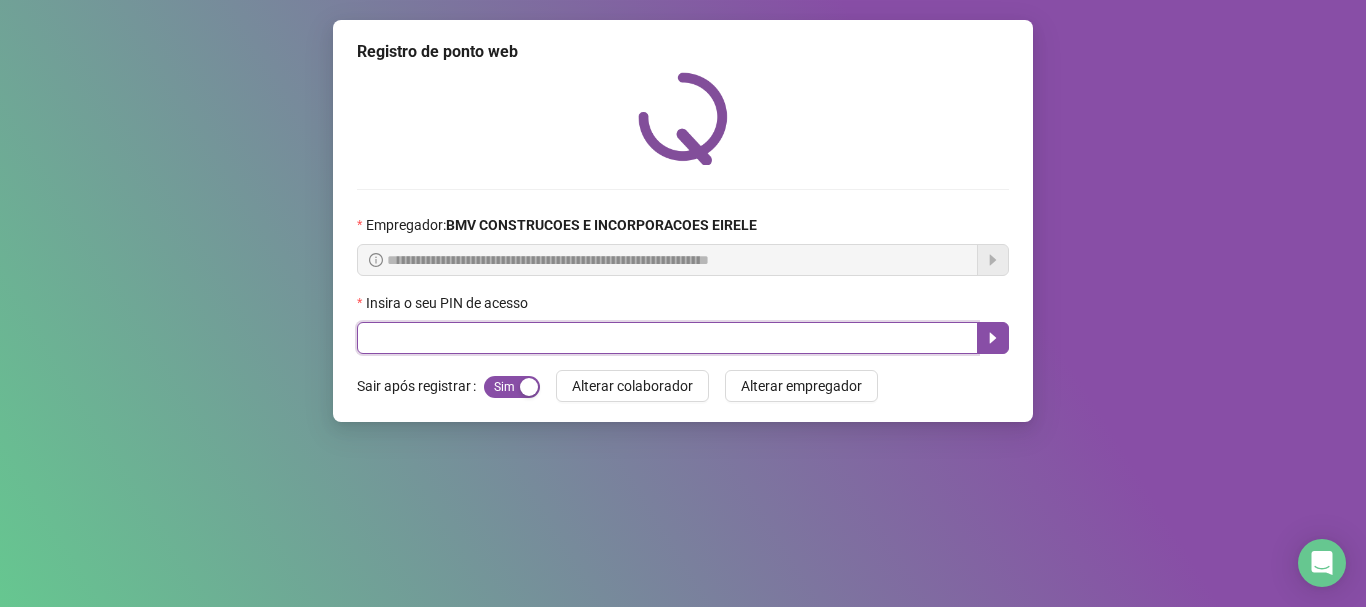 click at bounding box center [667, 338] 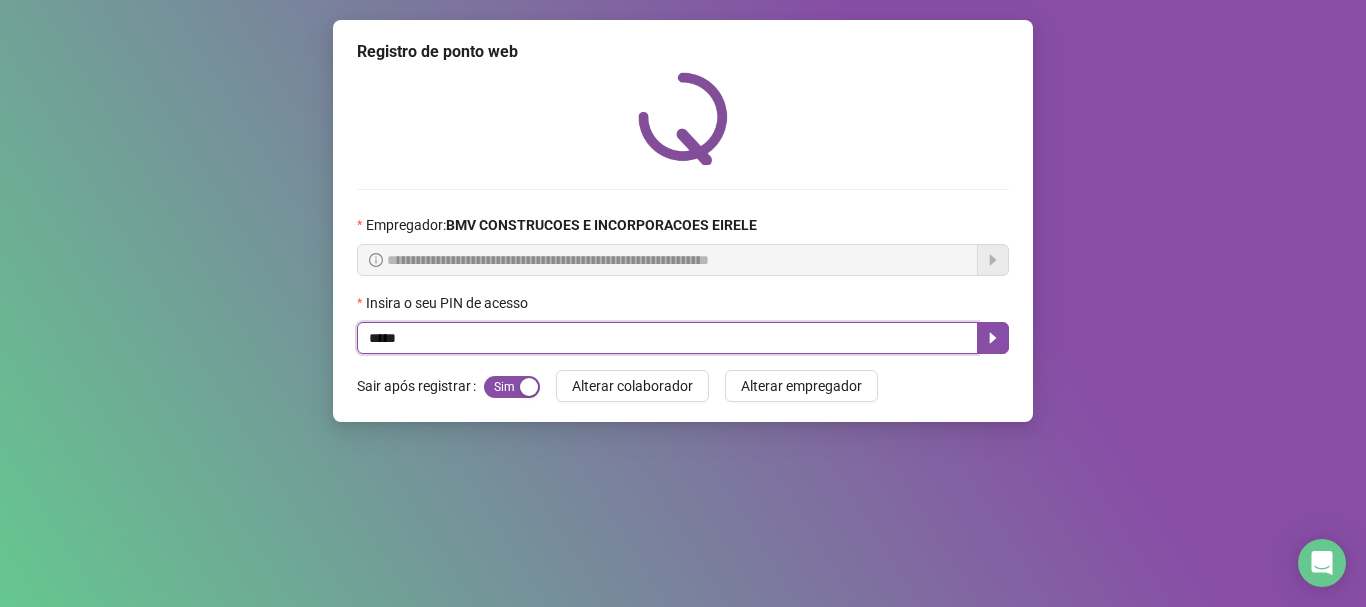 type on "*****" 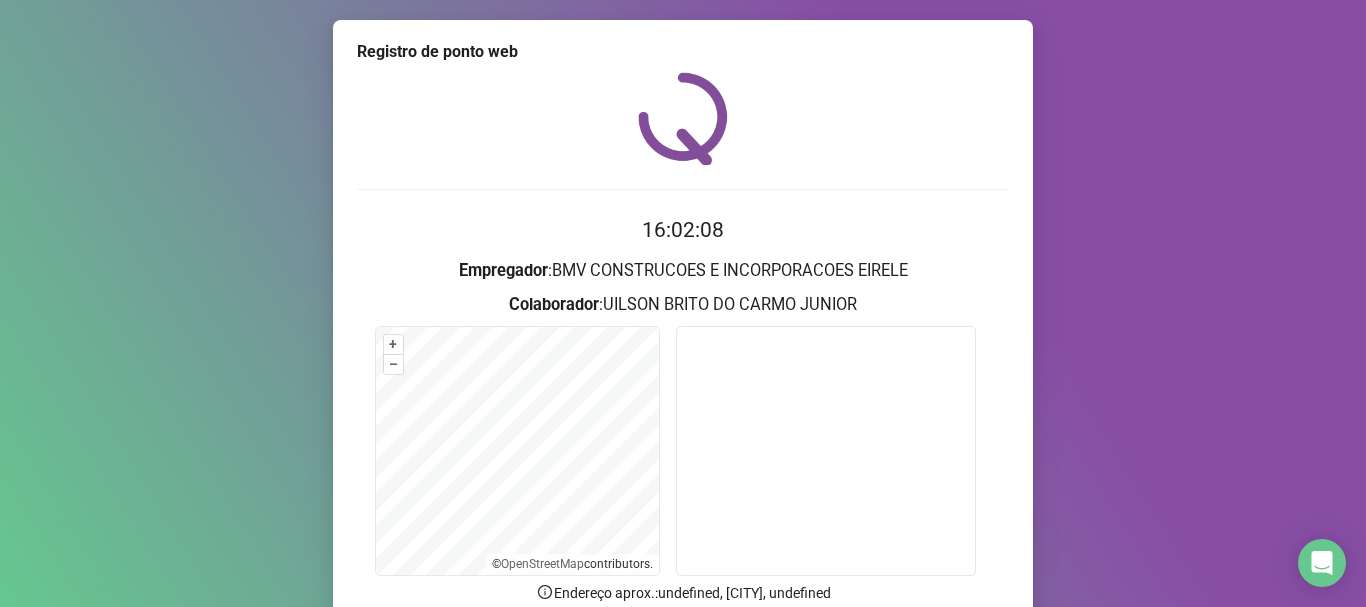 scroll, scrollTop: 174, scrollLeft: 0, axis: vertical 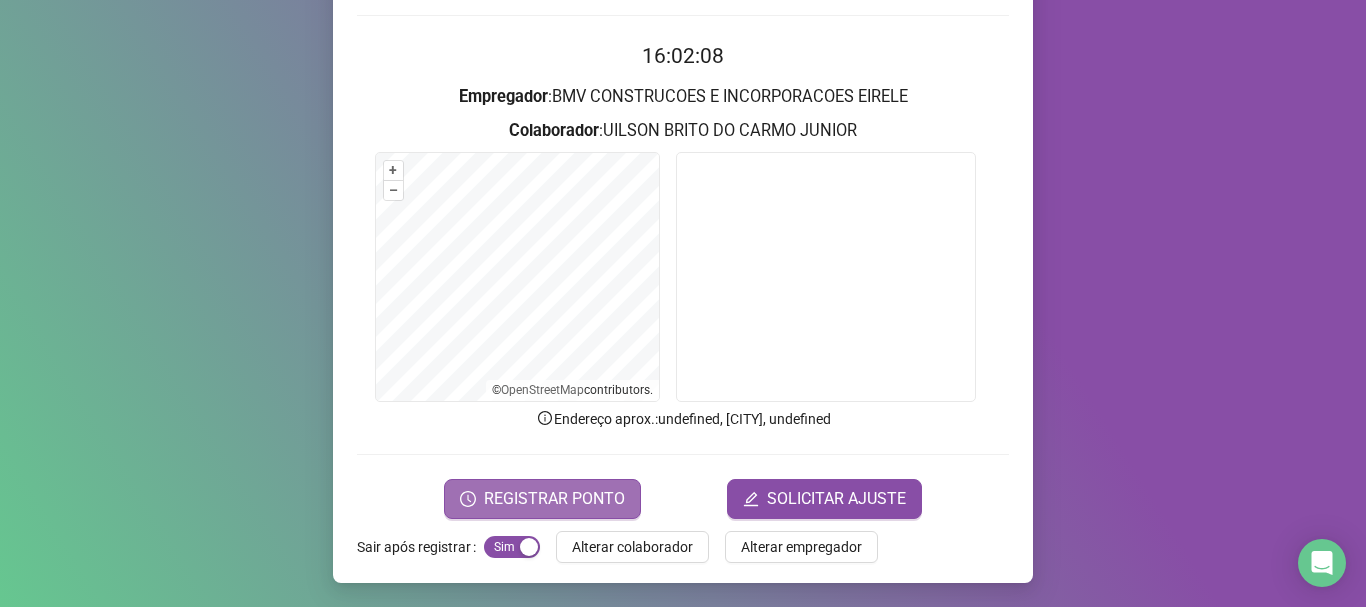 click on "REGISTRAR PONTO" at bounding box center (554, 499) 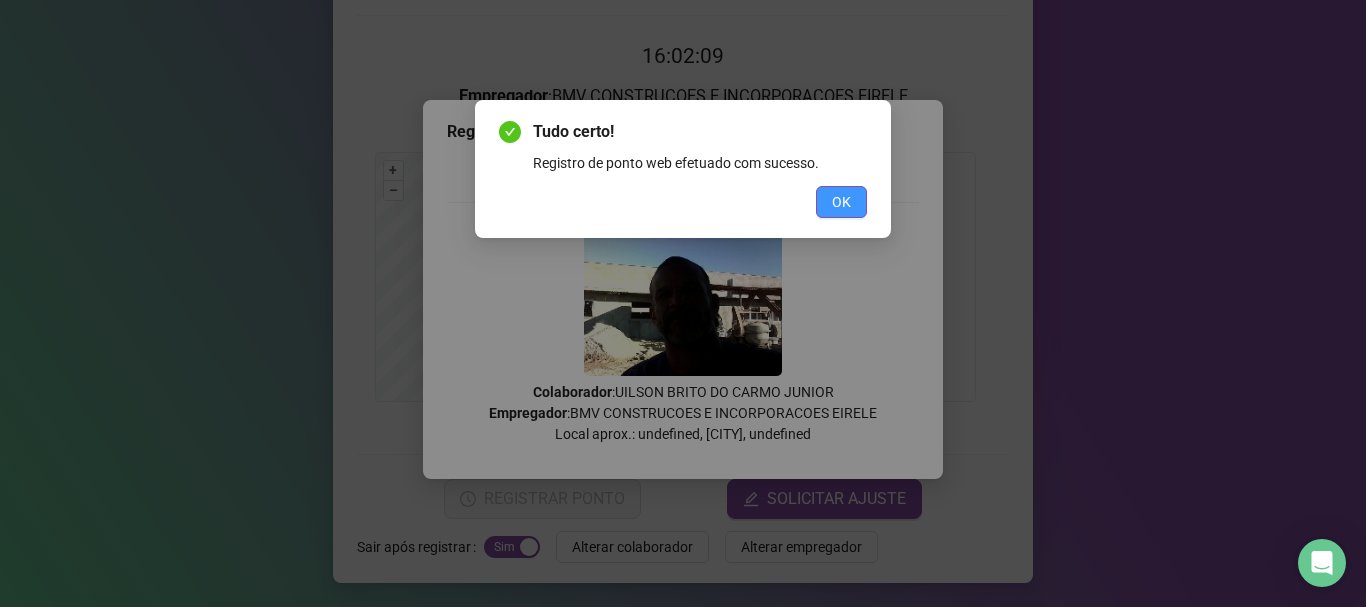 click on "OK" at bounding box center (841, 202) 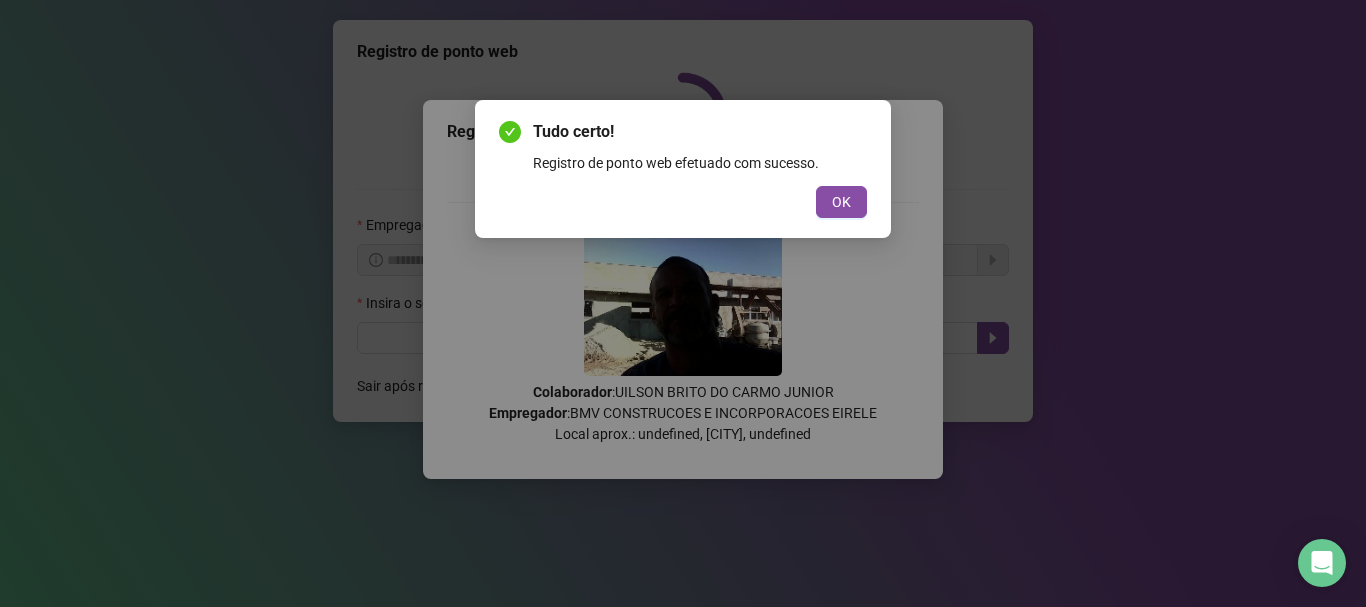 scroll, scrollTop: 0, scrollLeft: 0, axis: both 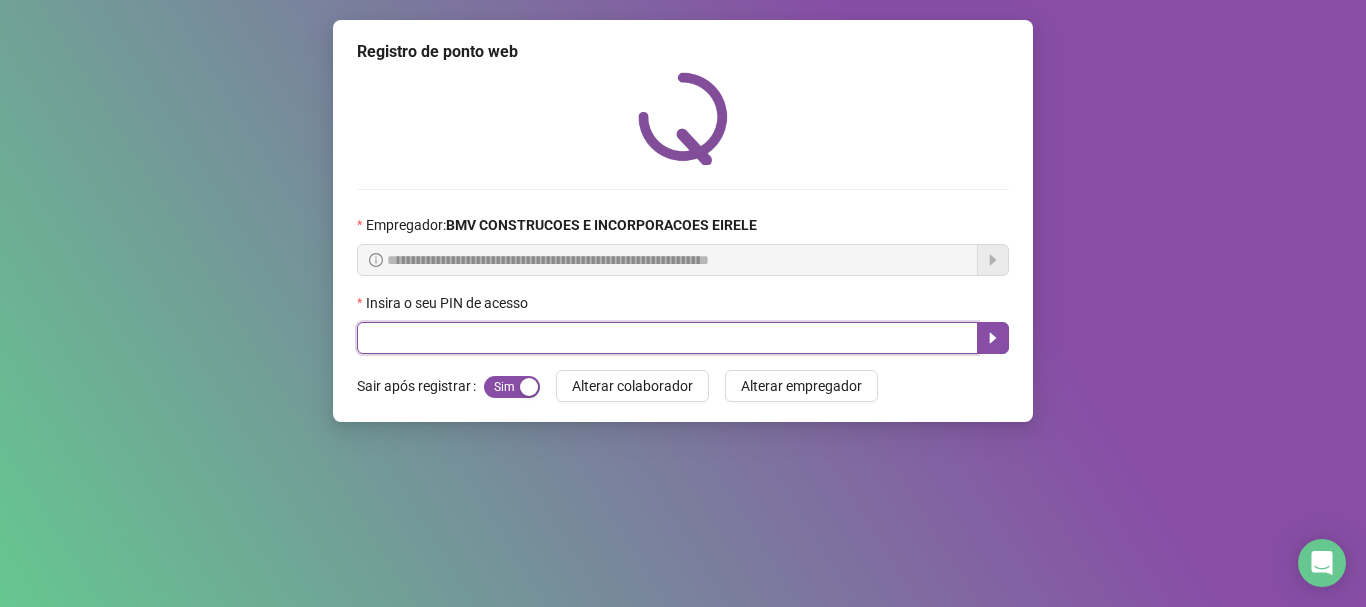 click at bounding box center [667, 338] 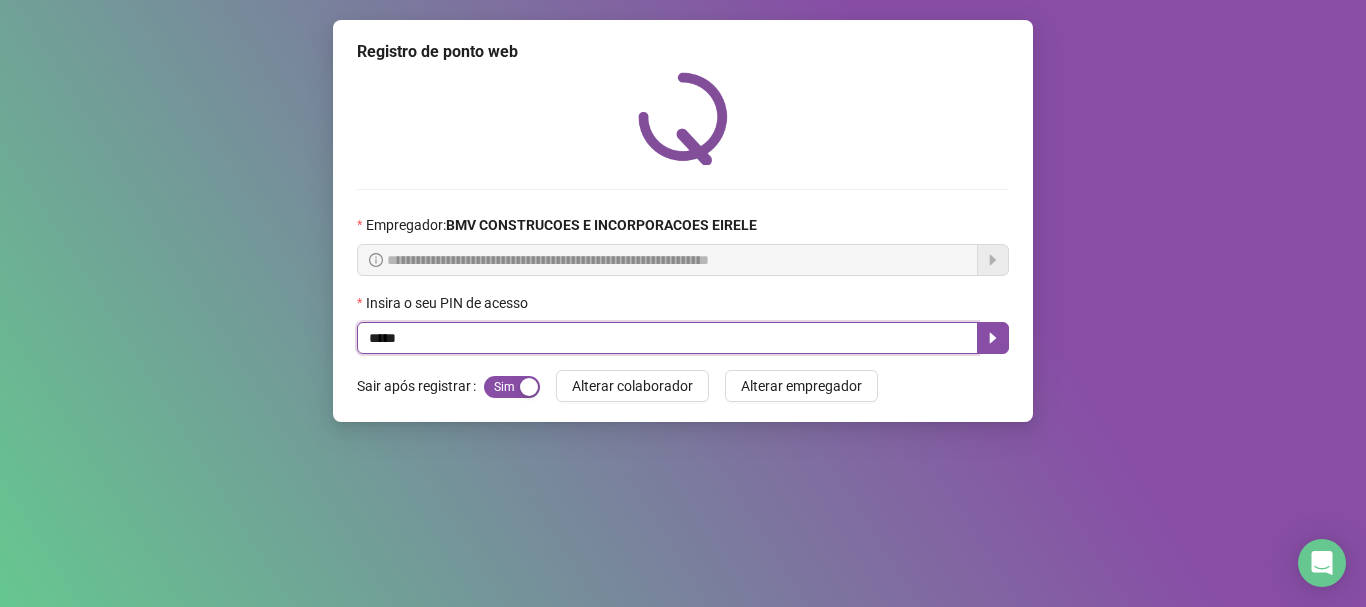 type on "*****" 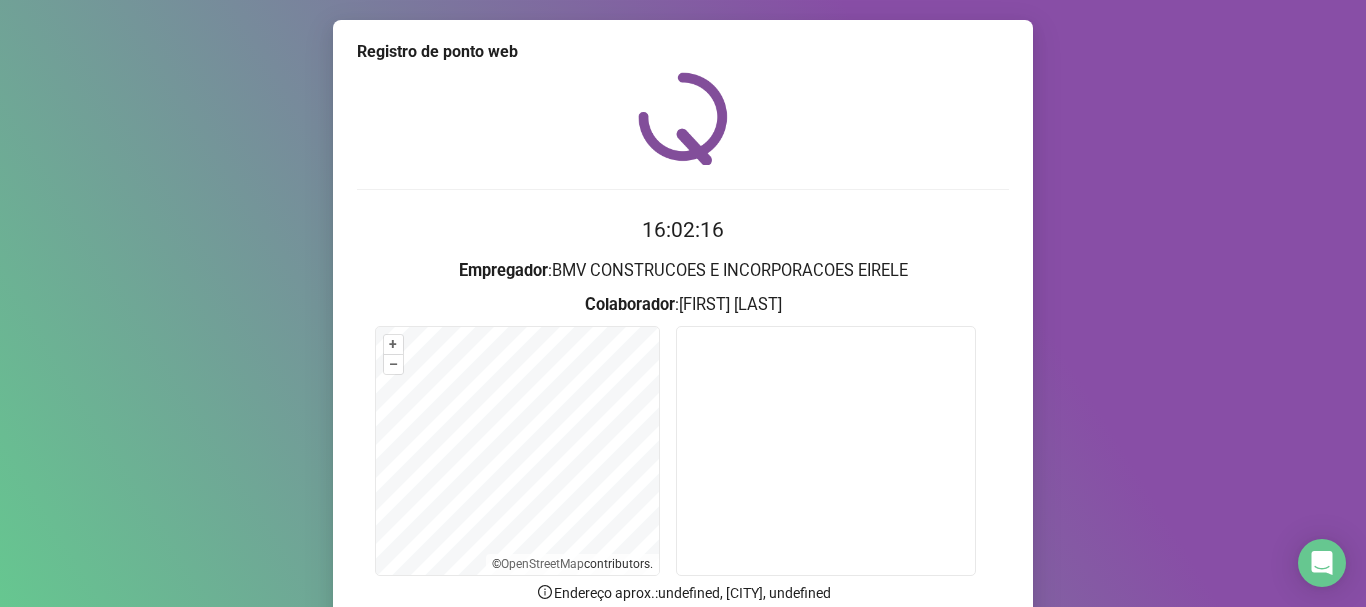 scroll, scrollTop: 174, scrollLeft: 0, axis: vertical 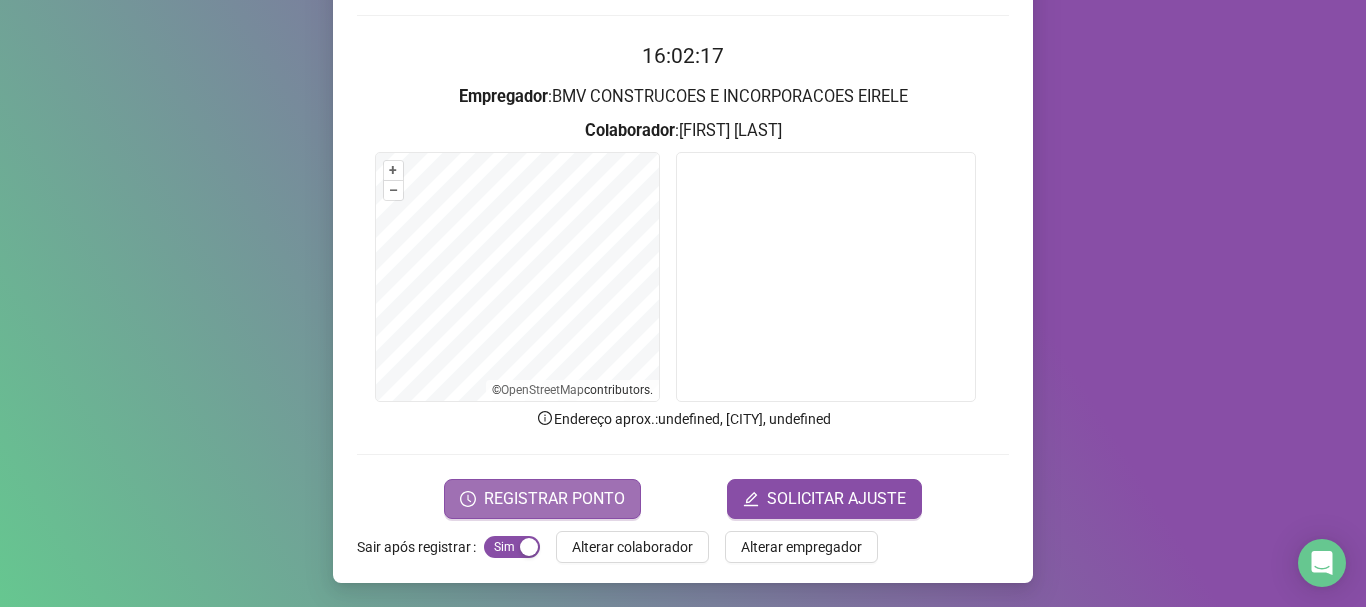 click on "REGISTRAR PONTO" at bounding box center [554, 499] 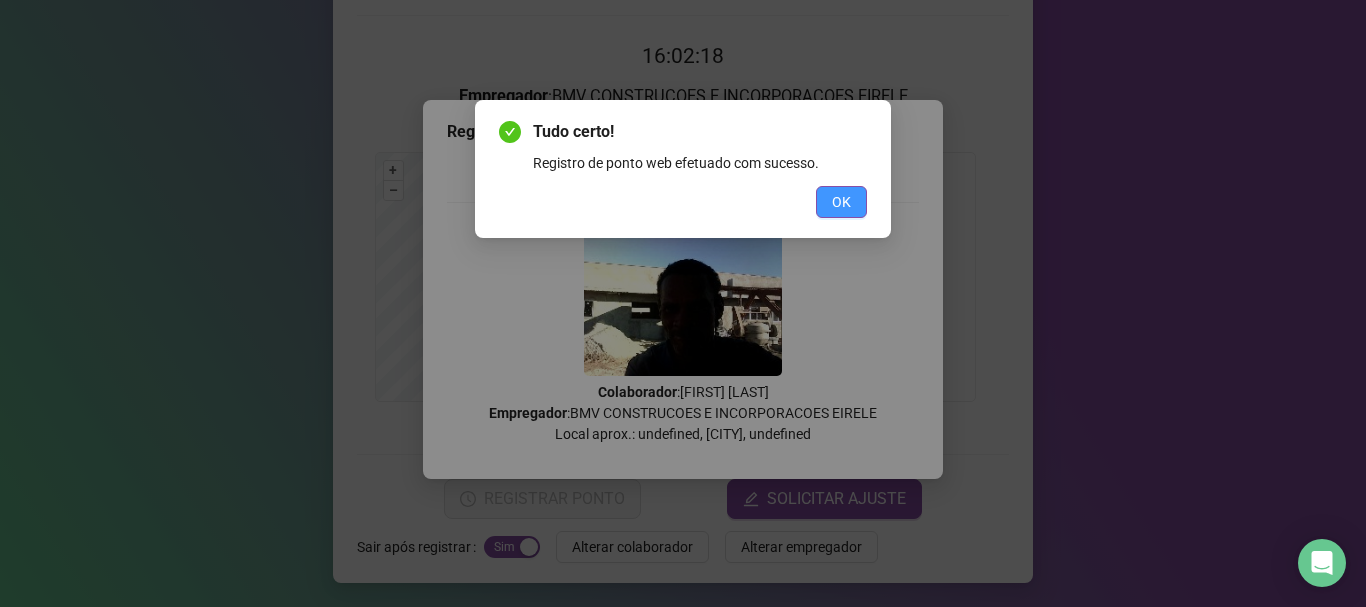 click on "OK" at bounding box center (841, 202) 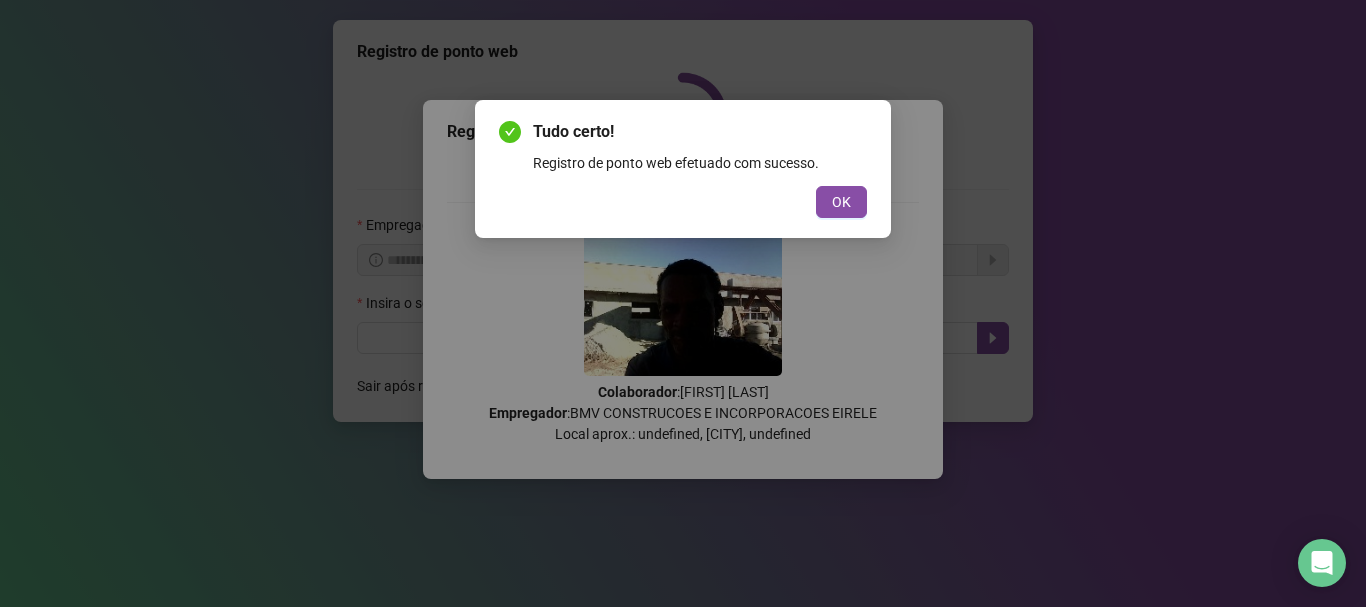 scroll, scrollTop: 0, scrollLeft: 0, axis: both 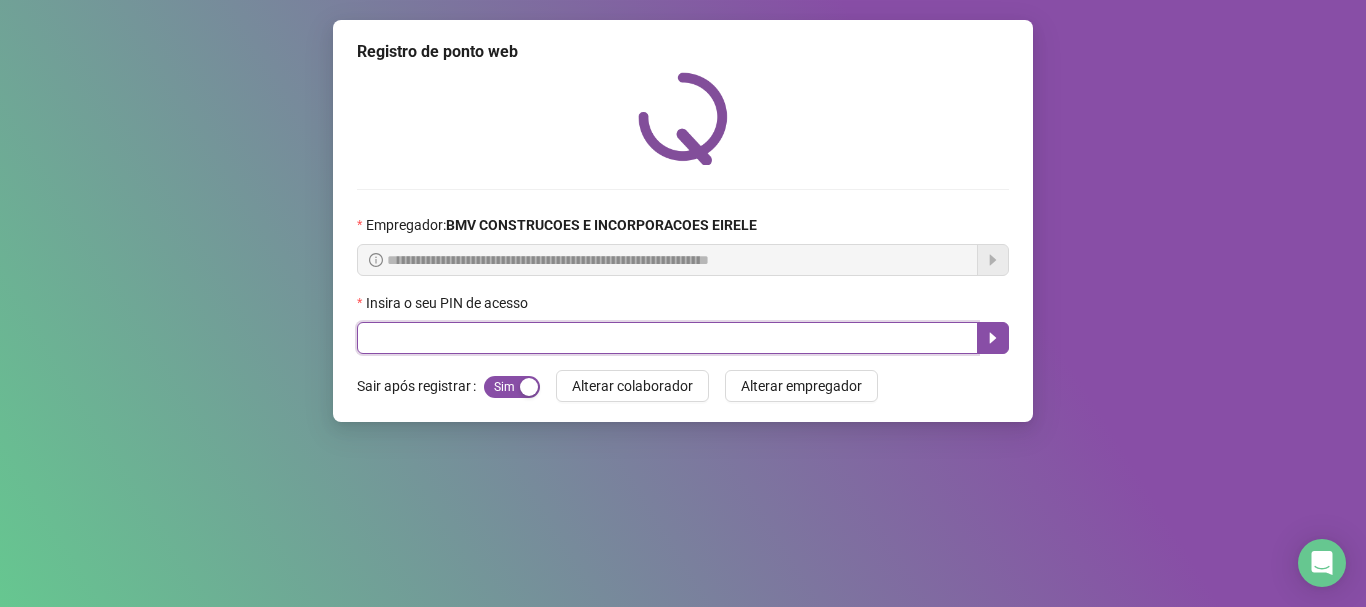 click at bounding box center (667, 338) 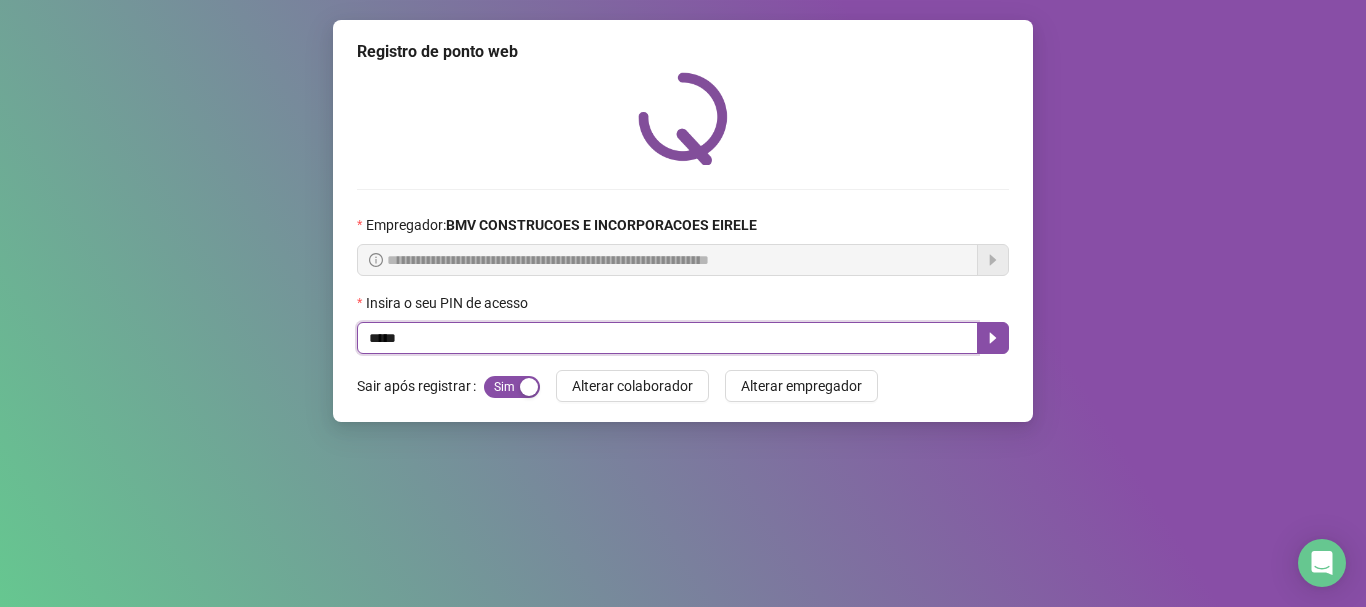 type on "*****" 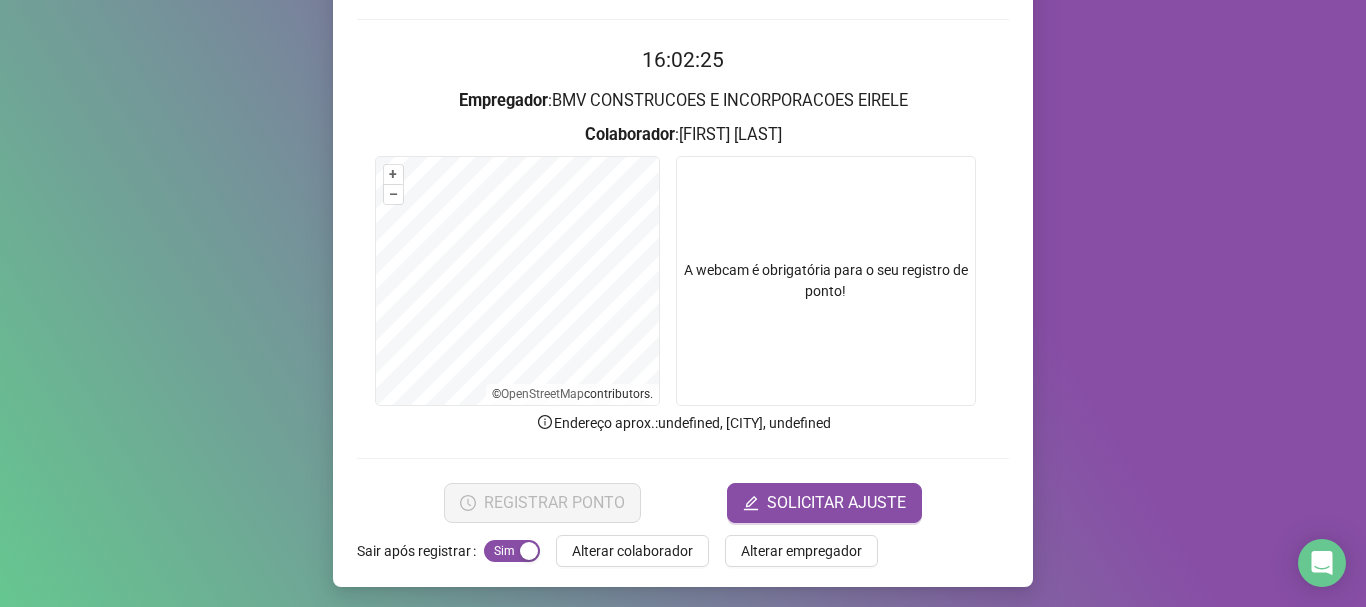 scroll, scrollTop: 174, scrollLeft: 0, axis: vertical 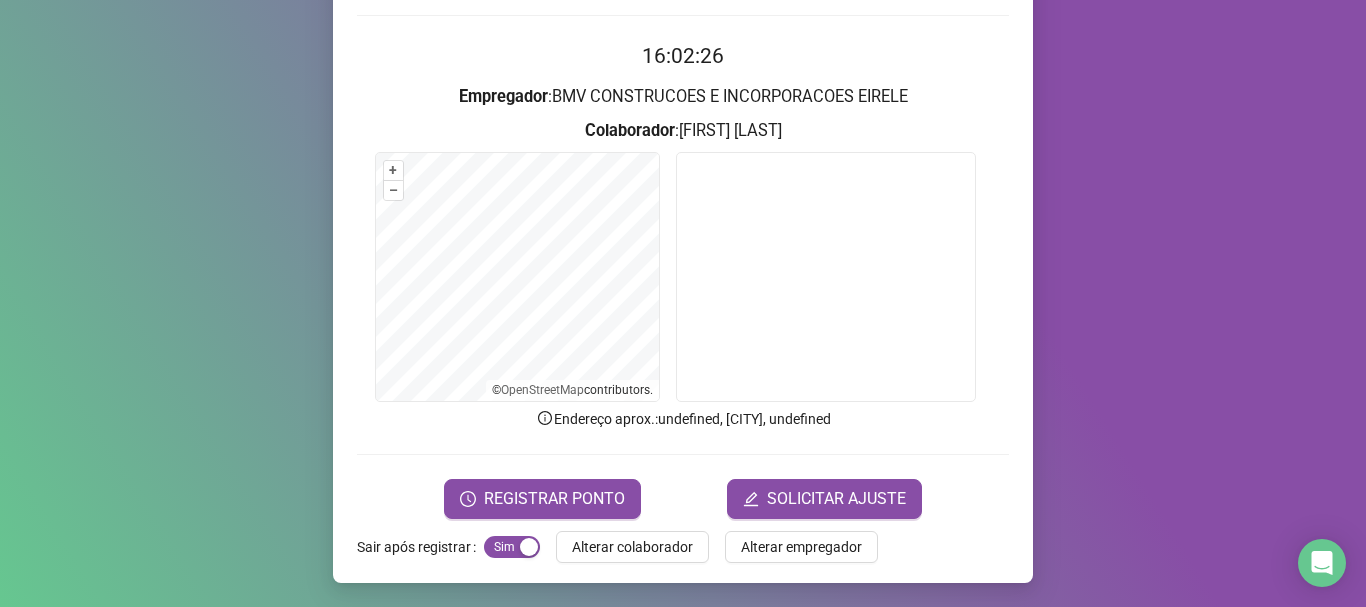 click on "16:02:26 Empregador :  BMV CONSTRUCOES E INCORPORACOES EIRELE  Colaborador :  [FIRST] [LAST] + – ⇧ › ©  OpenStreetMap  contributors. Endereço aprox. :  undefined, [CITY], undefined REGISTRAR PONTO SOLICITAR AJUSTE" at bounding box center [683, 279] 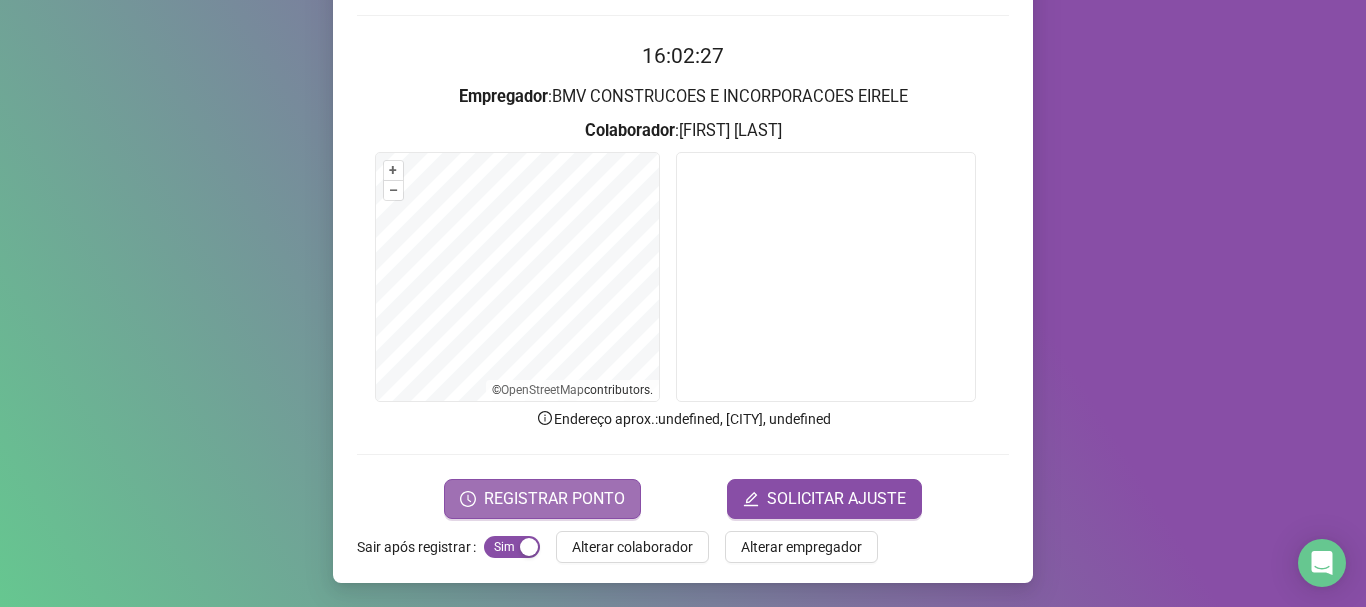 click on "REGISTRAR PONTO" at bounding box center (554, 499) 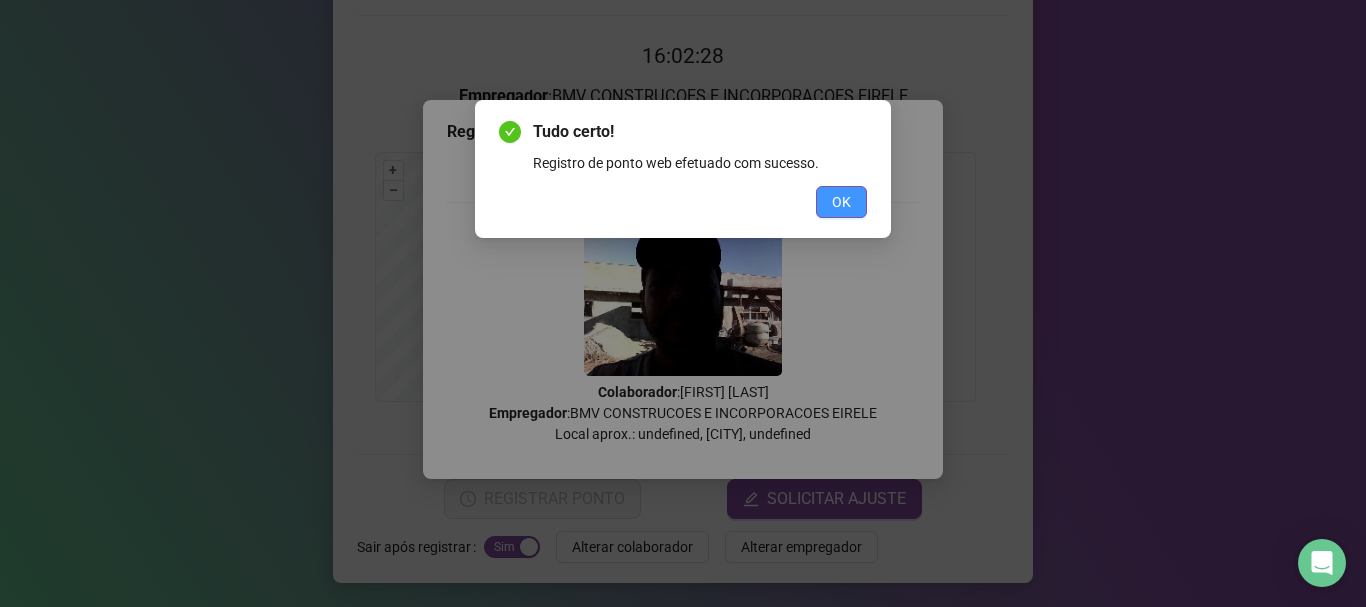 click on "OK" at bounding box center (841, 202) 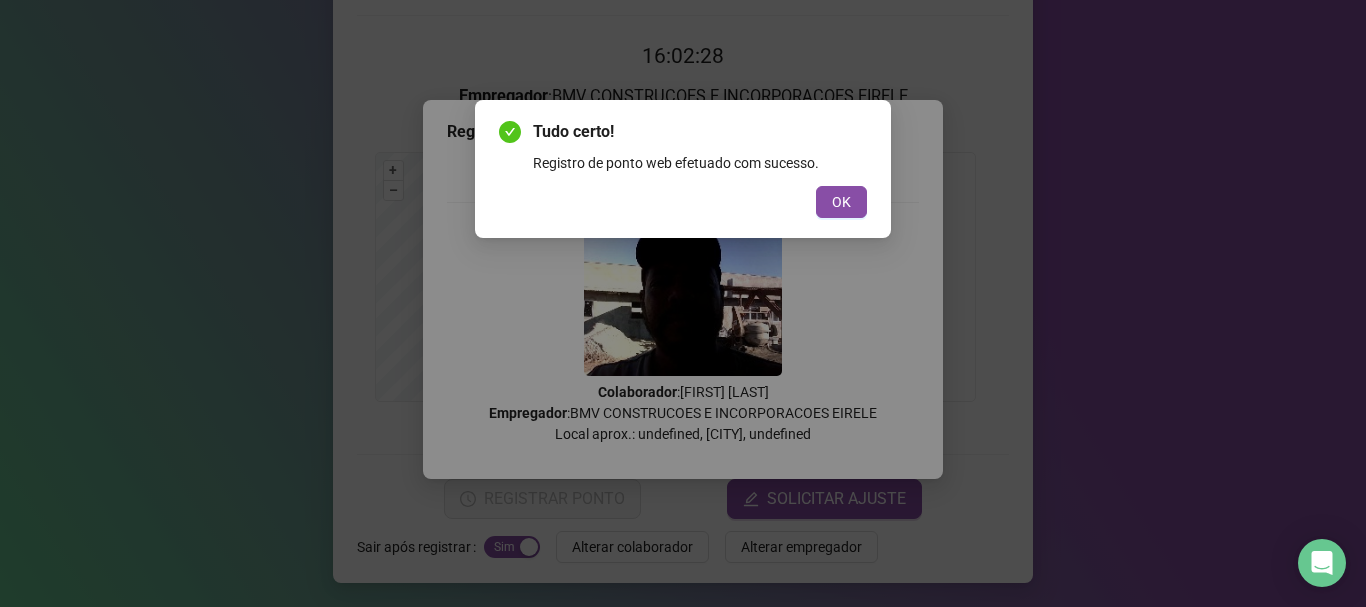 scroll, scrollTop: 0, scrollLeft: 0, axis: both 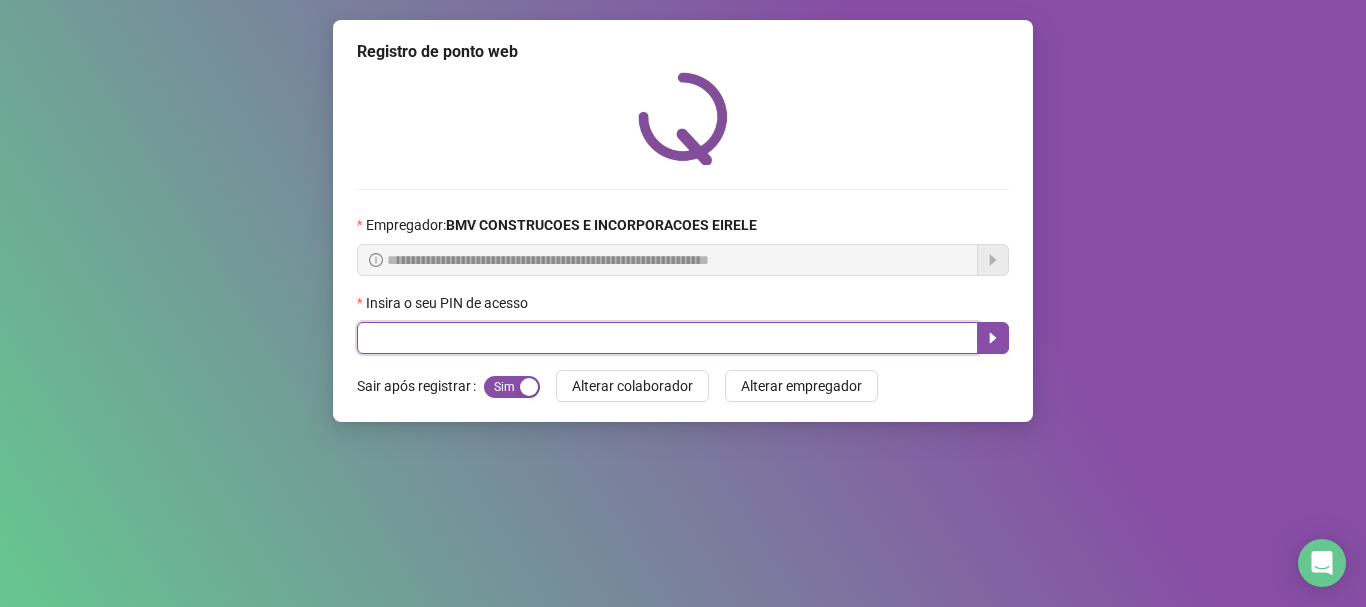 click at bounding box center [667, 338] 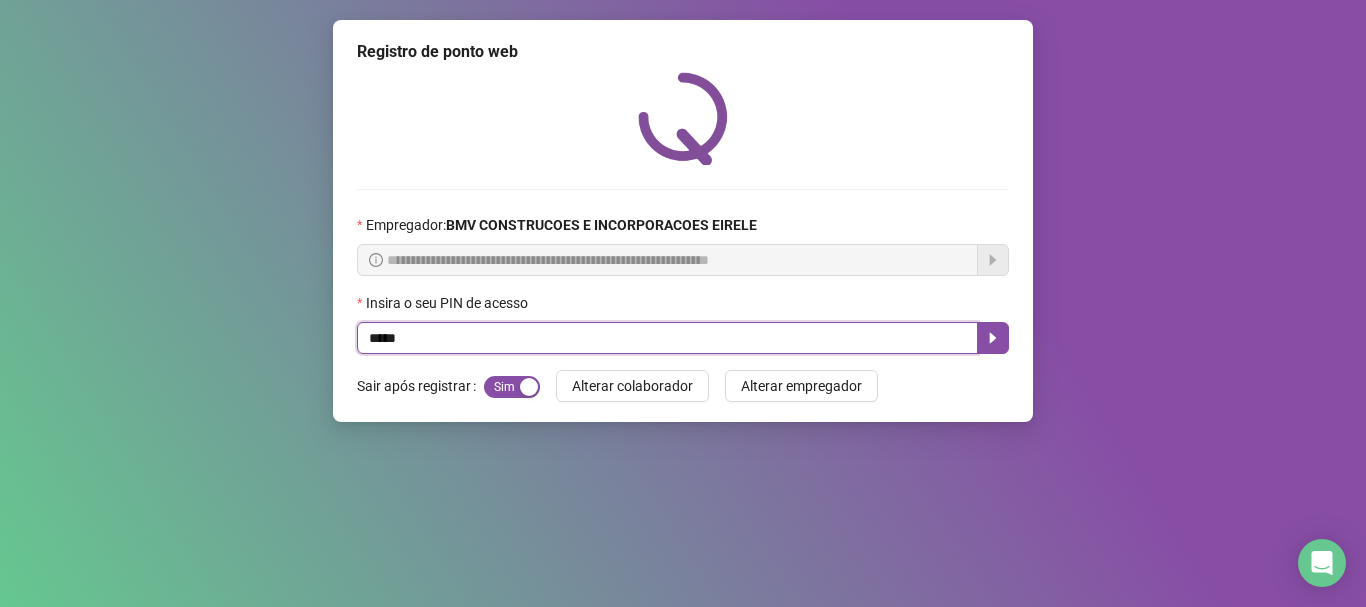 type on "*****" 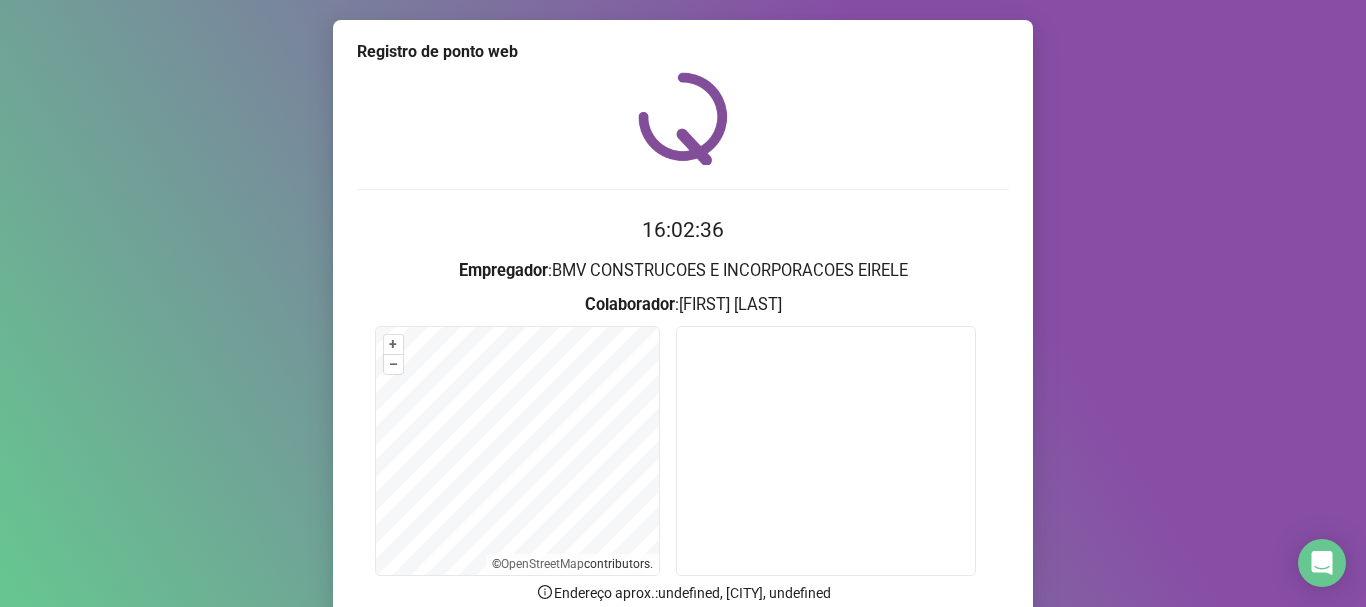 scroll, scrollTop: 174, scrollLeft: 0, axis: vertical 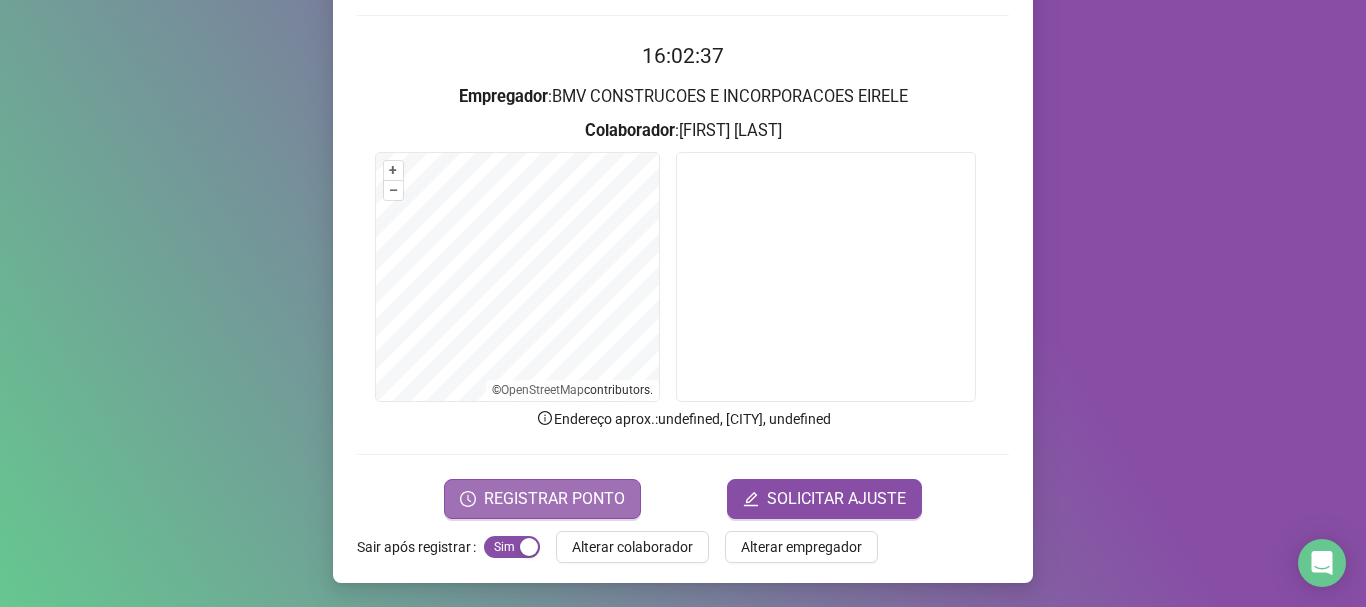 click on "REGISTRAR PONTO" at bounding box center [554, 499] 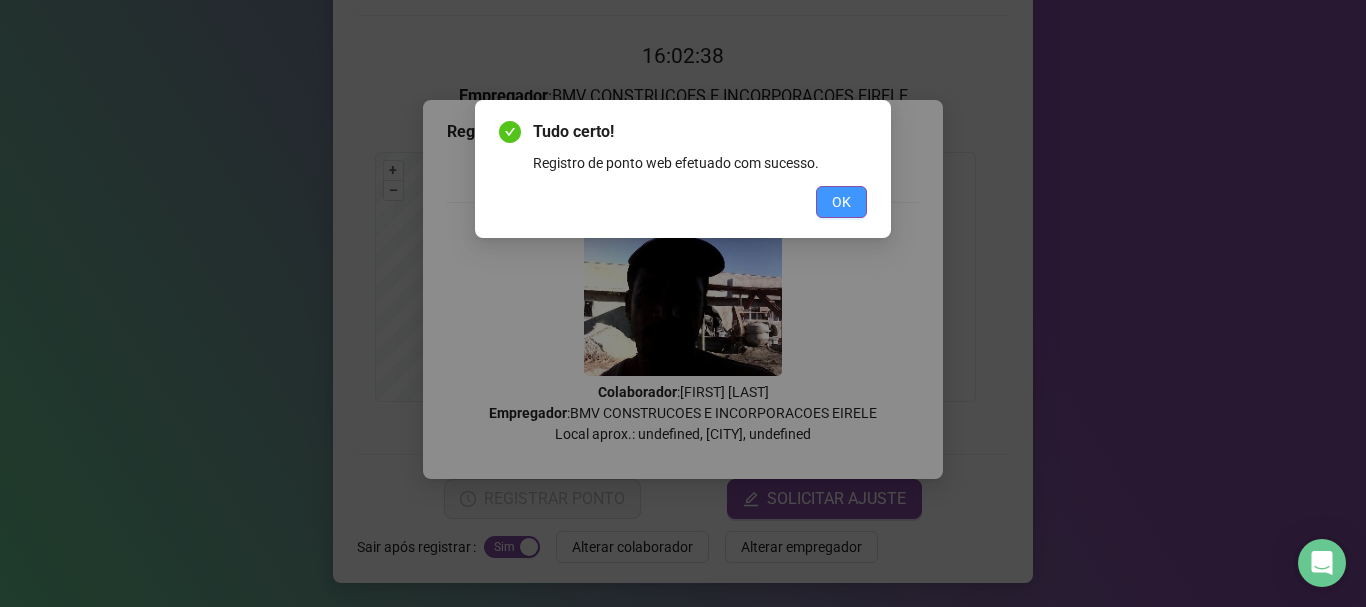 click on "OK" at bounding box center [841, 202] 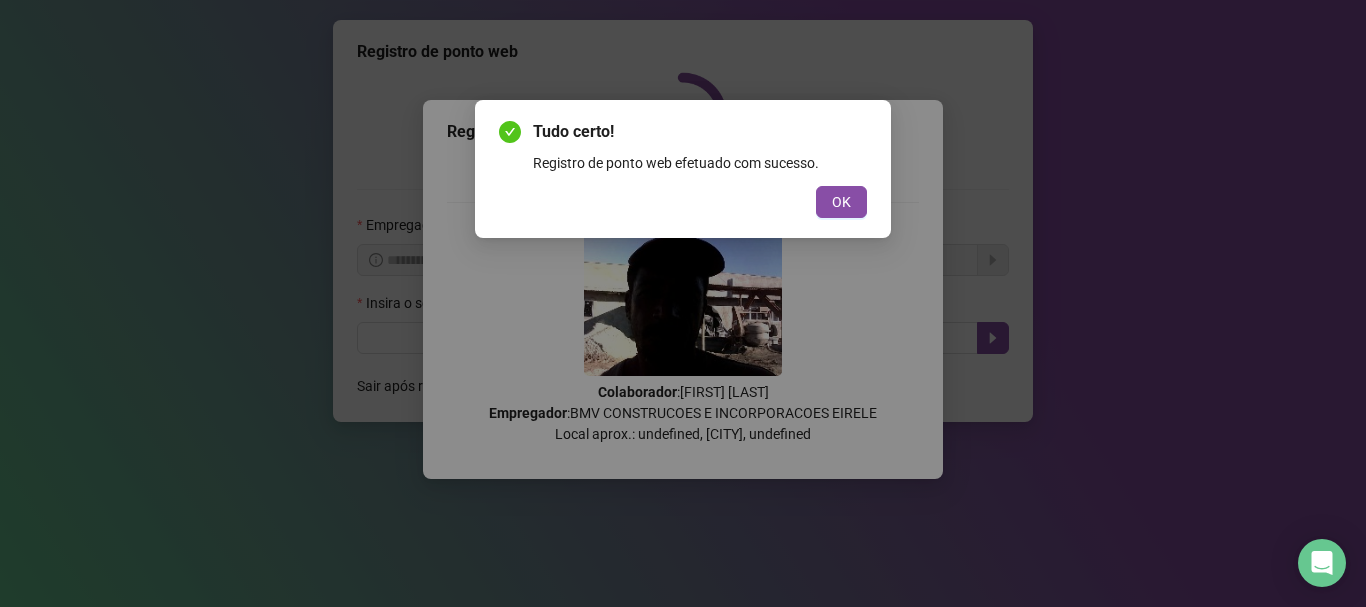 scroll, scrollTop: 0, scrollLeft: 0, axis: both 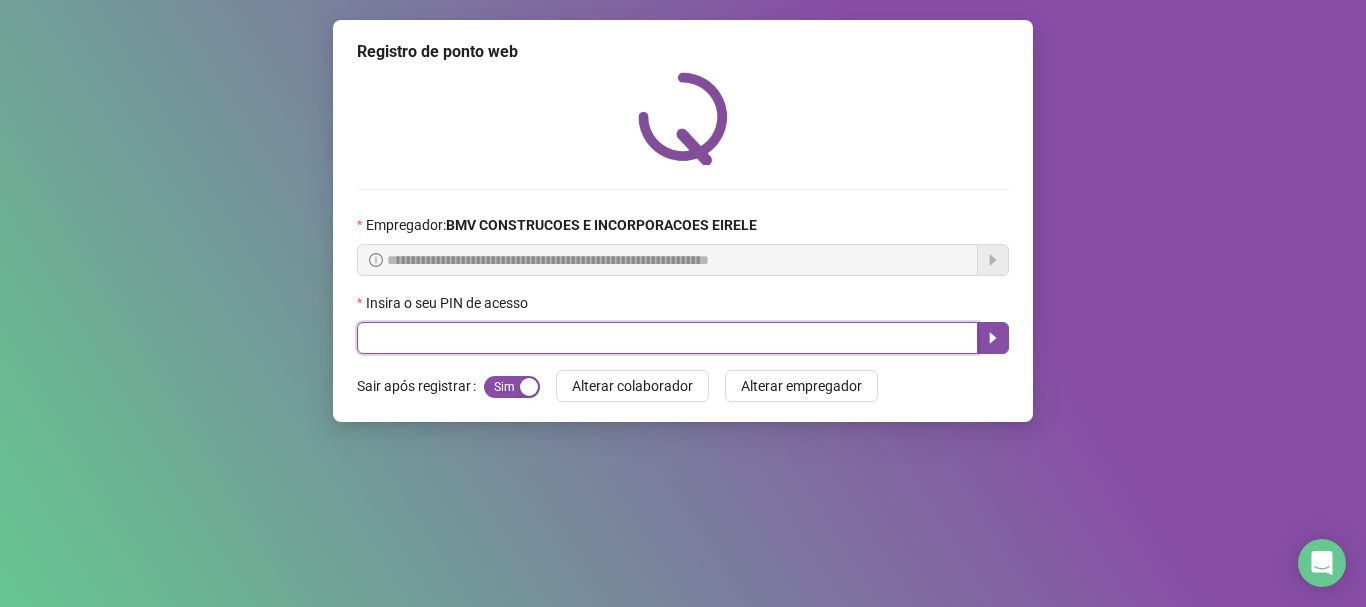 click at bounding box center [667, 338] 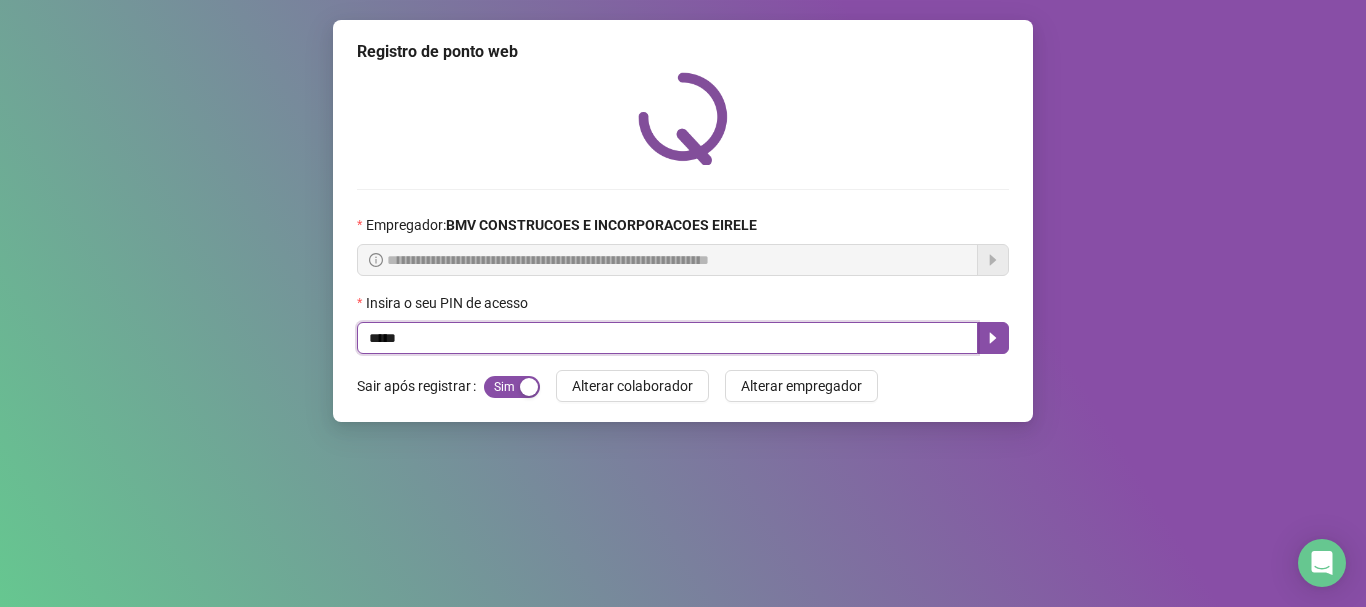 type on "*****" 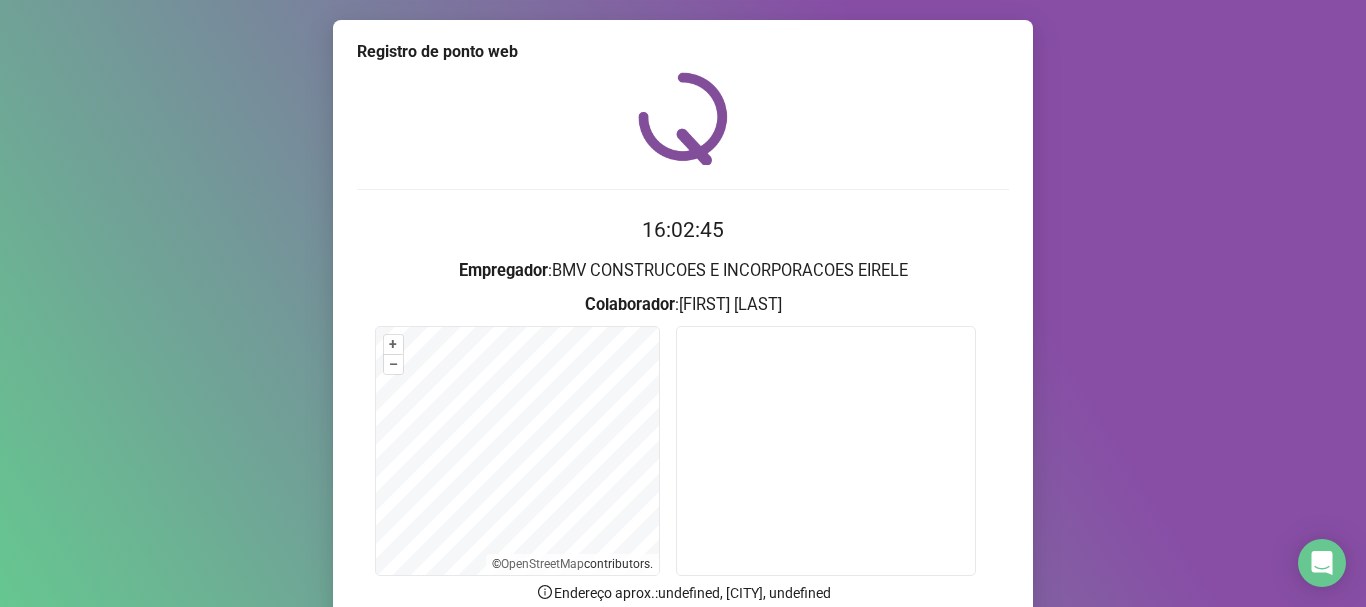 scroll, scrollTop: 174, scrollLeft: 0, axis: vertical 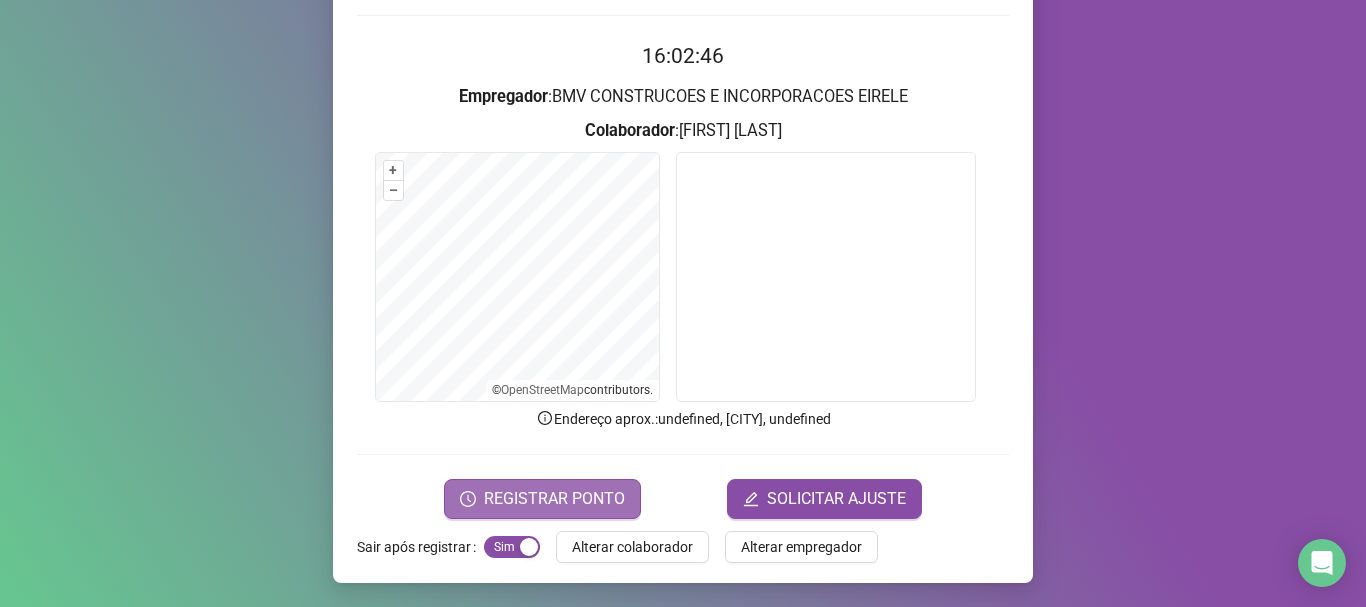 click on "REGISTRAR PONTO" at bounding box center [554, 499] 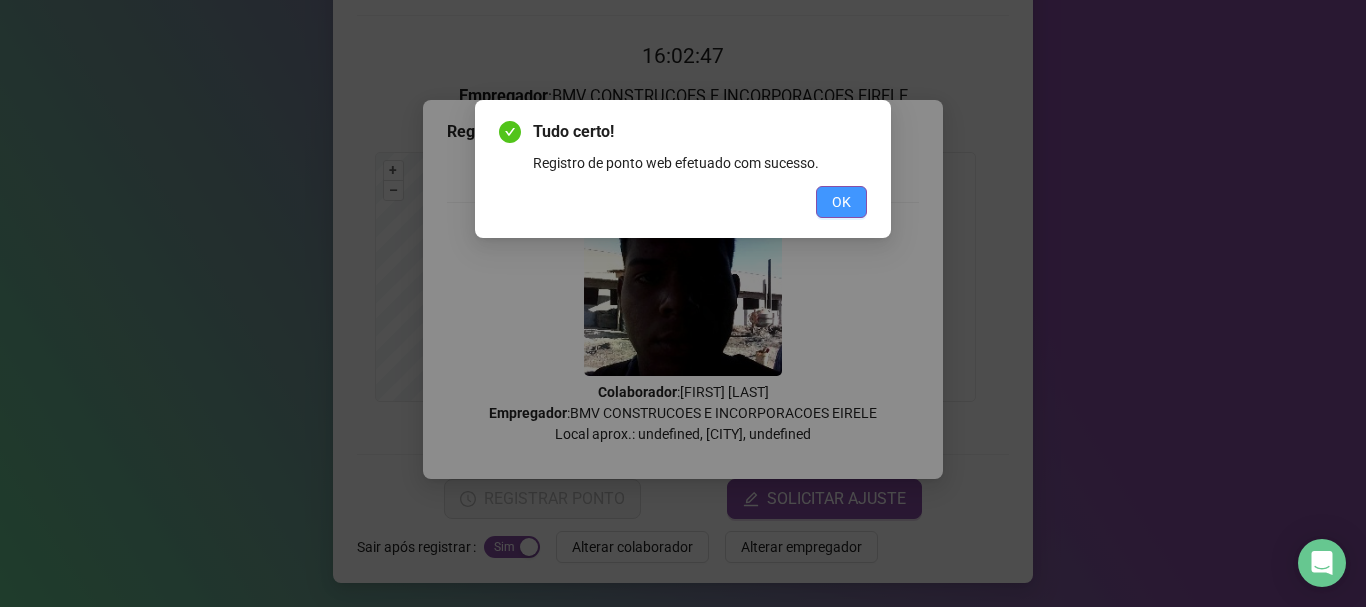click on "OK" at bounding box center [841, 202] 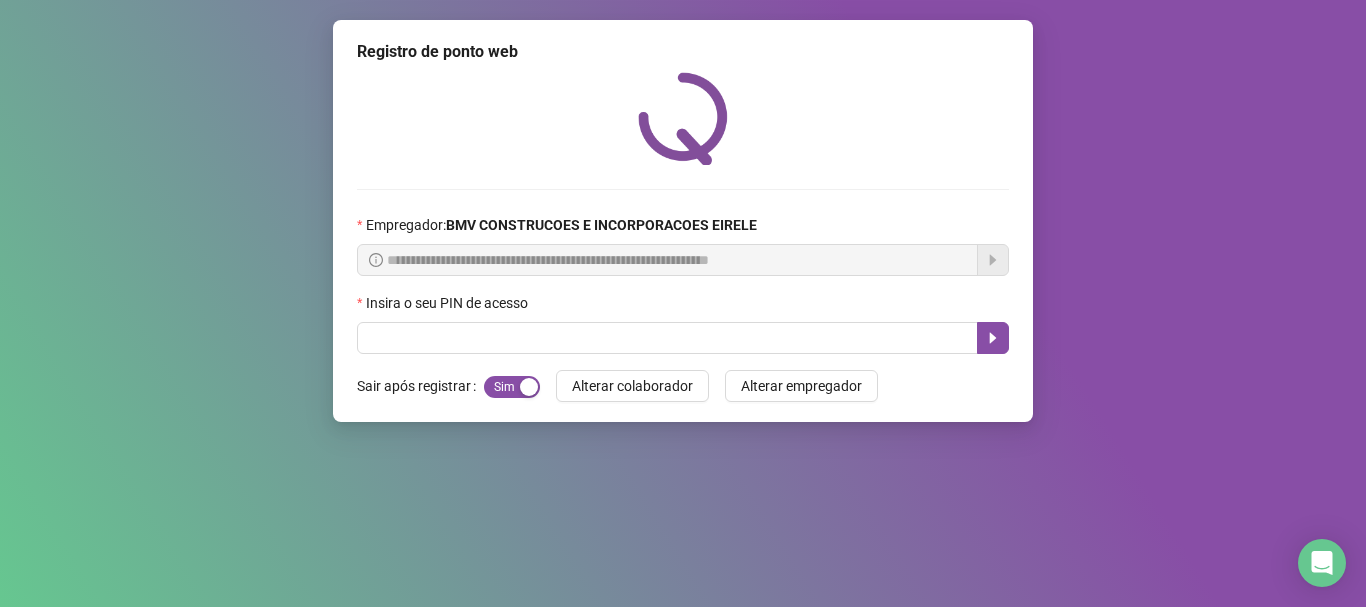 scroll, scrollTop: 0, scrollLeft: 0, axis: both 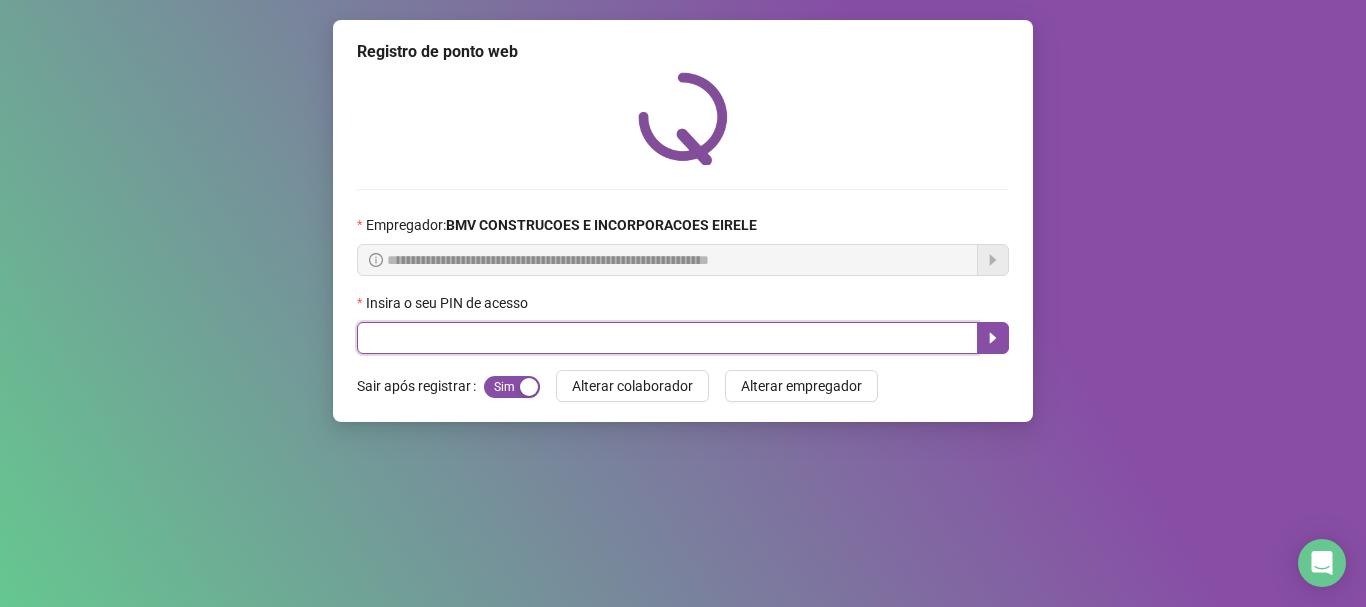 click at bounding box center (667, 338) 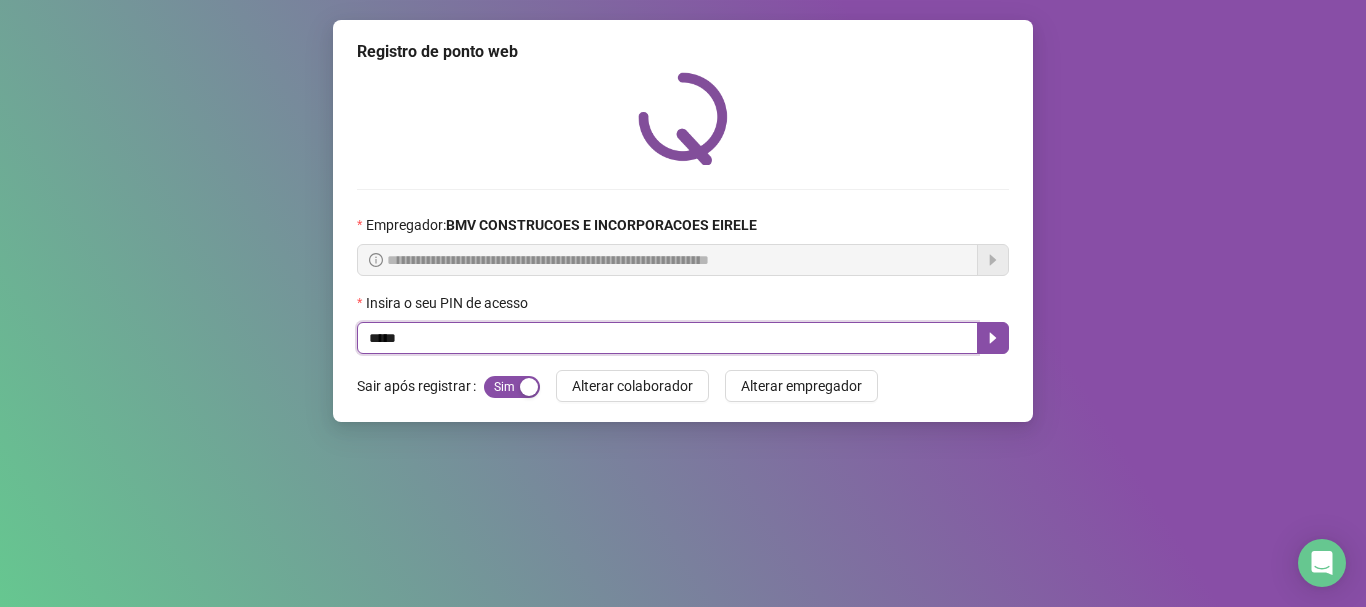 type on "*****" 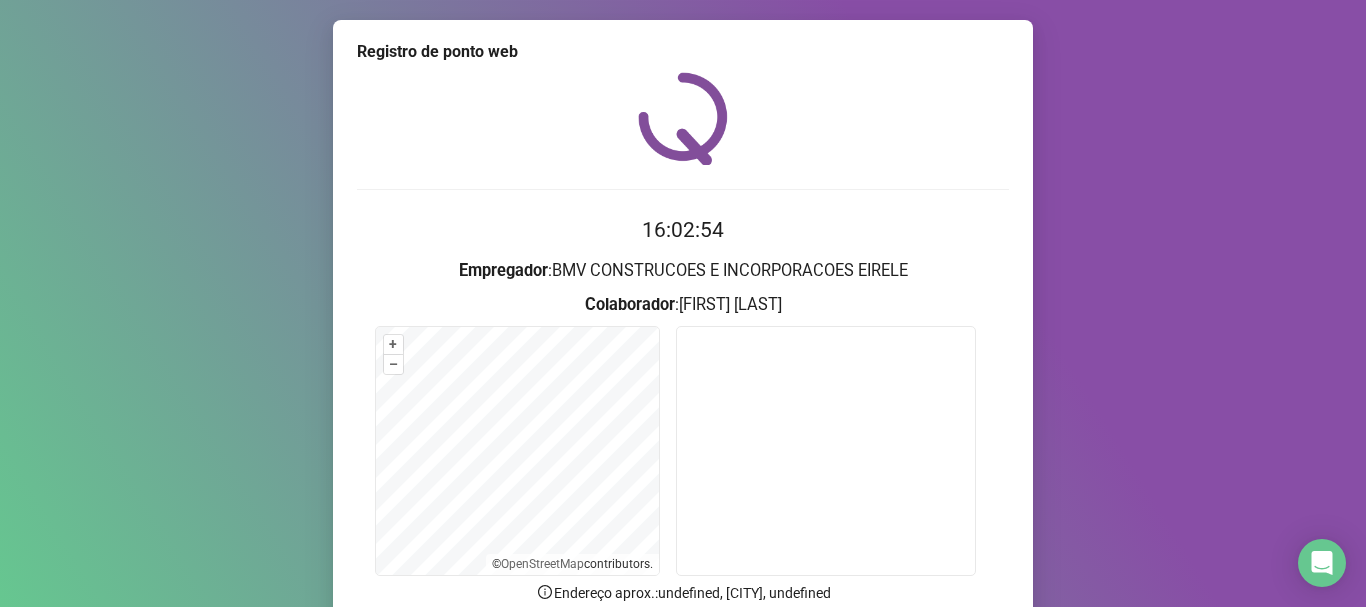 scroll, scrollTop: 174, scrollLeft: 0, axis: vertical 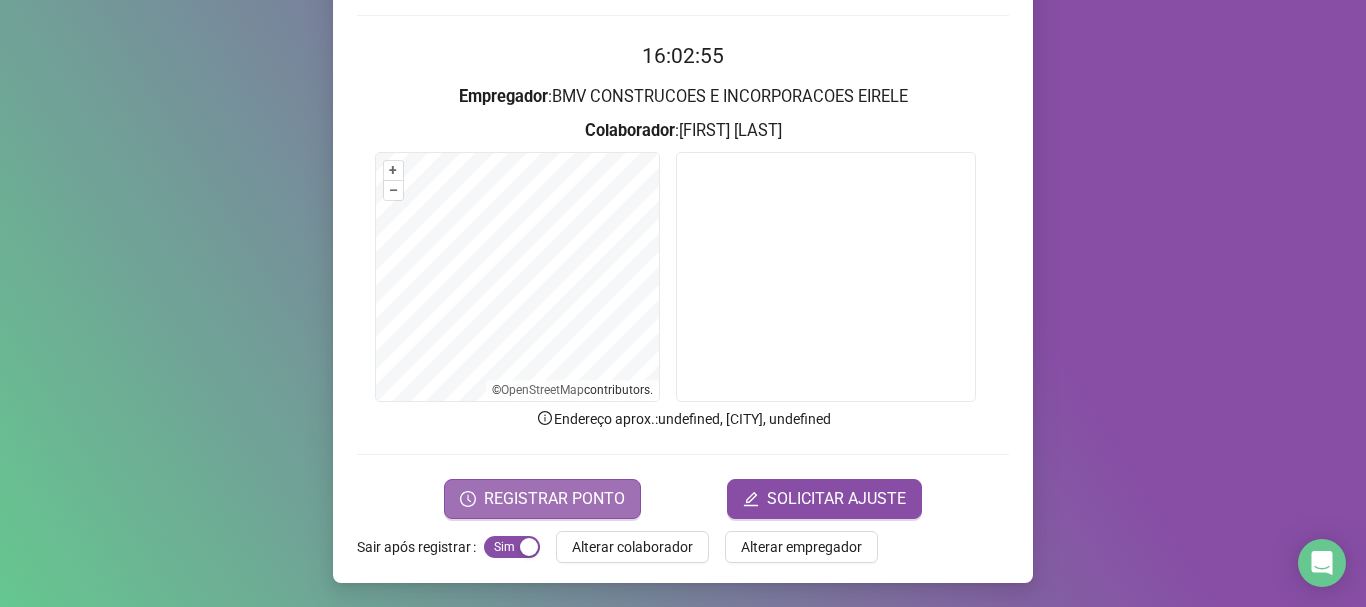 click on "REGISTRAR PONTO" at bounding box center (554, 499) 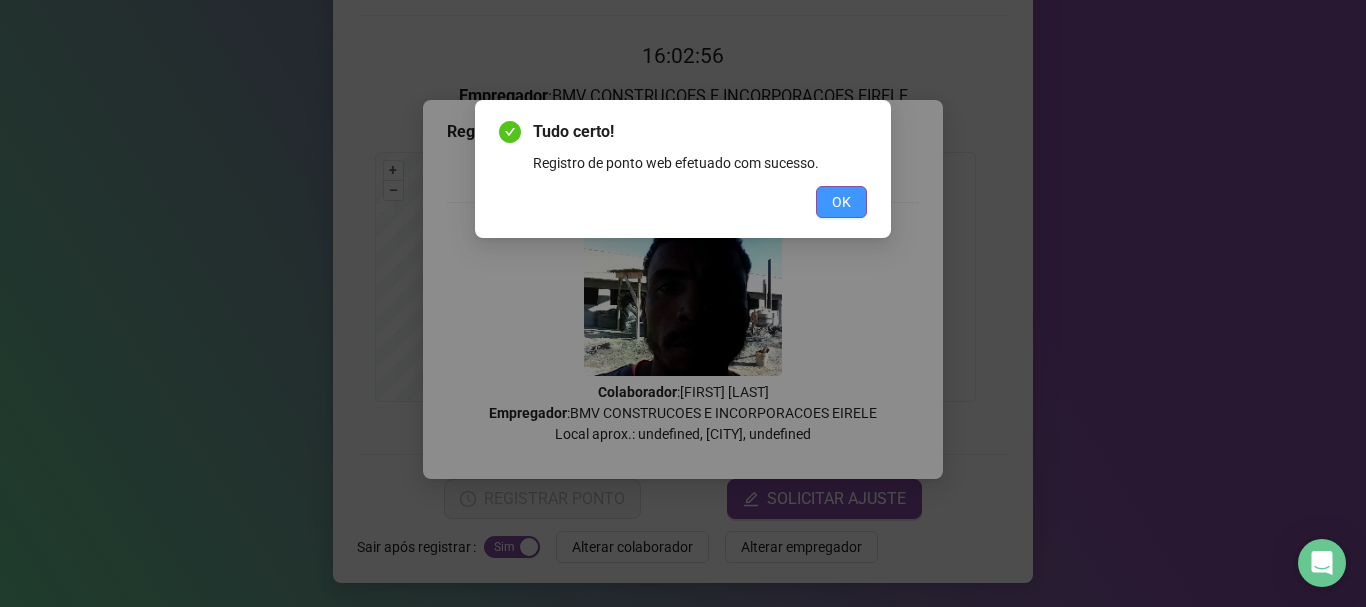 click on "OK" at bounding box center [841, 202] 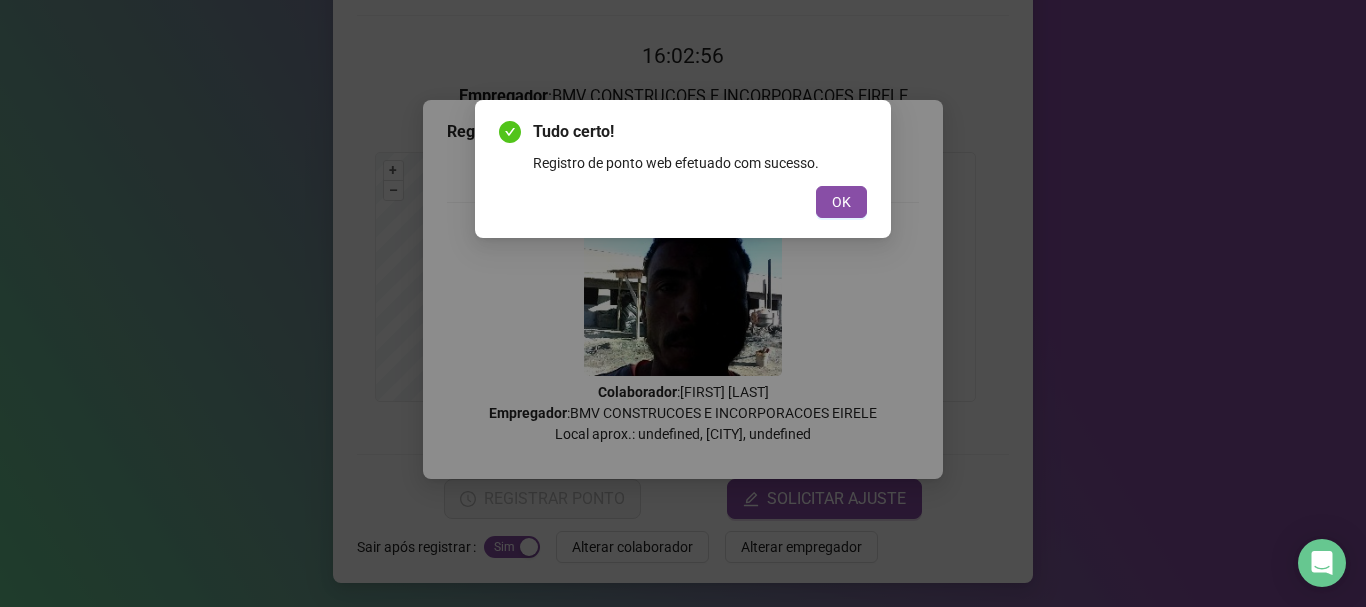 scroll, scrollTop: 0, scrollLeft: 0, axis: both 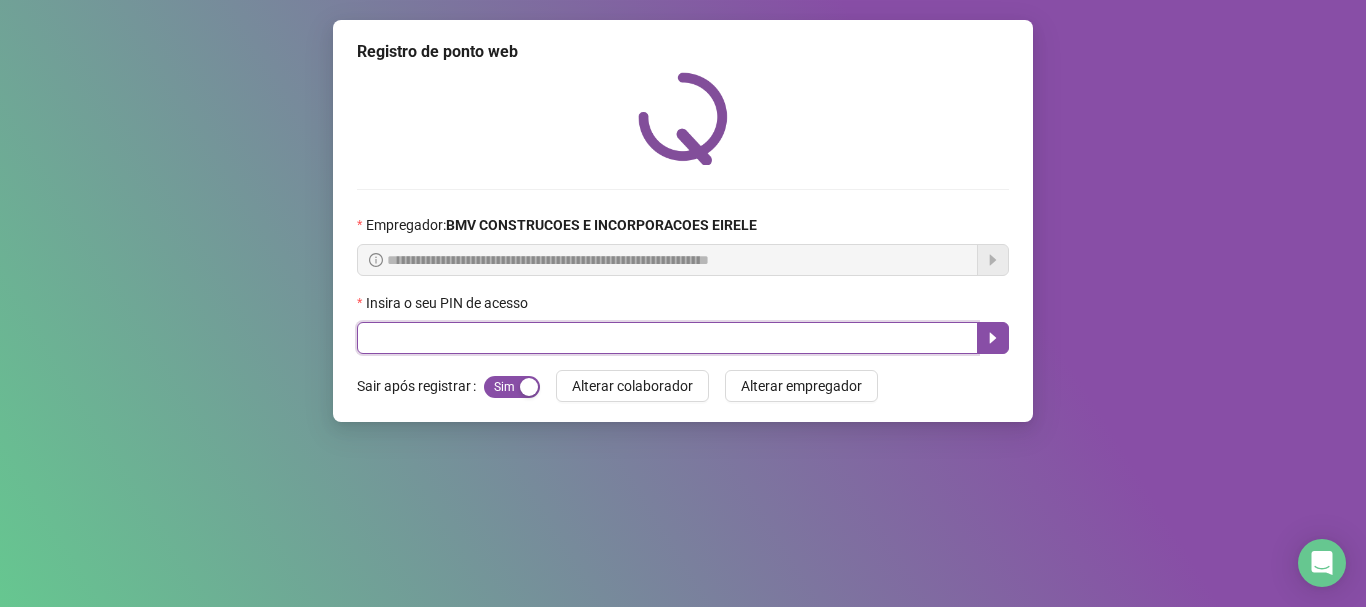 click at bounding box center [667, 338] 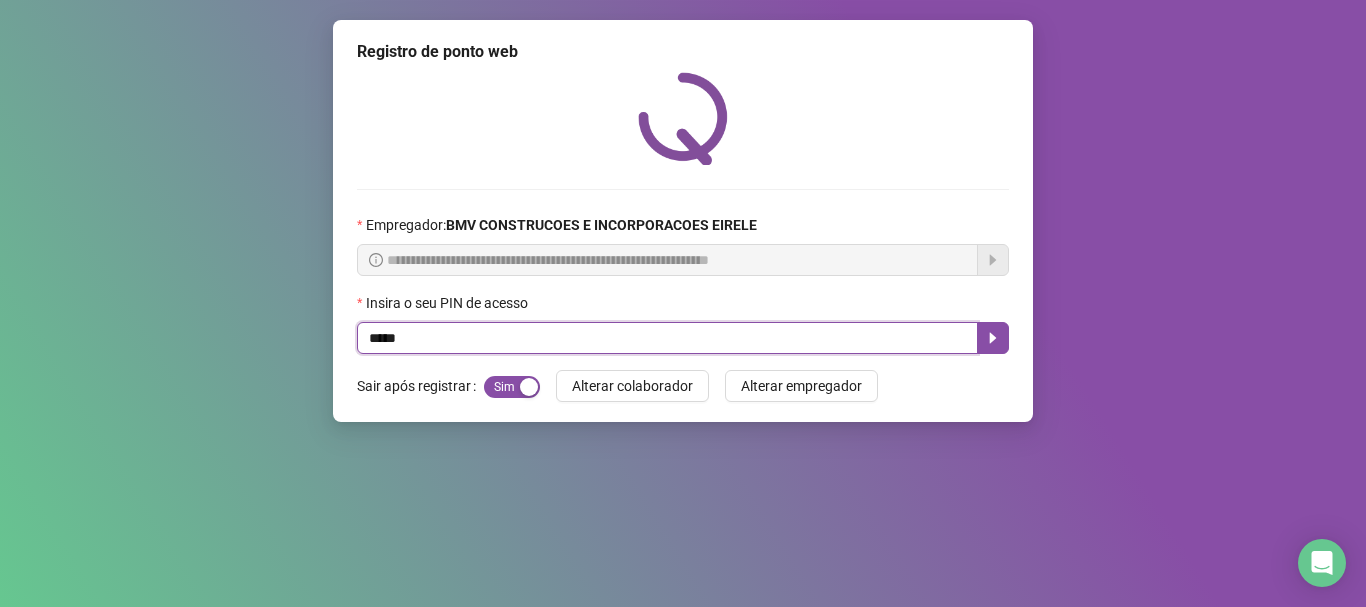 type on "*****" 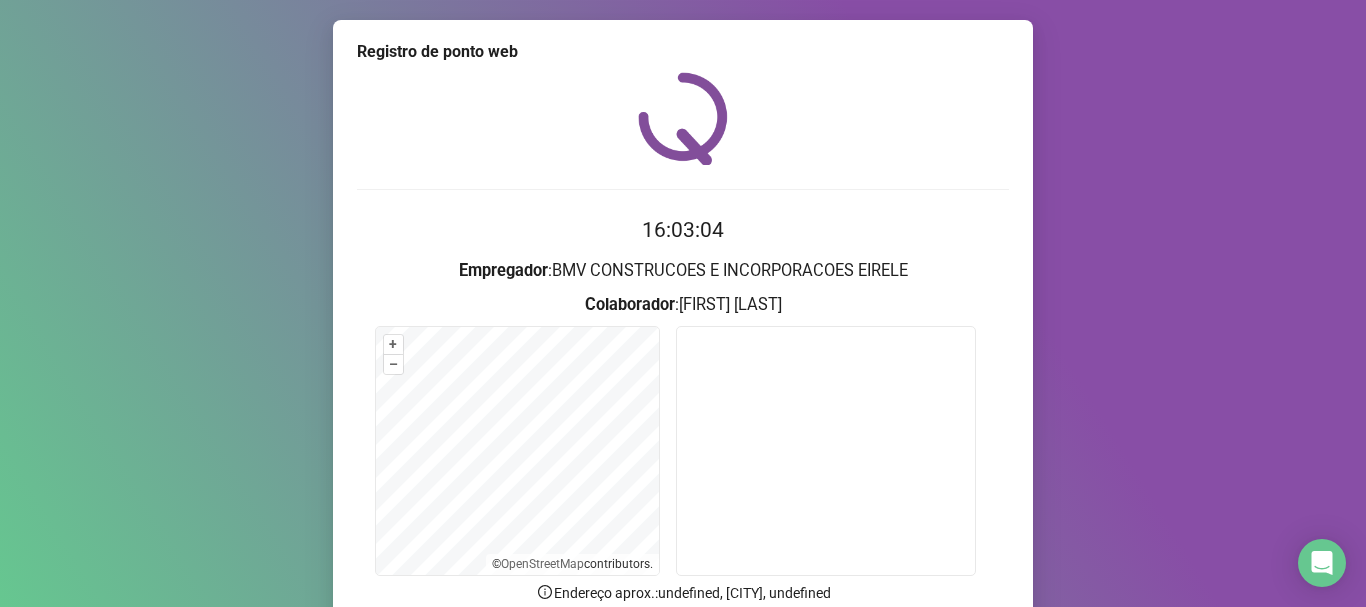scroll, scrollTop: 174, scrollLeft: 0, axis: vertical 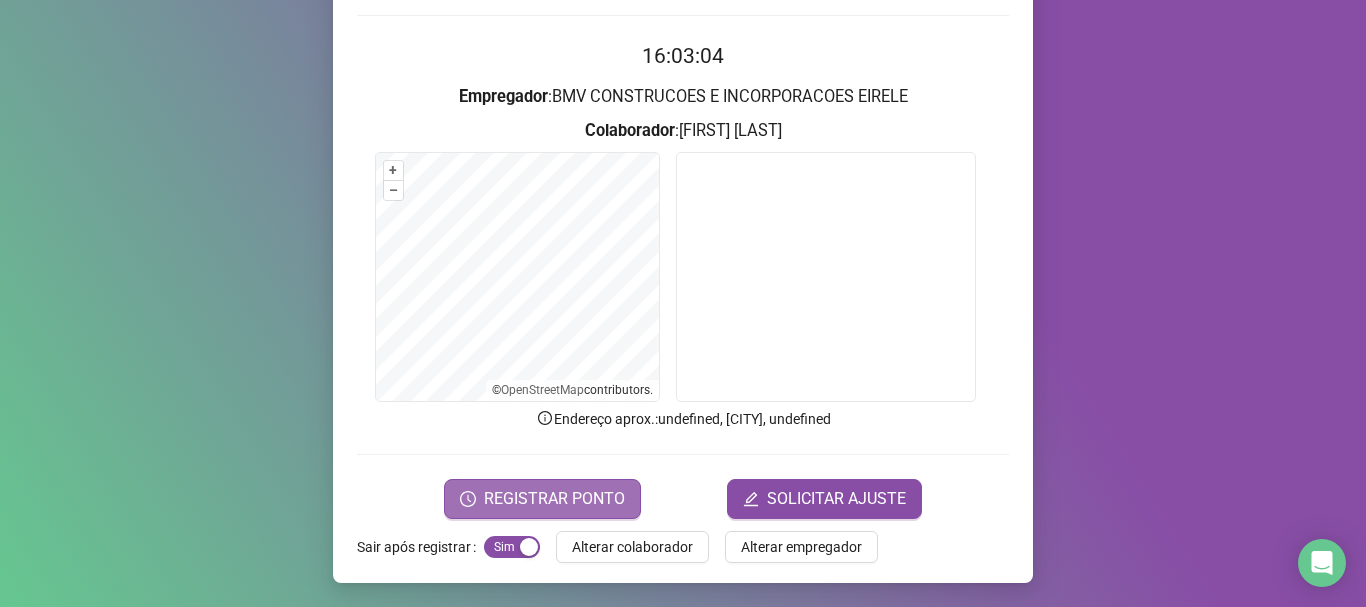 click on "REGISTRAR PONTO" at bounding box center [542, 499] 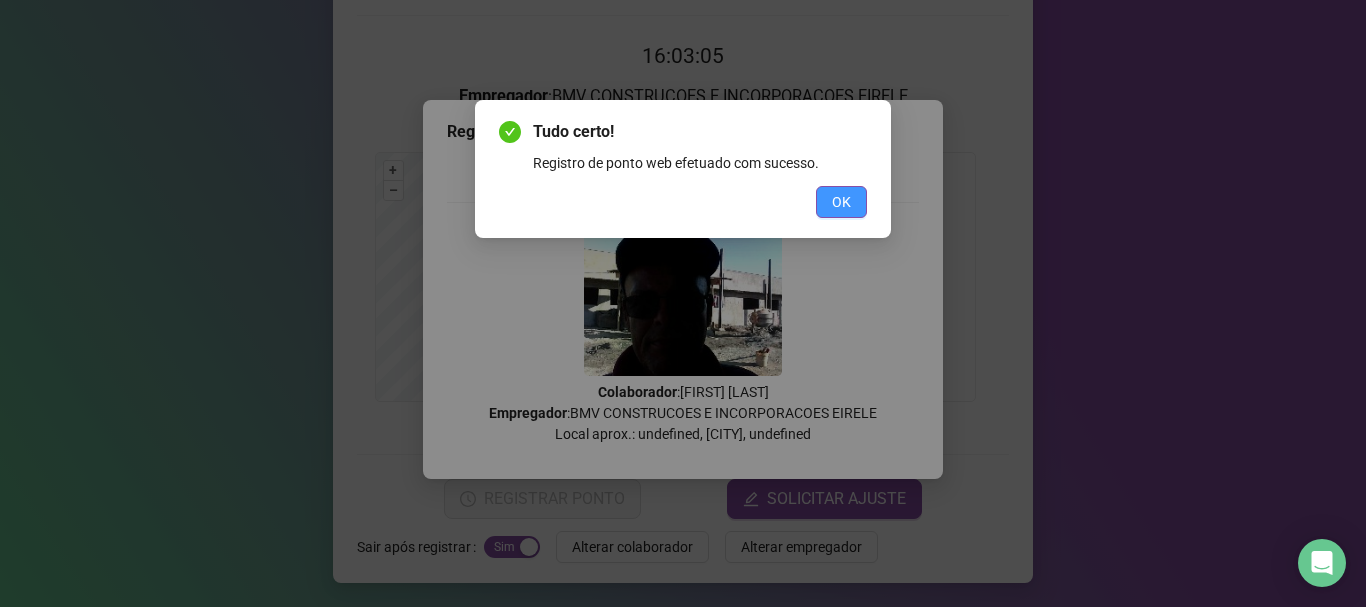 click on "OK" at bounding box center (841, 202) 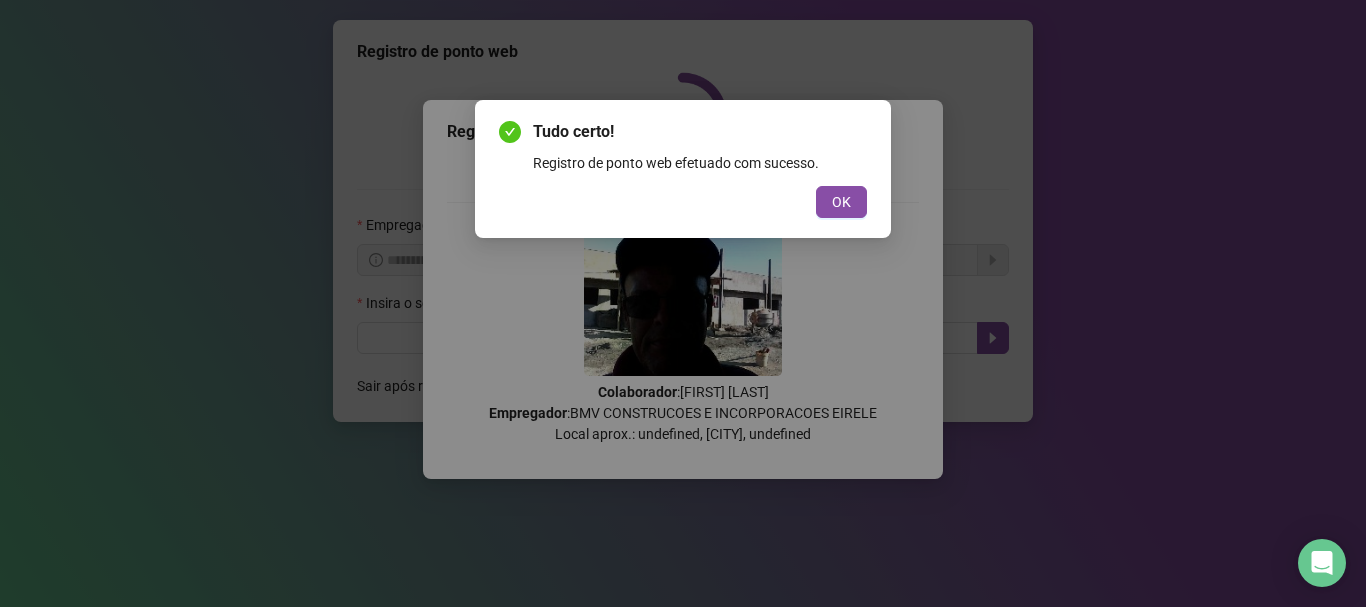 scroll, scrollTop: 0, scrollLeft: 0, axis: both 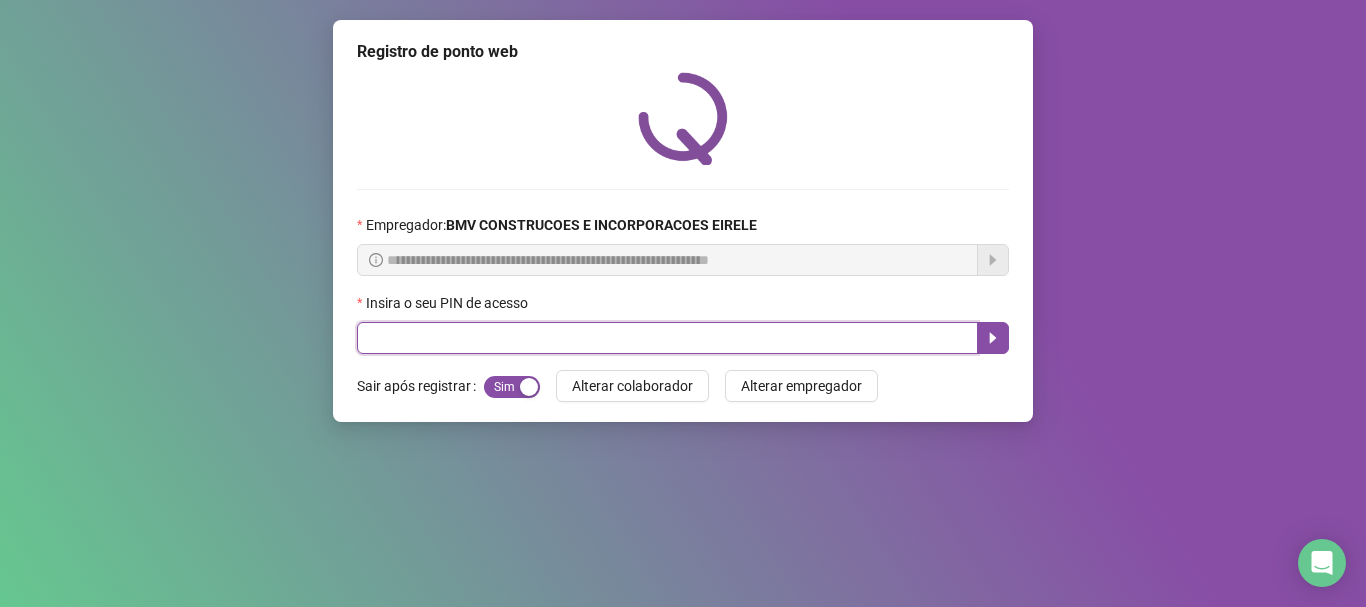 click at bounding box center [667, 338] 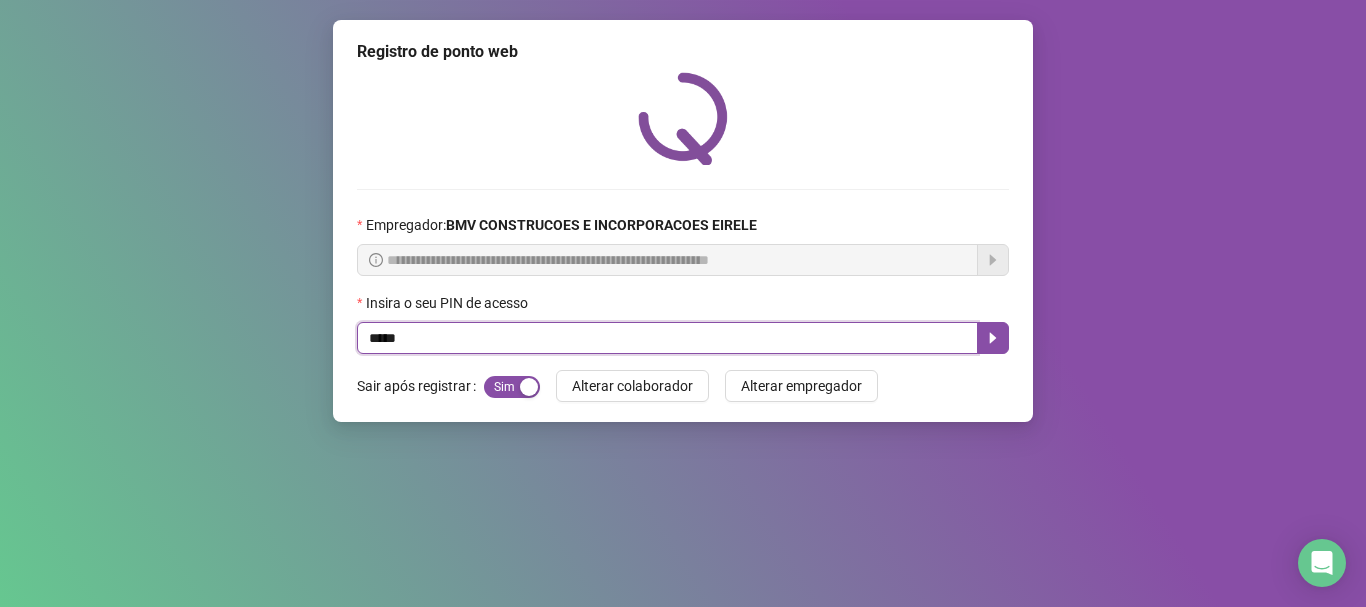 type on "*****" 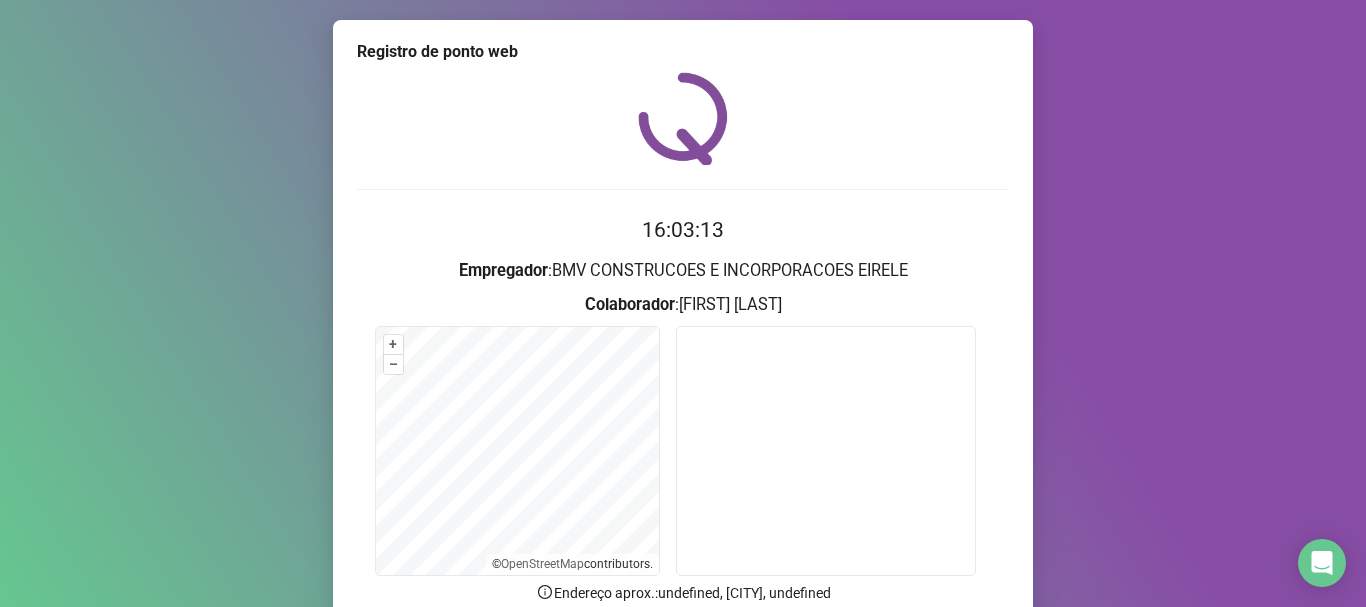 scroll, scrollTop: 174, scrollLeft: 0, axis: vertical 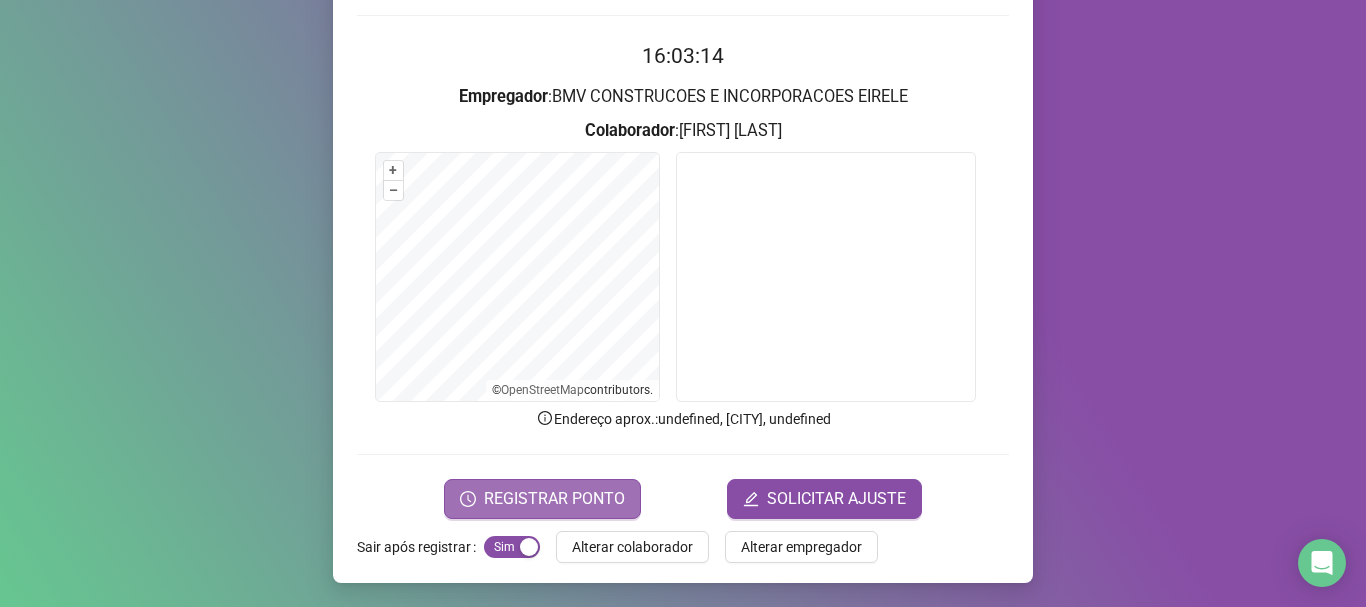 click on "REGISTRAR PONTO" at bounding box center [542, 499] 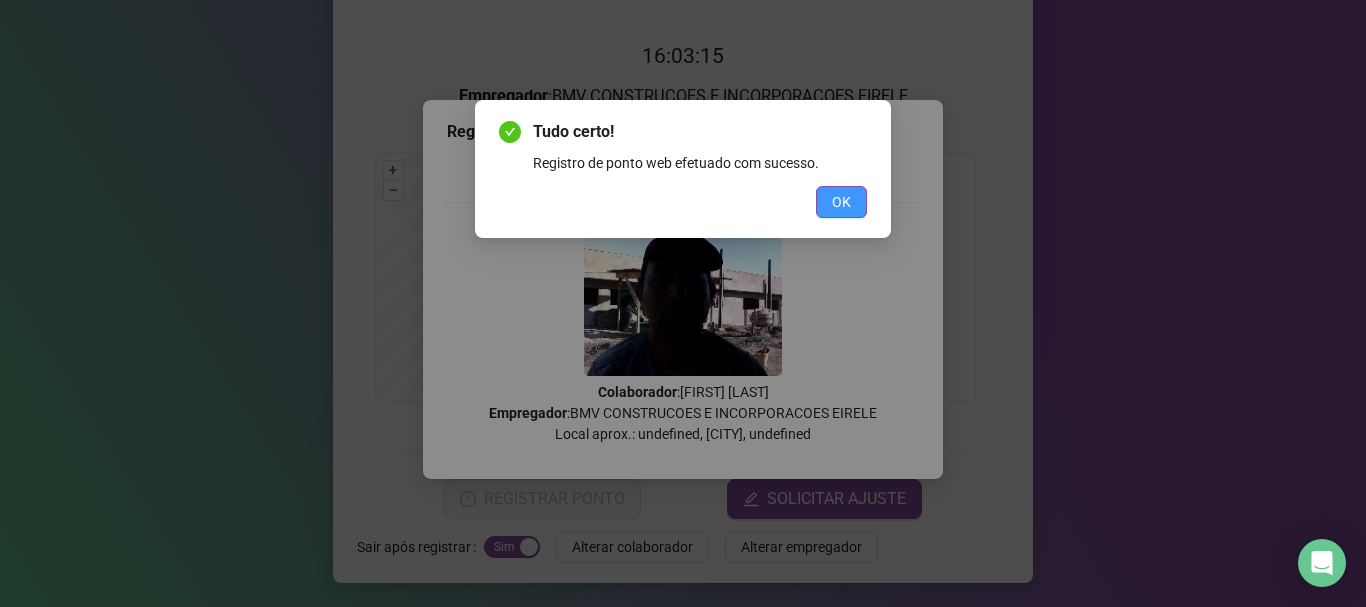 click on "OK" at bounding box center [841, 202] 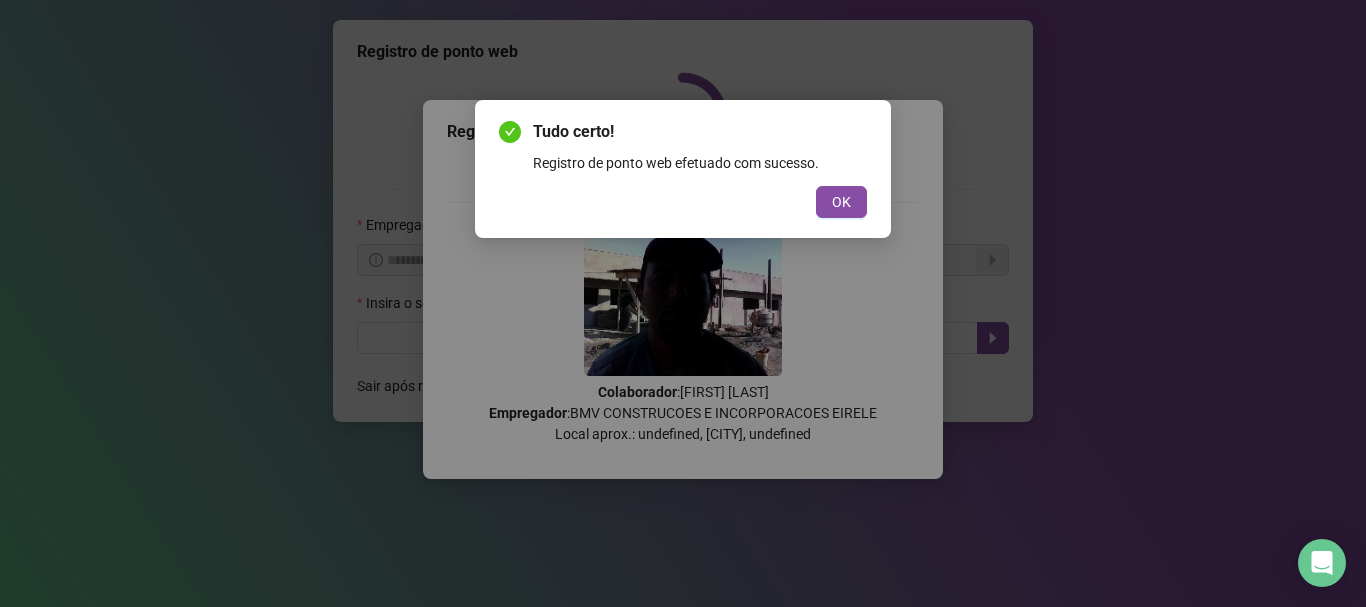 scroll, scrollTop: 0, scrollLeft: 0, axis: both 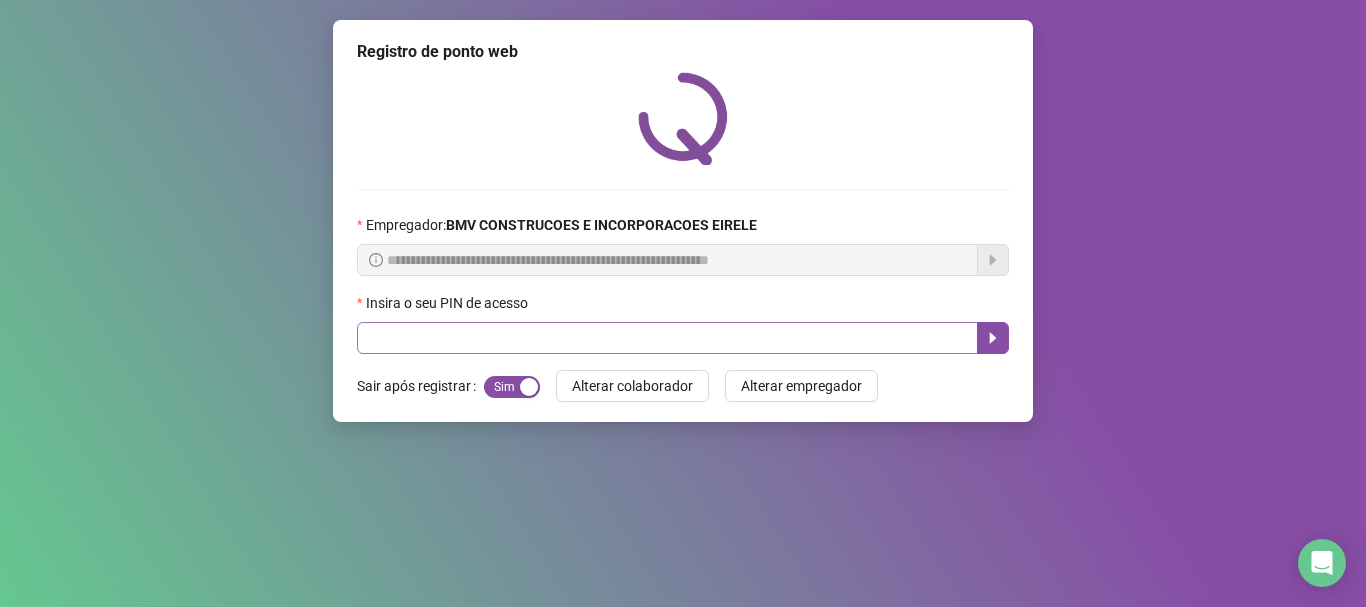 drag, startPoint x: 519, startPoint y: 318, endPoint x: 510, endPoint y: 338, distance: 21.931713 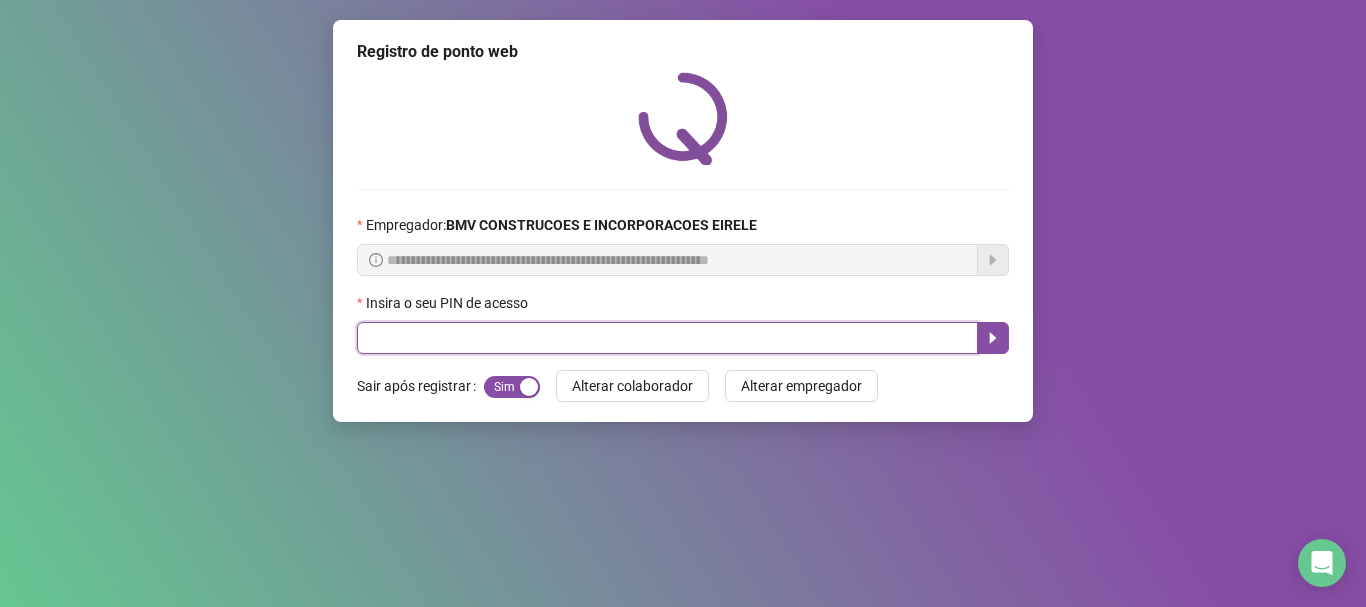 click at bounding box center (667, 338) 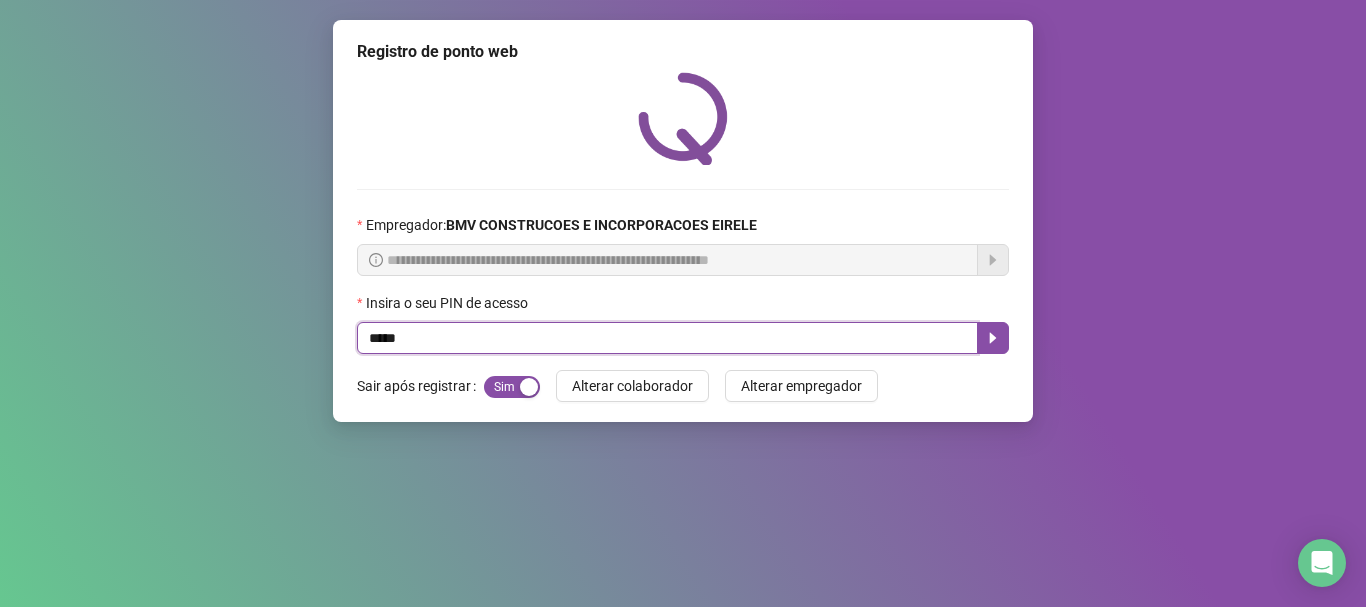 type on "*****" 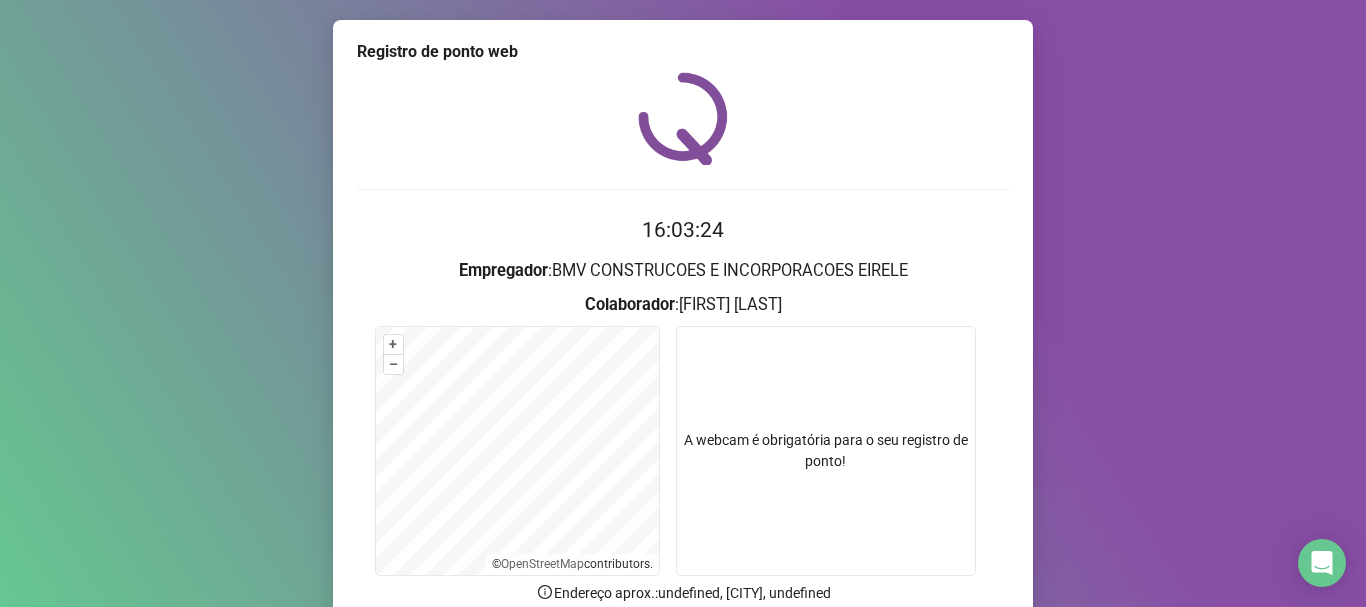 scroll, scrollTop: 174, scrollLeft: 0, axis: vertical 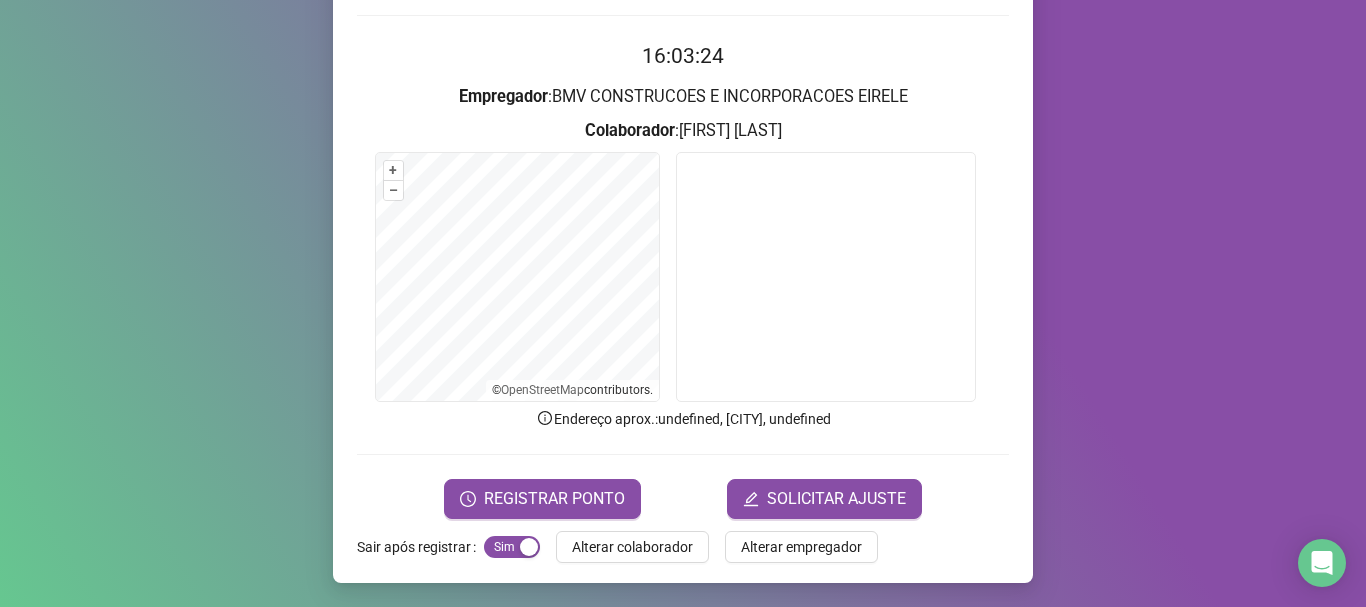 click on "REGISTRAR PONTO SOLICITAR AJUSTE" at bounding box center [683, 499] 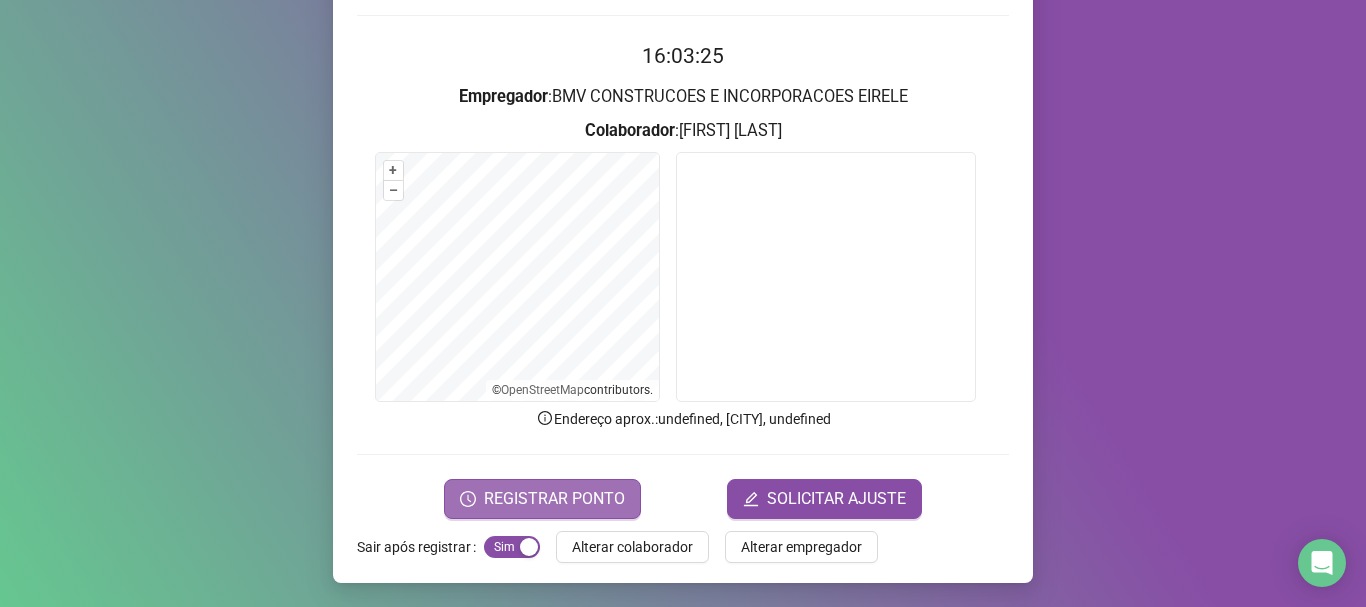 click 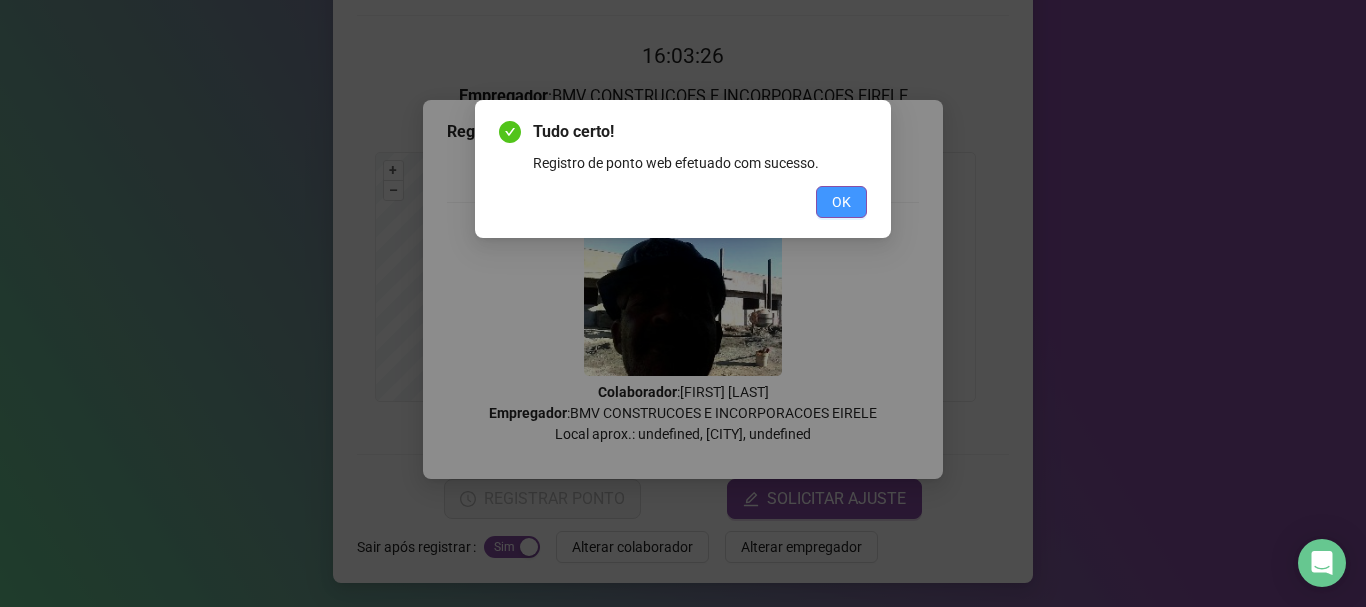 click on "OK" at bounding box center [841, 202] 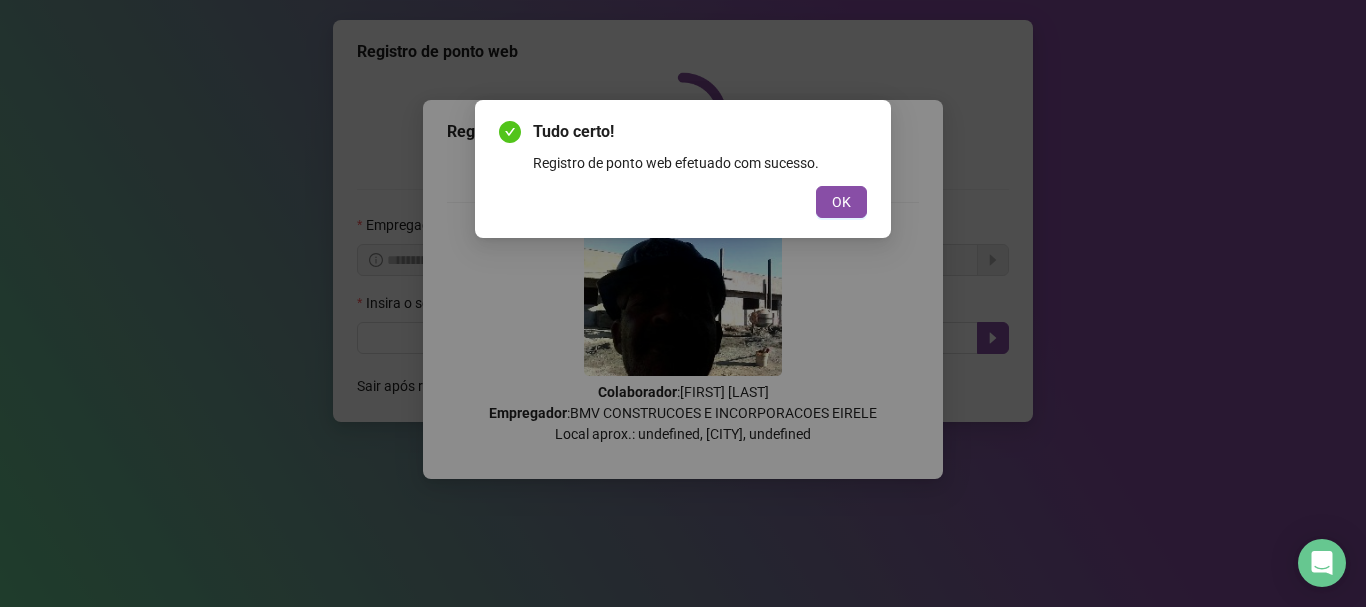 scroll, scrollTop: 0, scrollLeft: 0, axis: both 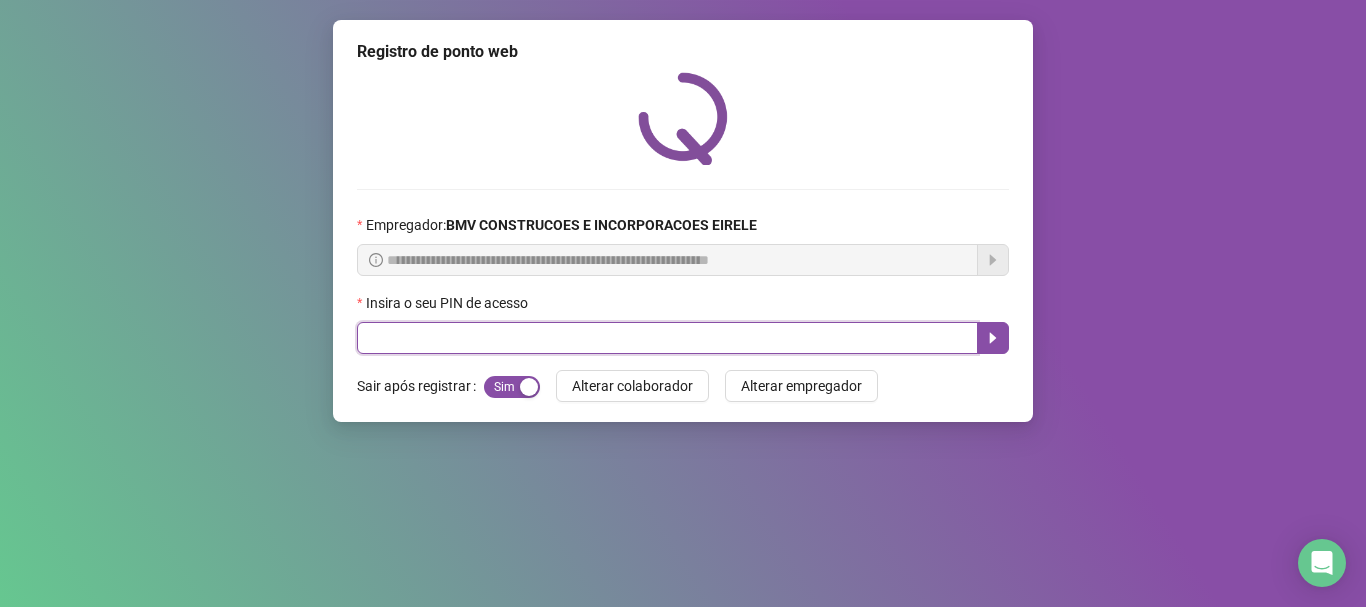 click at bounding box center (667, 338) 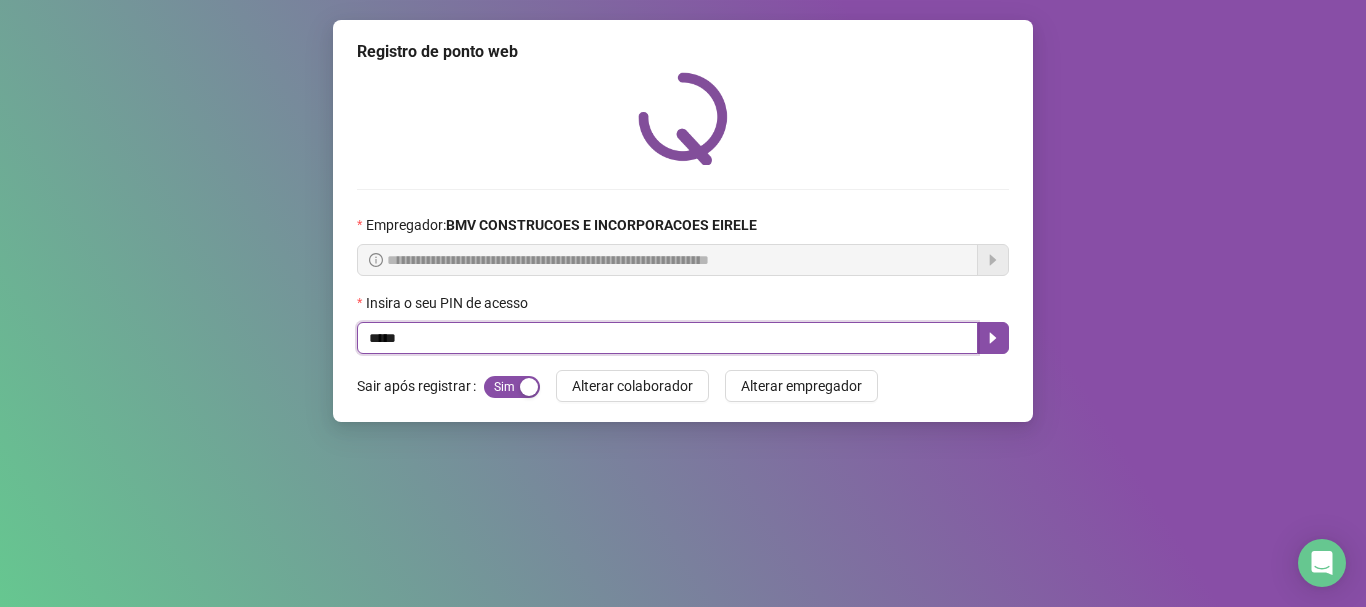 type on "*****" 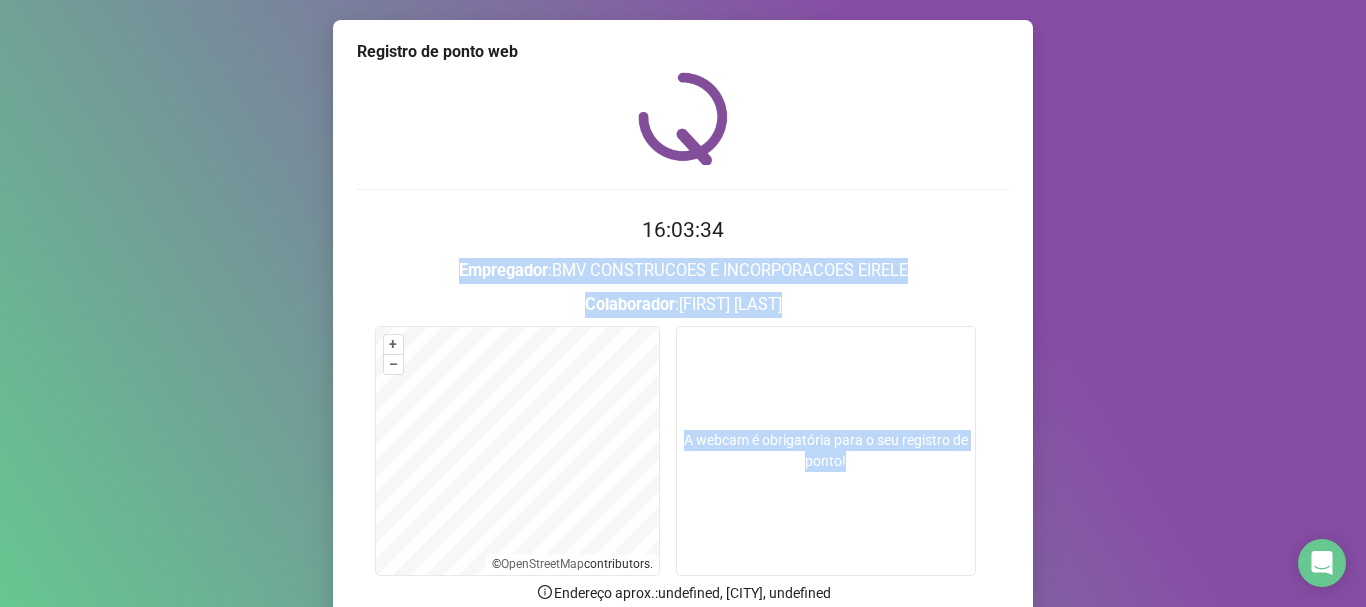 drag, startPoint x: 1329, startPoint y: 341, endPoint x: 1282, endPoint y: 522, distance: 187.00267 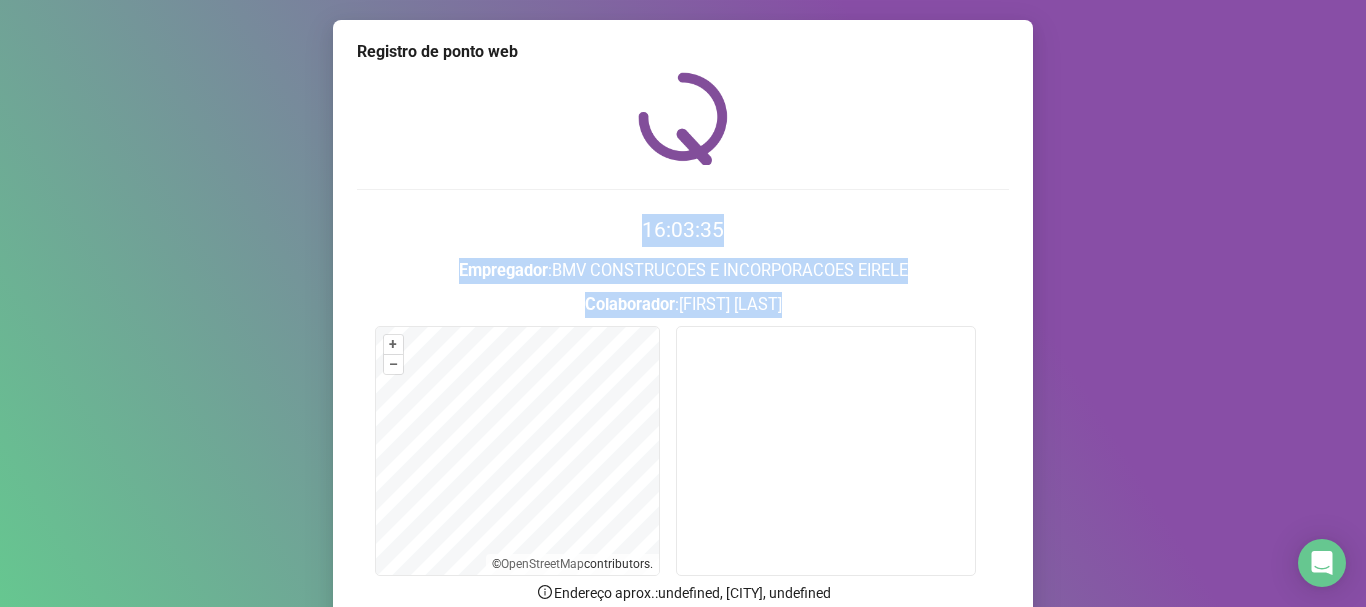 scroll, scrollTop: 174, scrollLeft: 0, axis: vertical 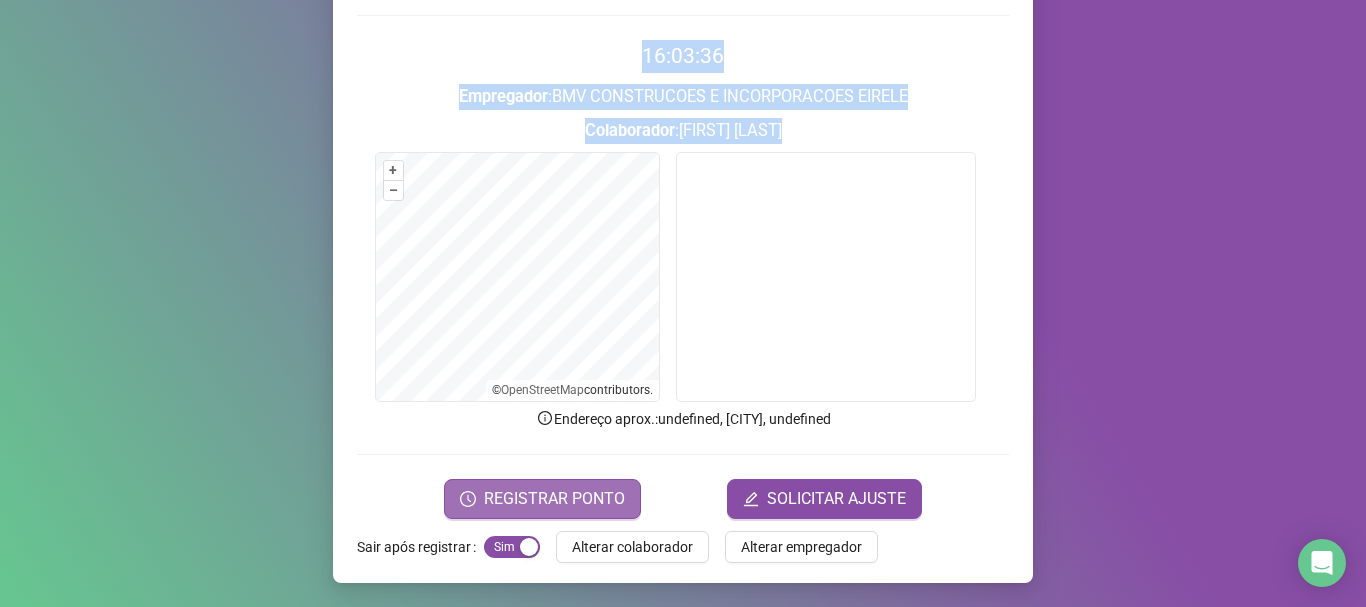 click on "REGISTRAR PONTO" at bounding box center [542, 499] 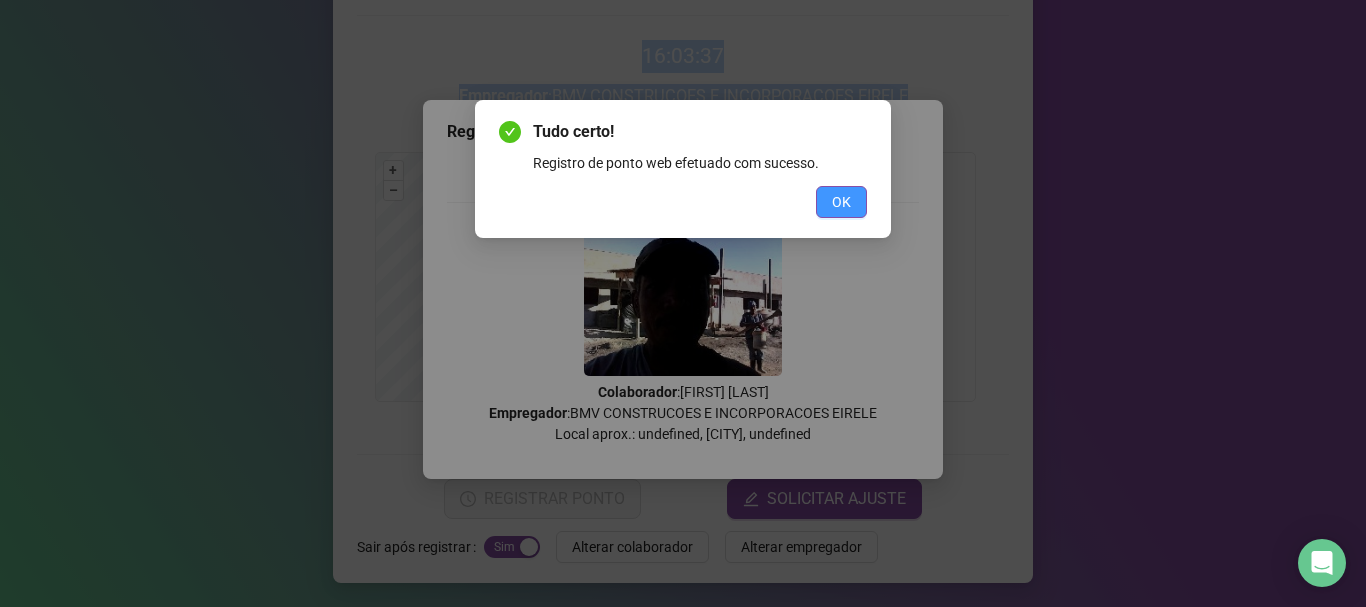 click on "OK" at bounding box center (841, 202) 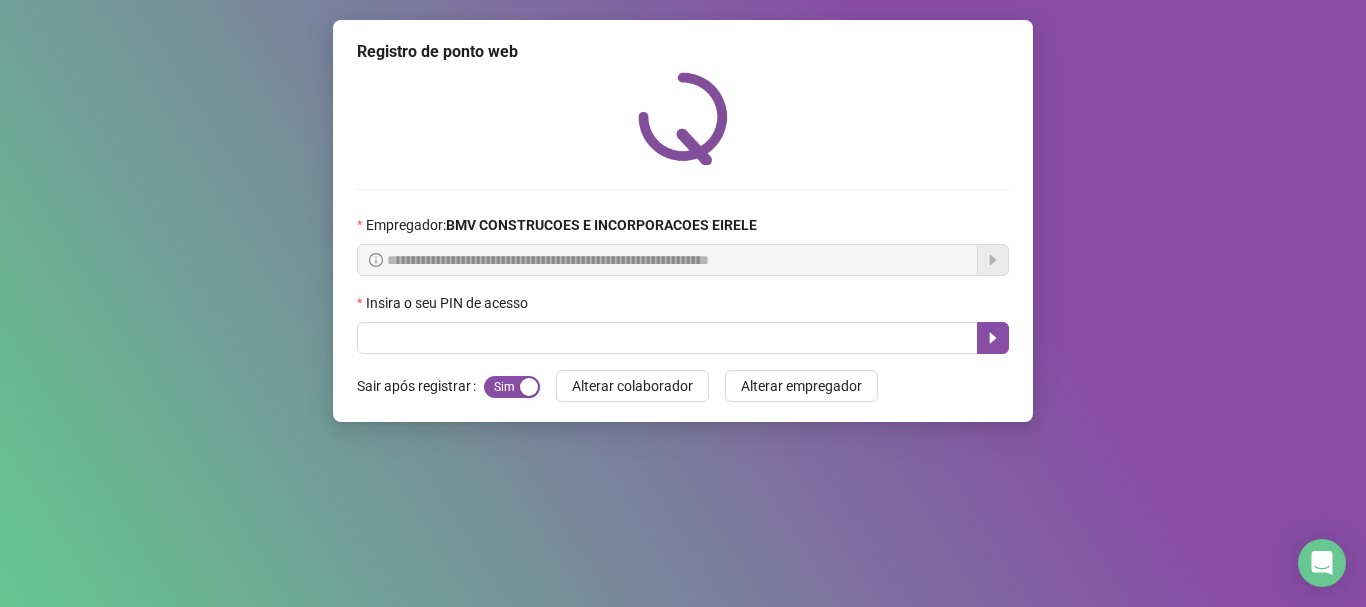 scroll, scrollTop: 0, scrollLeft: 0, axis: both 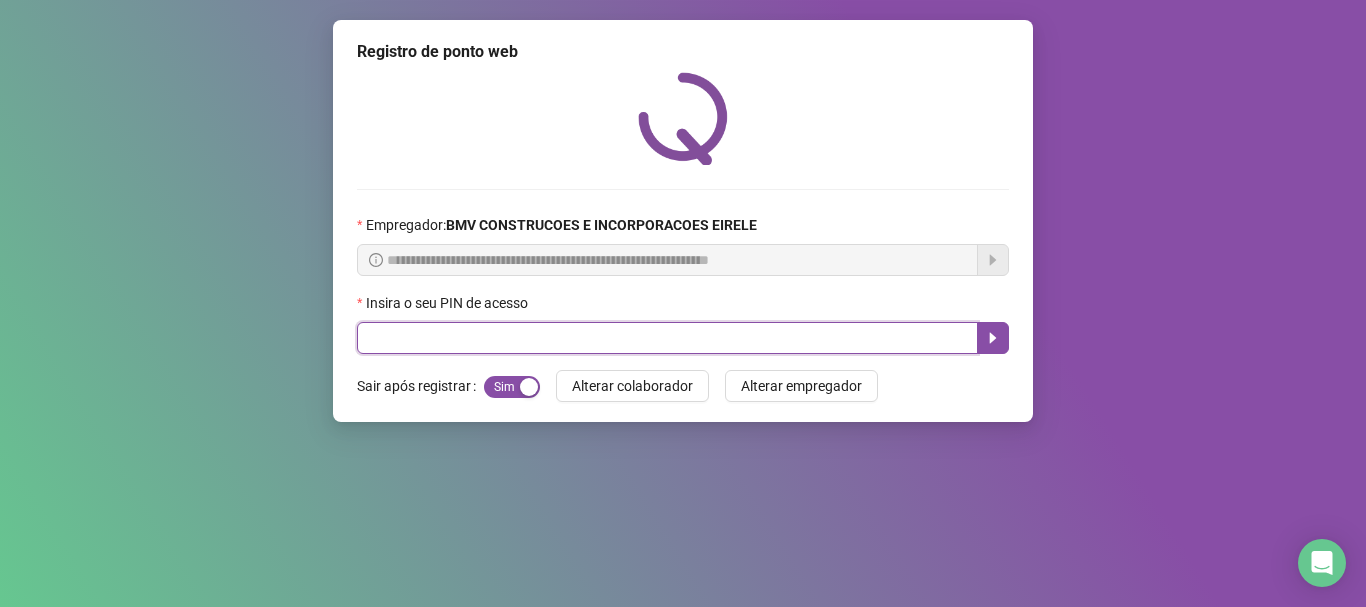 click at bounding box center [667, 338] 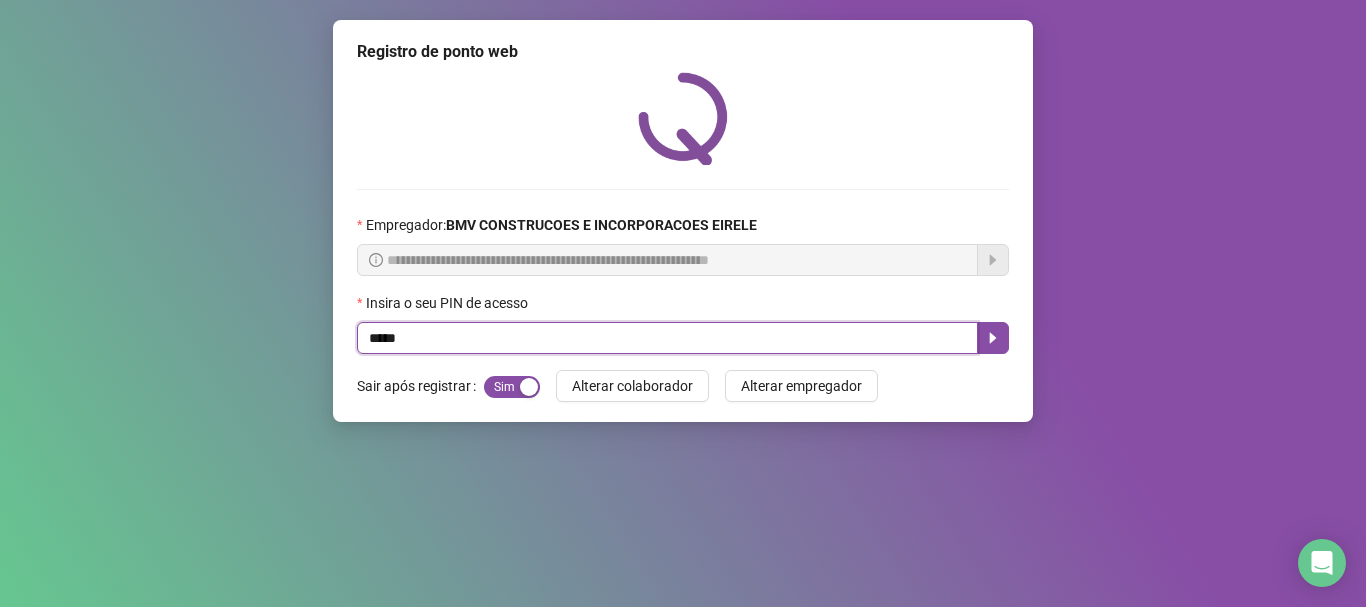type on "*****" 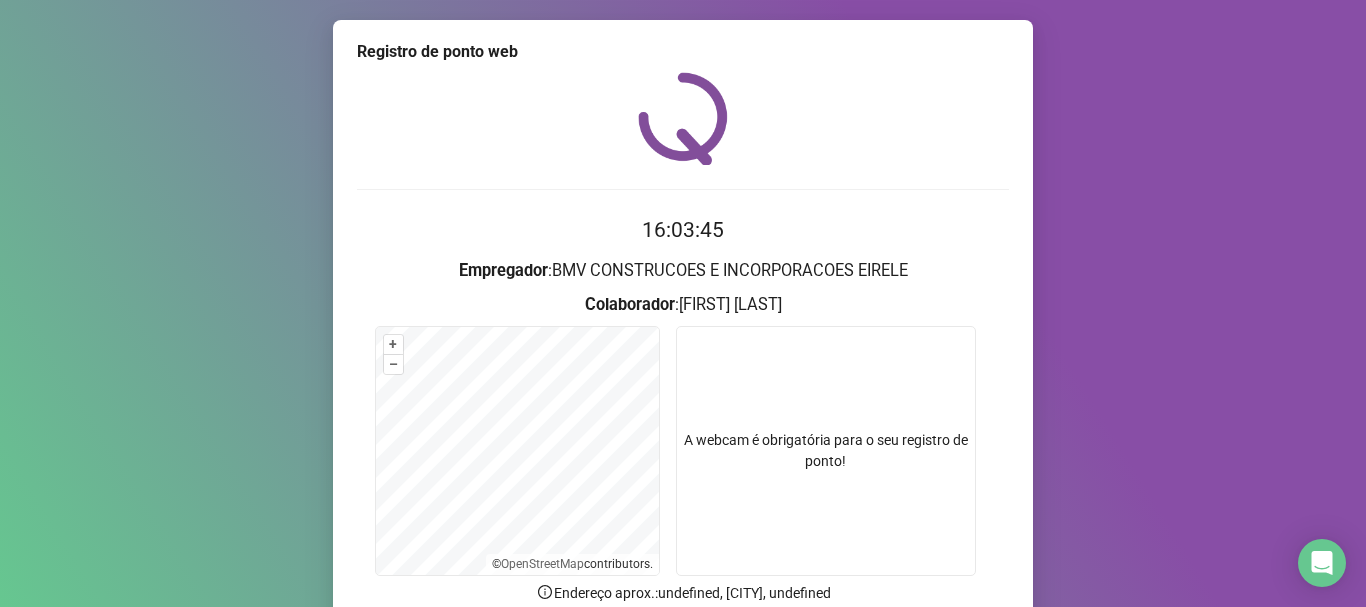 scroll, scrollTop: 174, scrollLeft: 0, axis: vertical 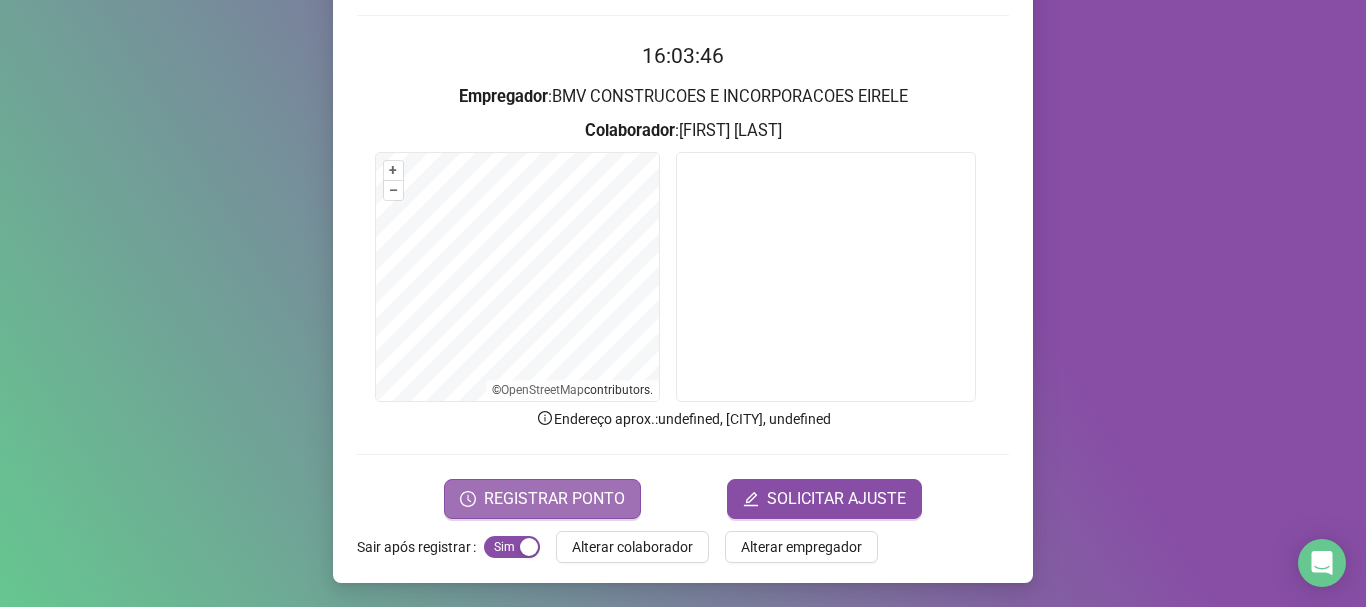 click on "REGISTRAR PONTO" at bounding box center (554, 499) 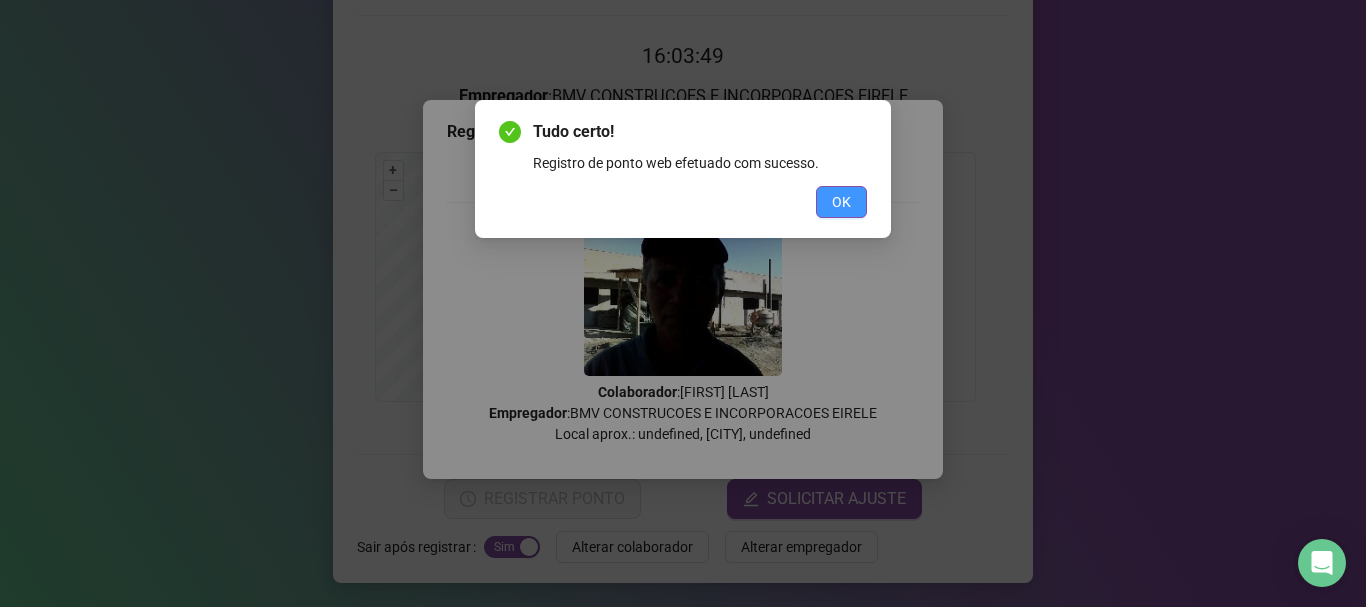 click on "OK" at bounding box center [841, 202] 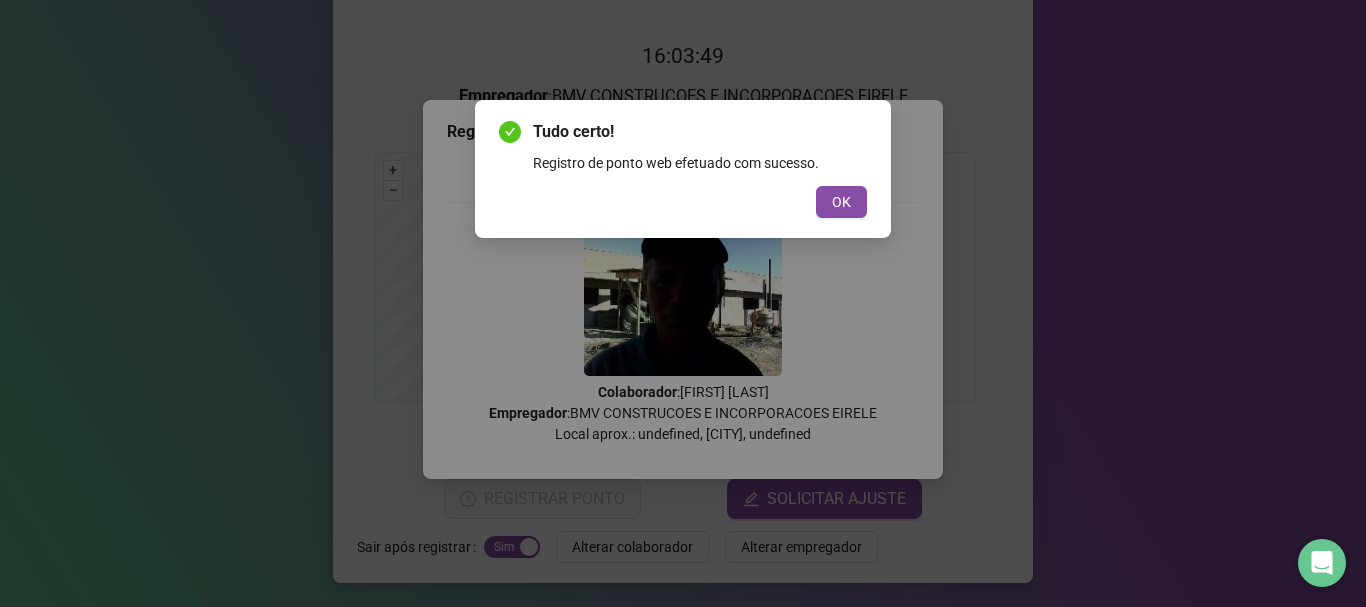 scroll, scrollTop: 0, scrollLeft: 0, axis: both 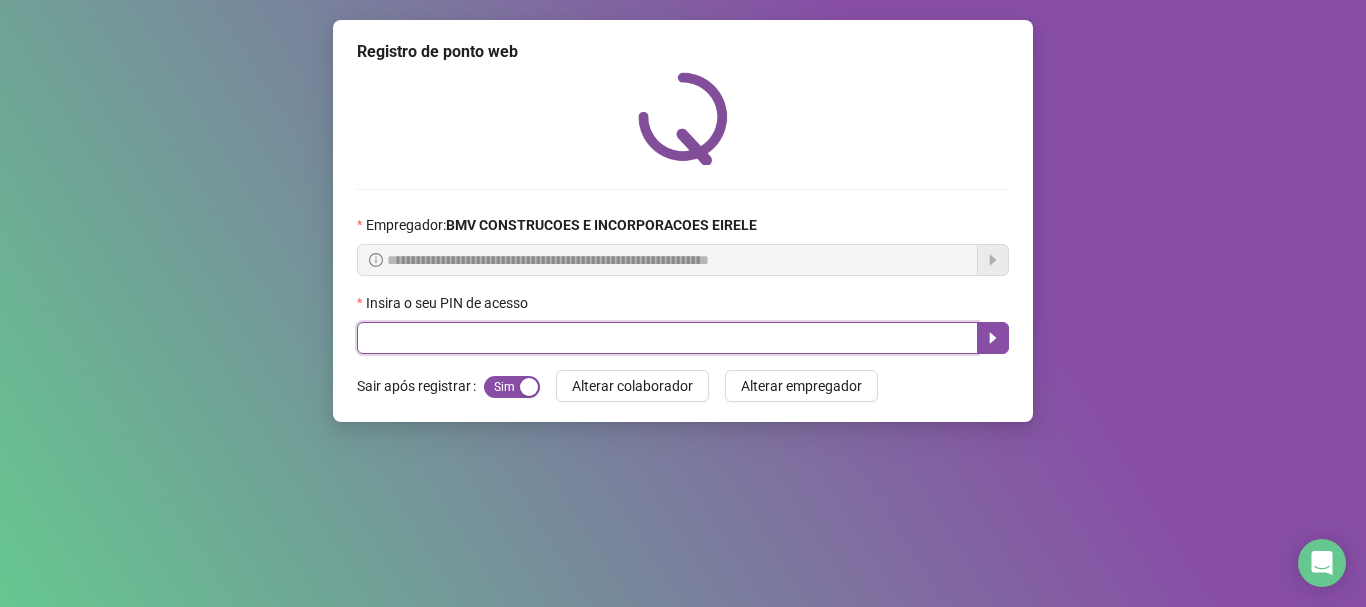 click at bounding box center [667, 338] 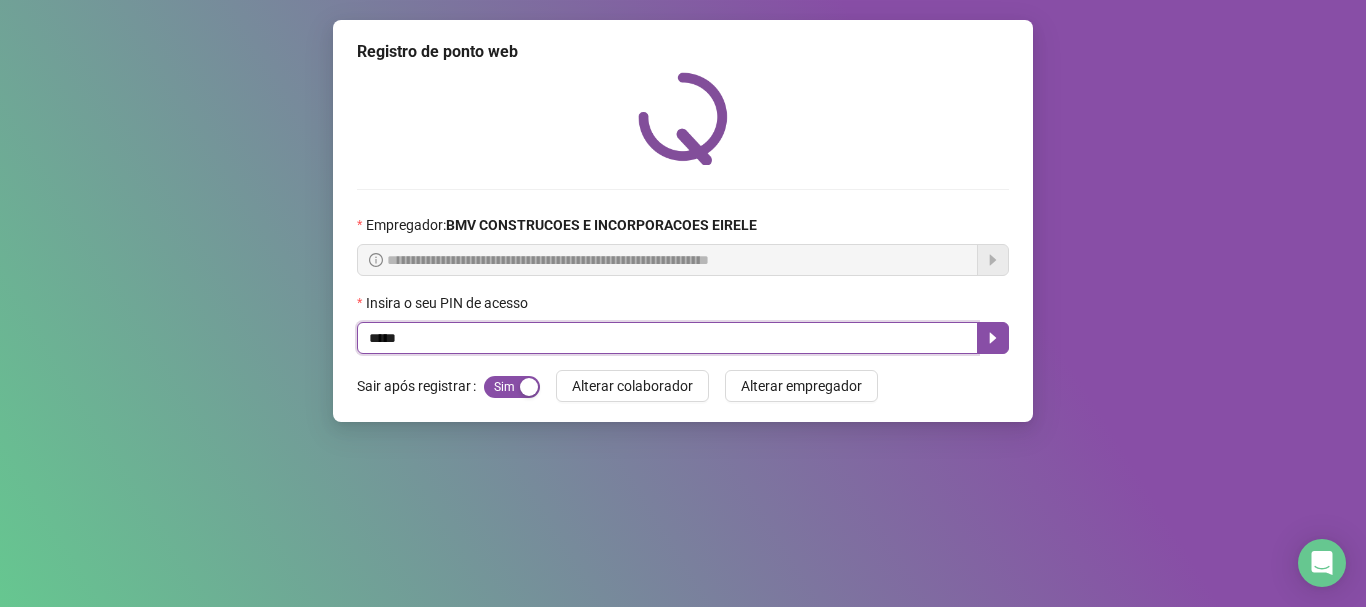 type on "*****" 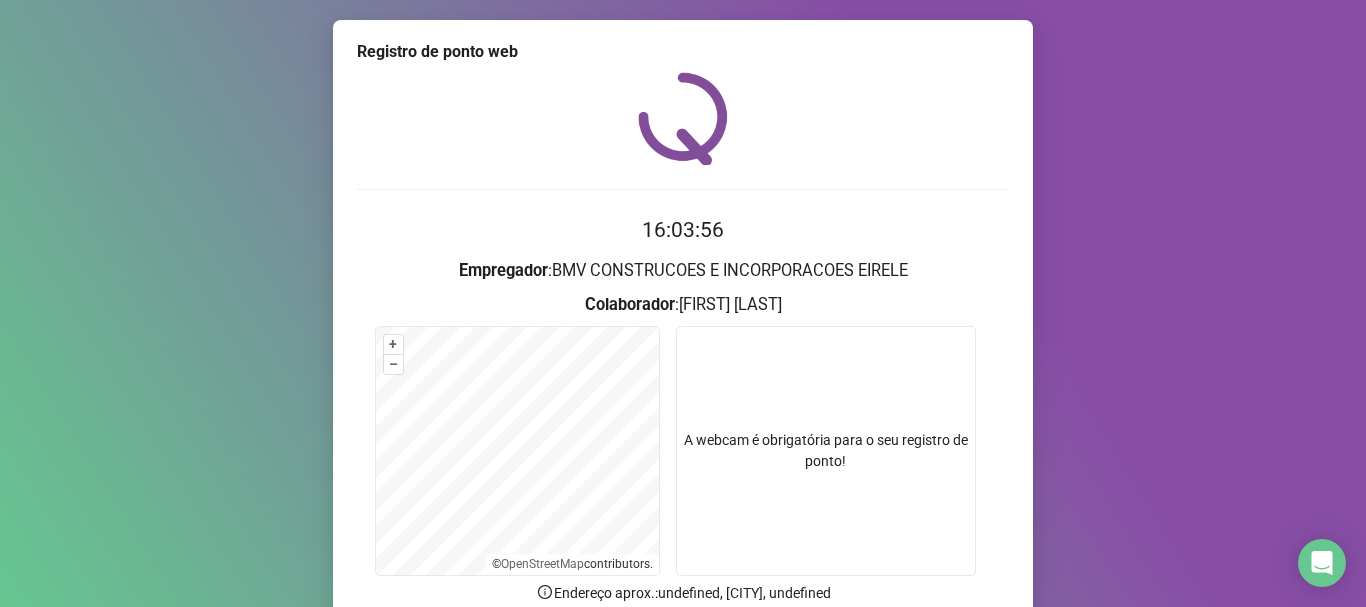 drag, startPoint x: 1330, startPoint y: 340, endPoint x: 1351, endPoint y: 333, distance: 22.135944 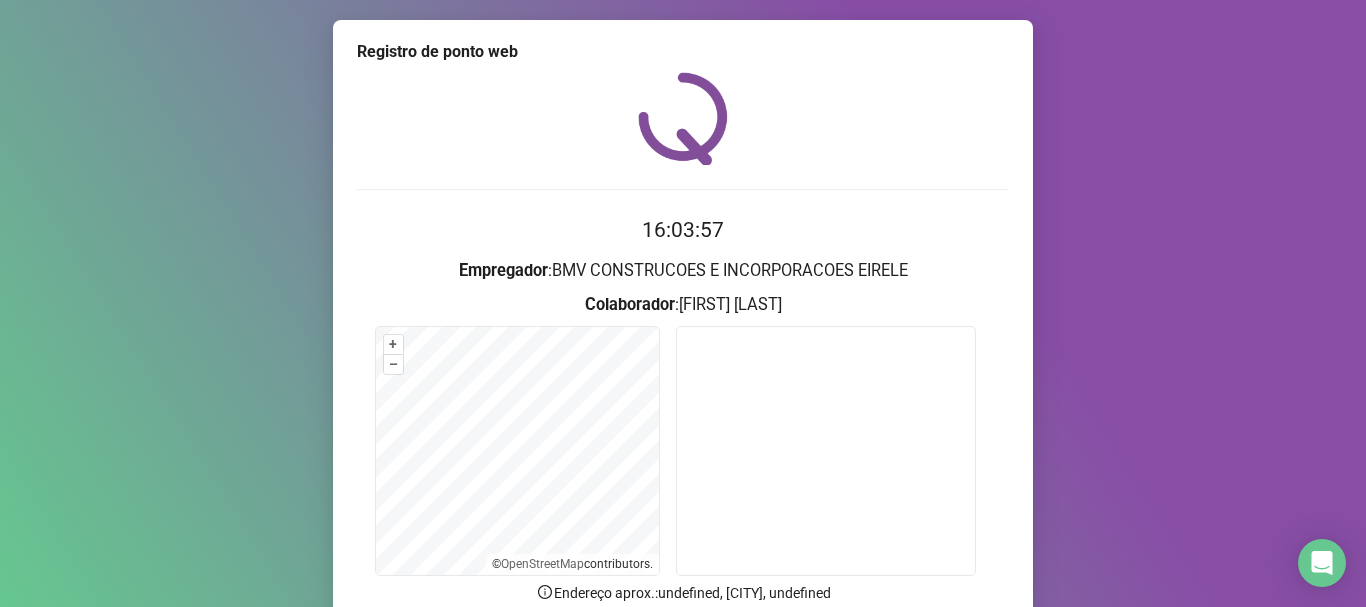 scroll, scrollTop: 174, scrollLeft: 0, axis: vertical 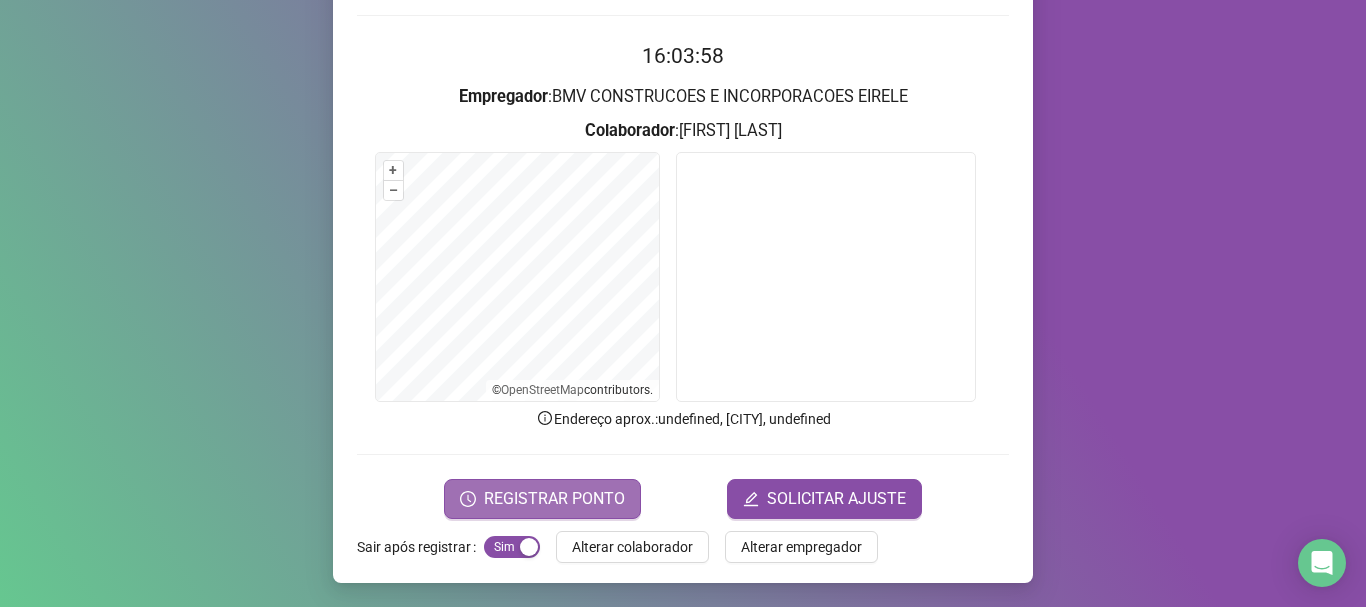 click on "REGISTRAR PONTO" at bounding box center (554, 499) 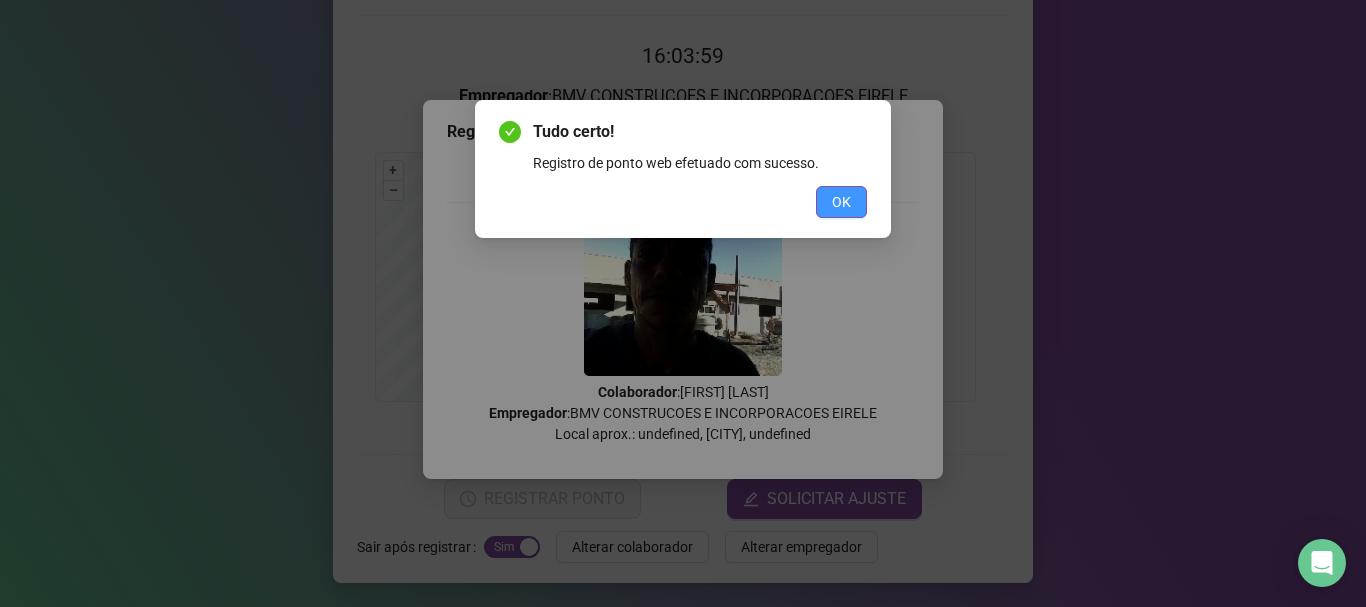 click on "OK" at bounding box center [841, 202] 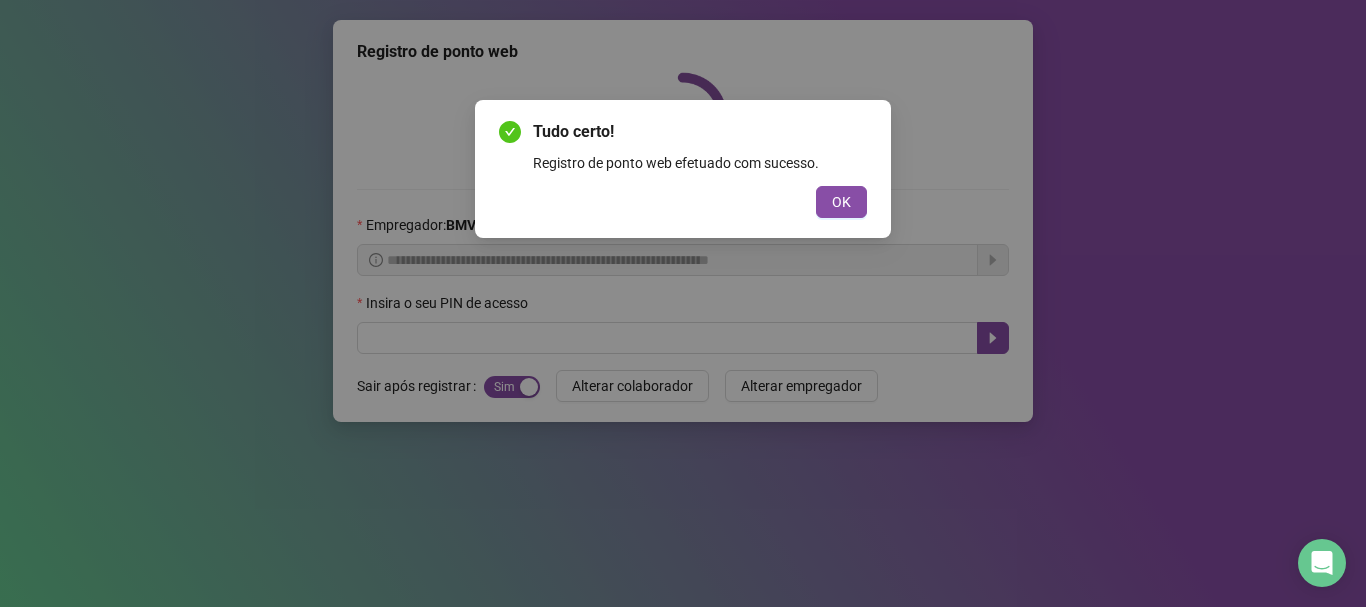 scroll, scrollTop: 0, scrollLeft: 0, axis: both 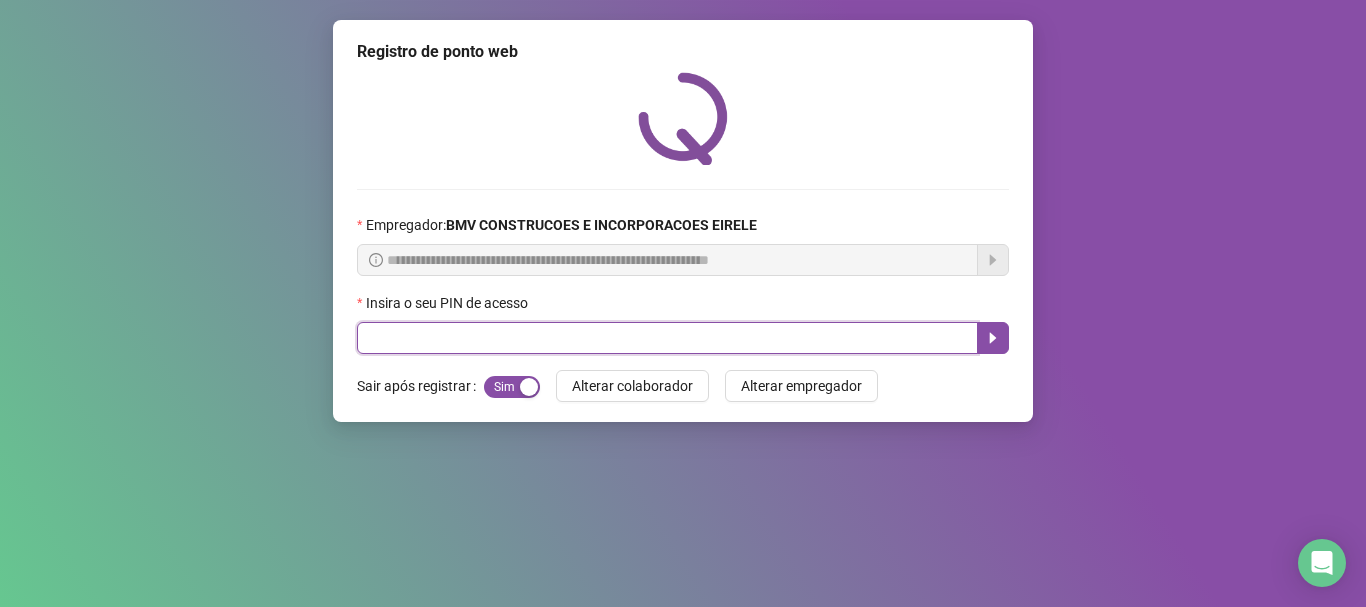 click at bounding box center [667, 338] 